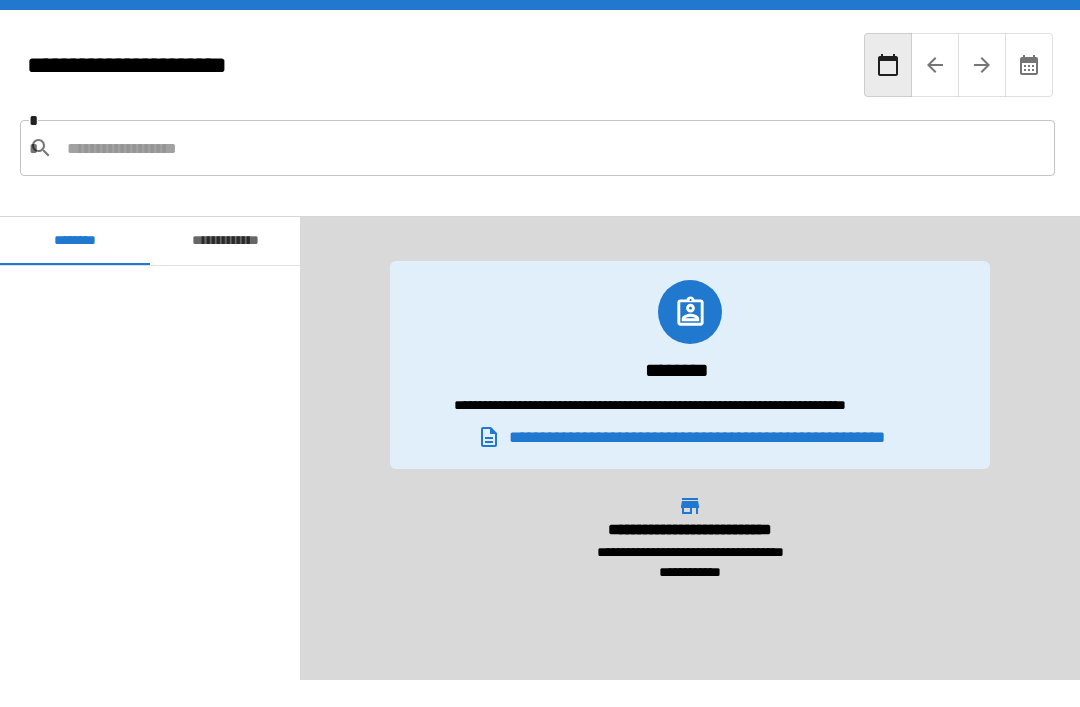 scroll, scrollTop: 64, scrollLeft: 0, axis: vertical 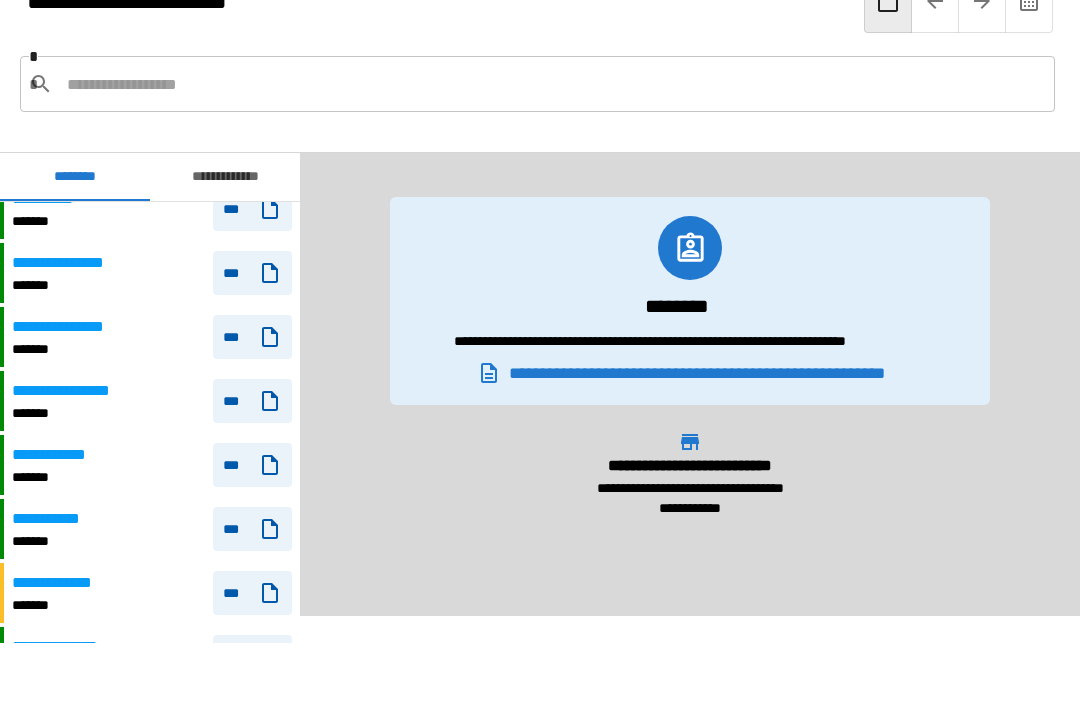 click on "***" at bounding box center [252, 465] 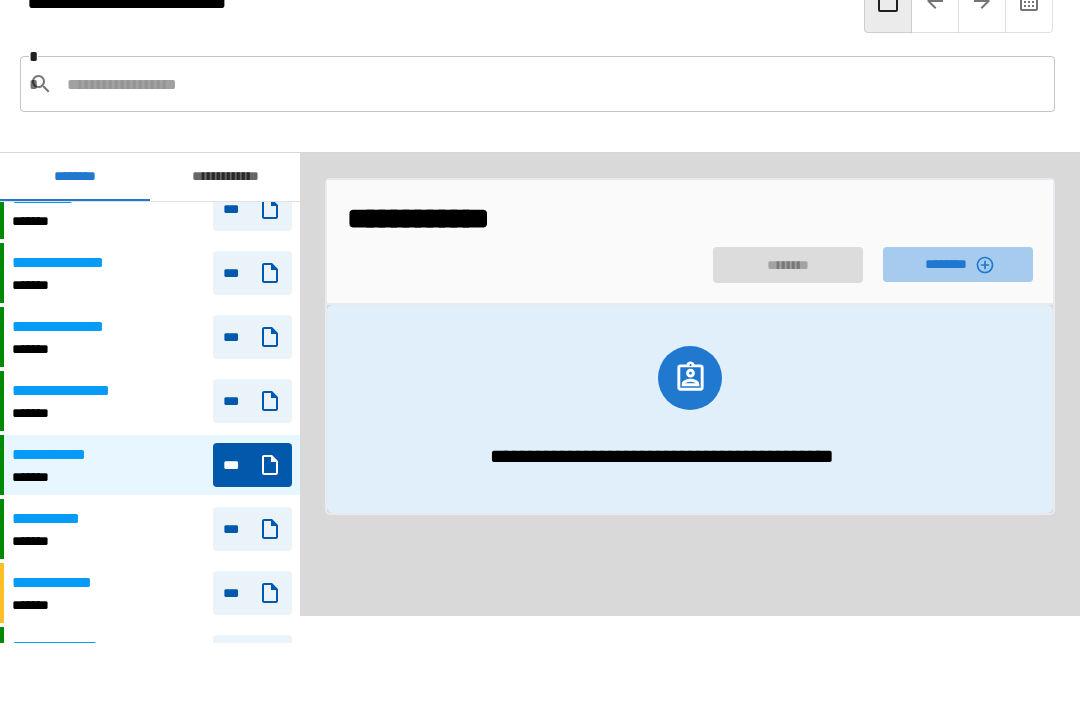 click on "********" at bounding box center (958, 264) 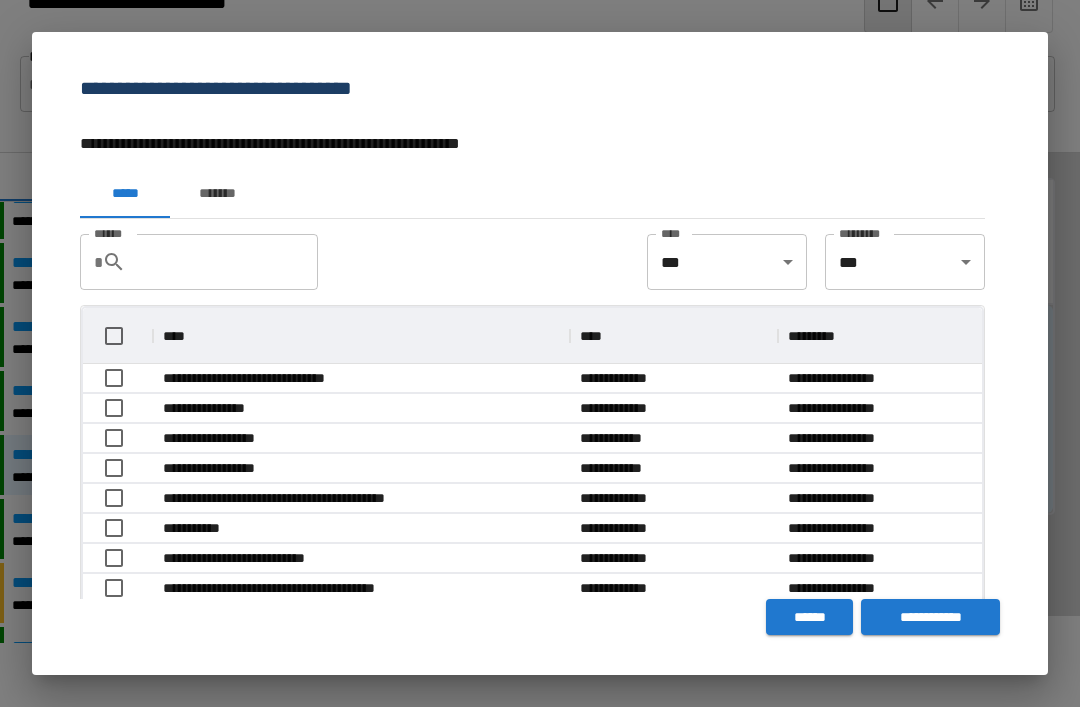 scroll, scrollTop: 356, scrollLeft: 899, axis: both 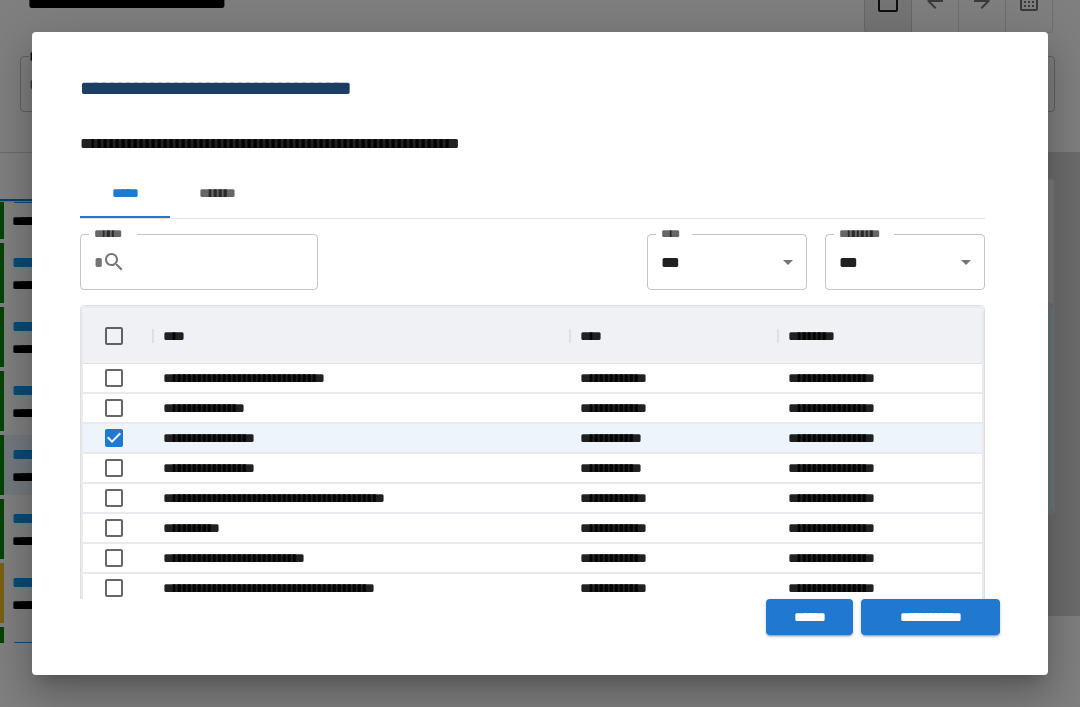 click on "**********" at bounding box center [930, 617] 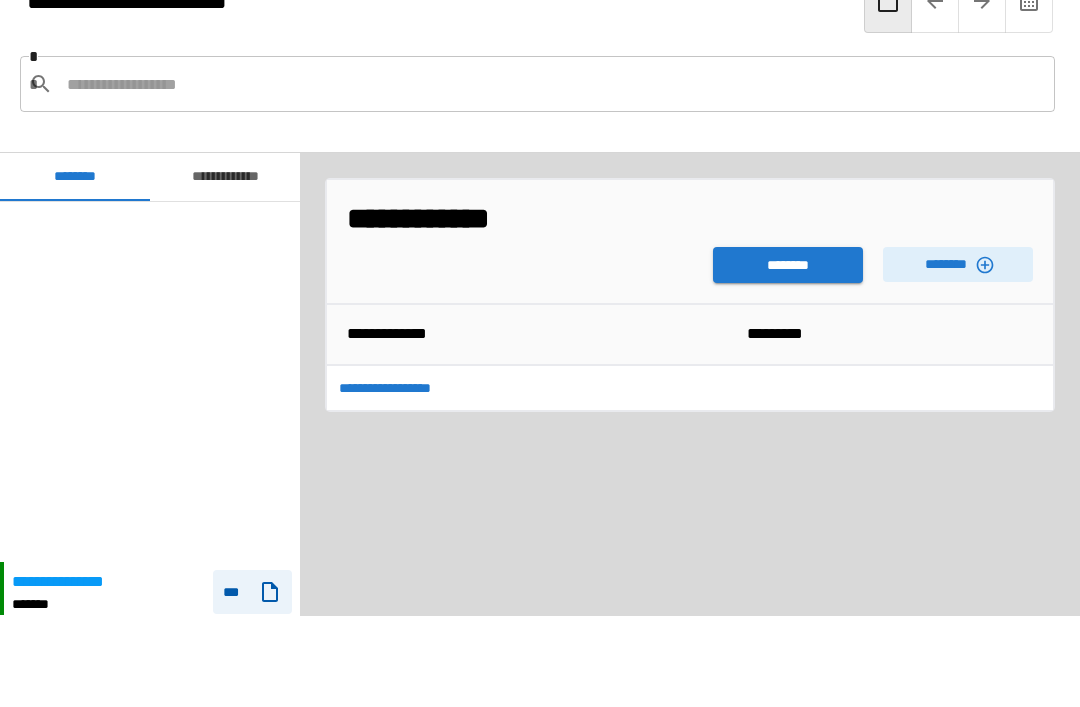 scroll, scrollTop: 360, scrollLeft: 0, axis: vertical 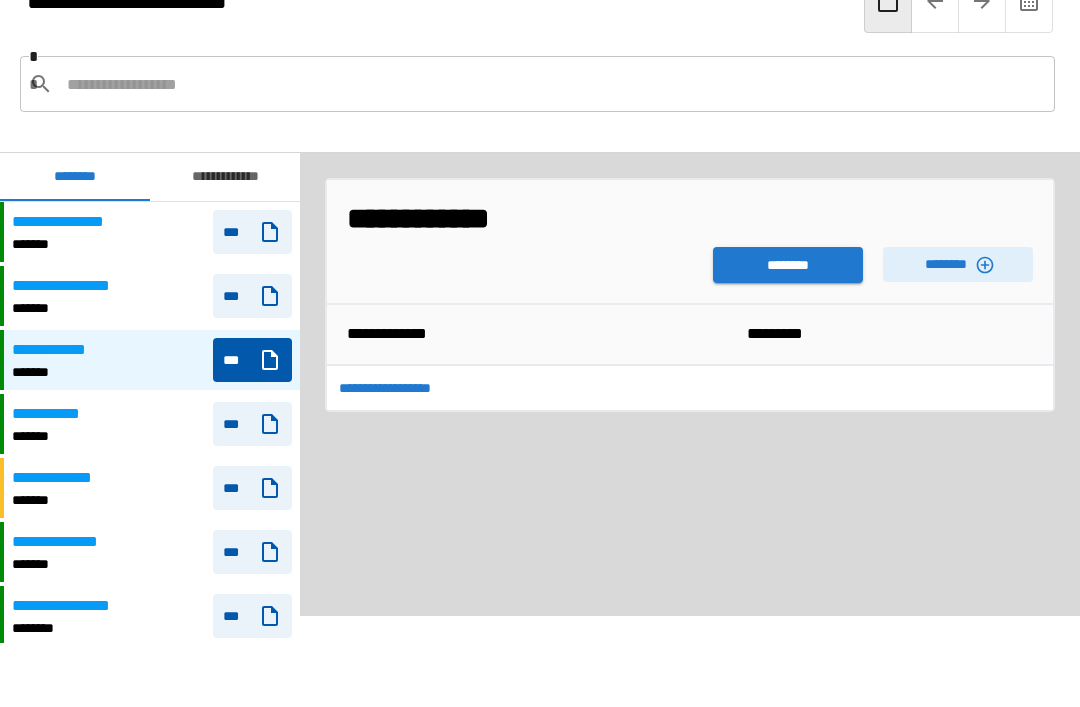 click on "********" at bounding box center [788, 265] 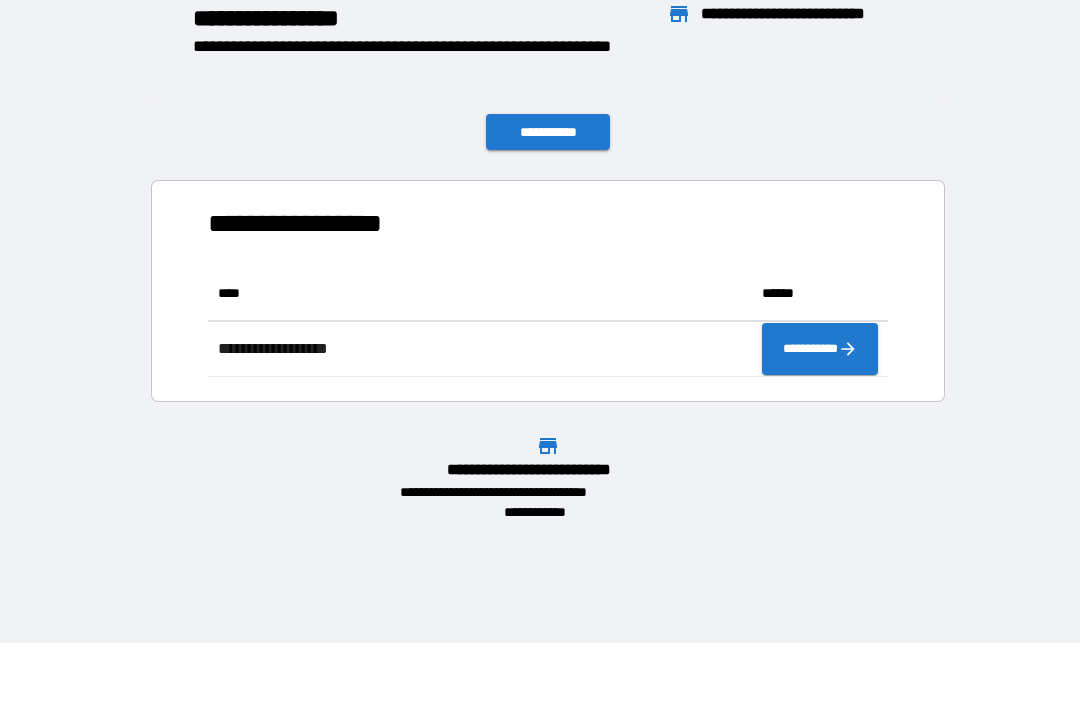 scroll, scrollTop: 111, scrollLeft: 680, axis: both 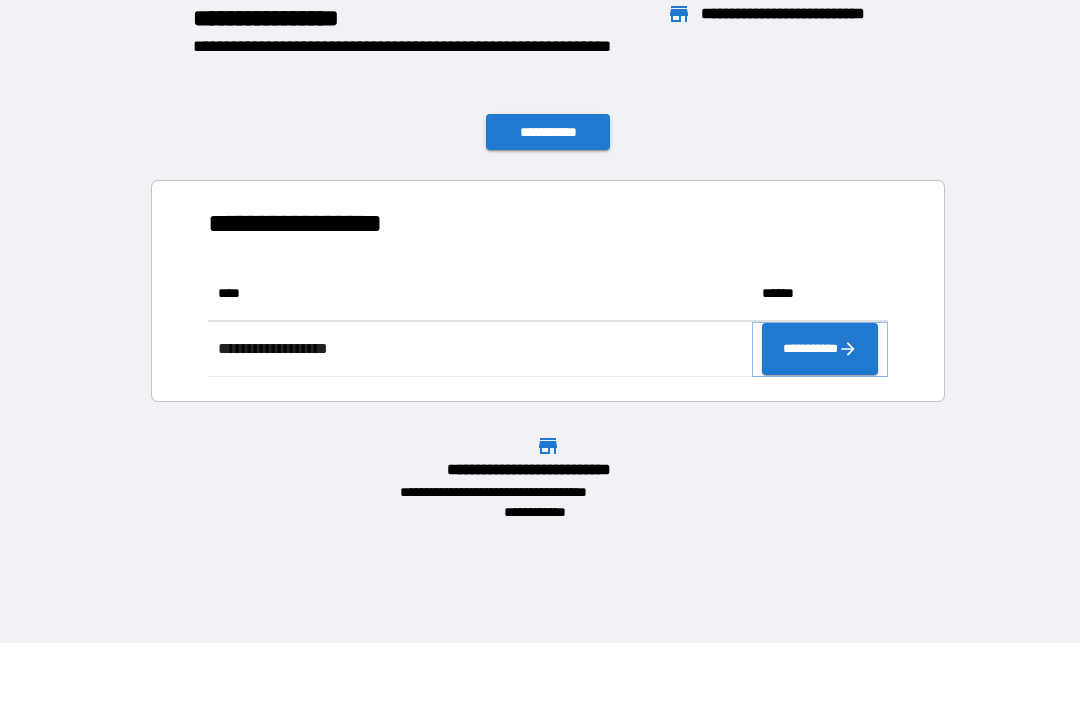 click 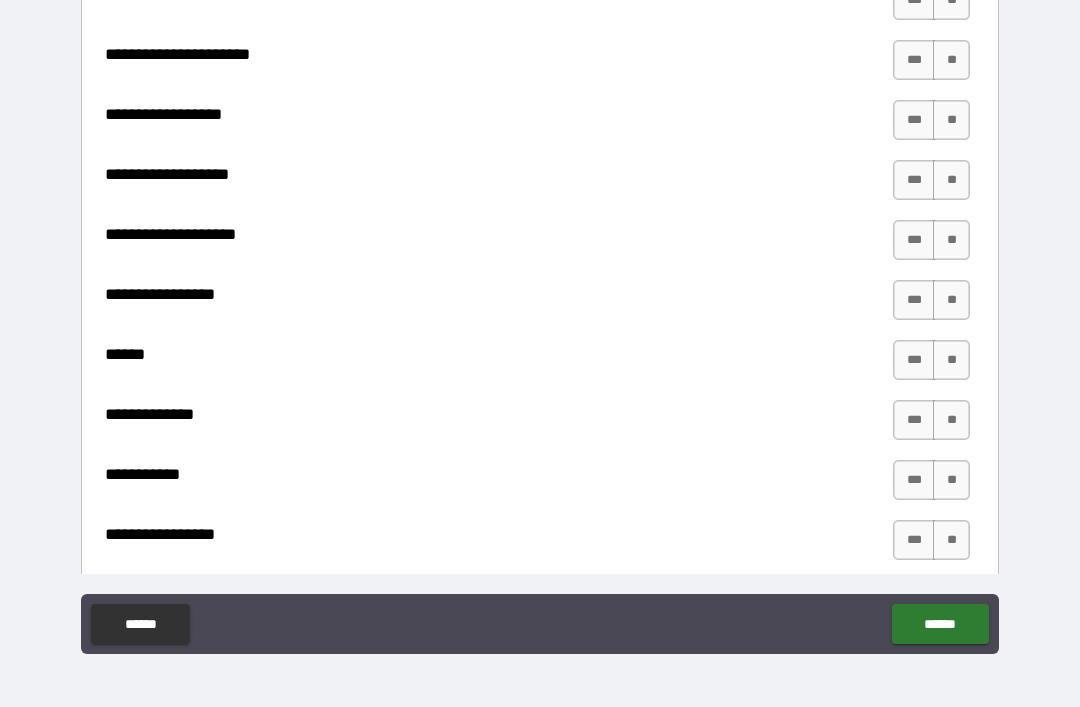 scroll, scrollTop: 805, scrollLeft: 0, axis: vertical 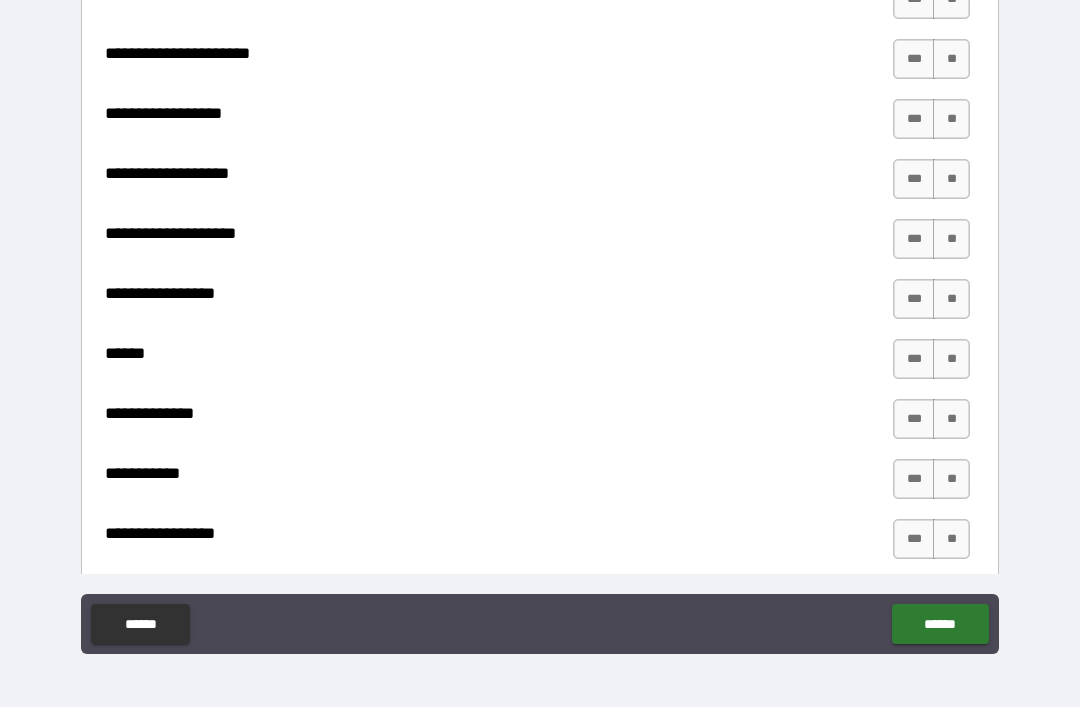 click on "***" at bounding box center (914, 239) 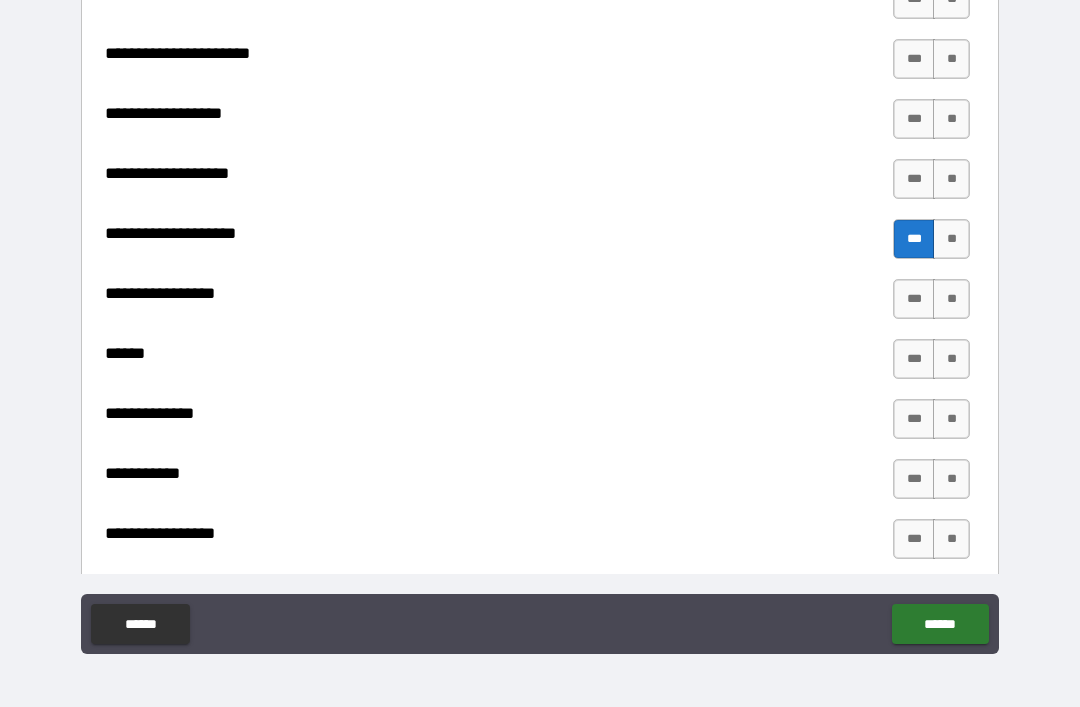 click on "***" at bounding box center [914, 299] 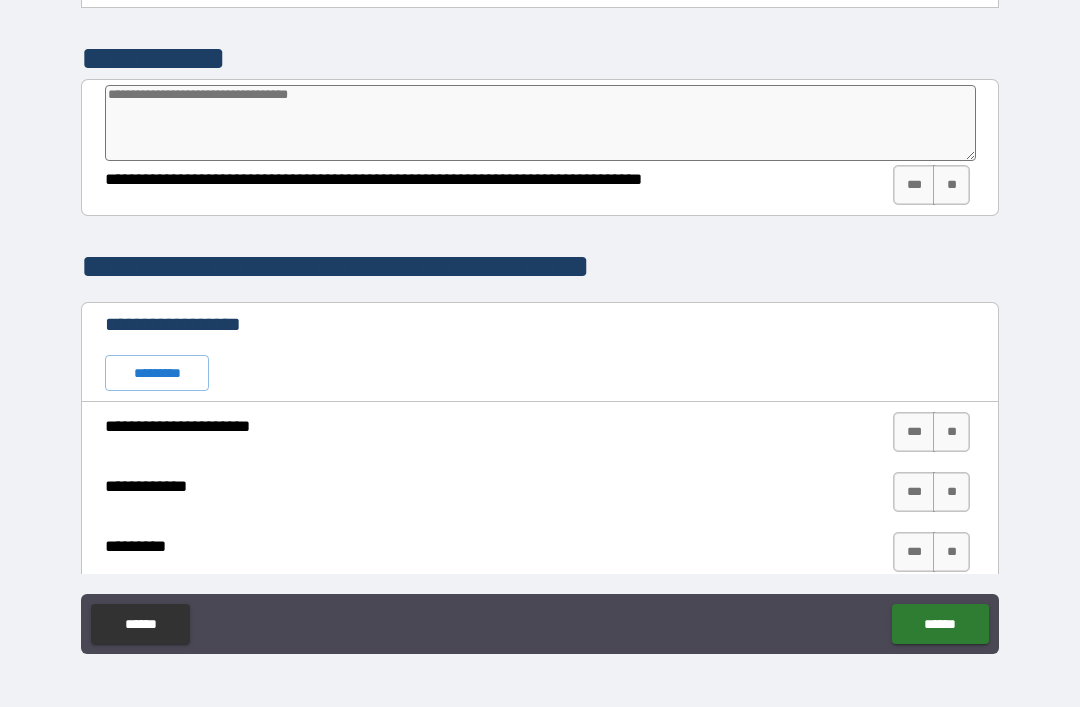 scroll, scrollTop: 134, scrollLeft: 0, axis: vertical 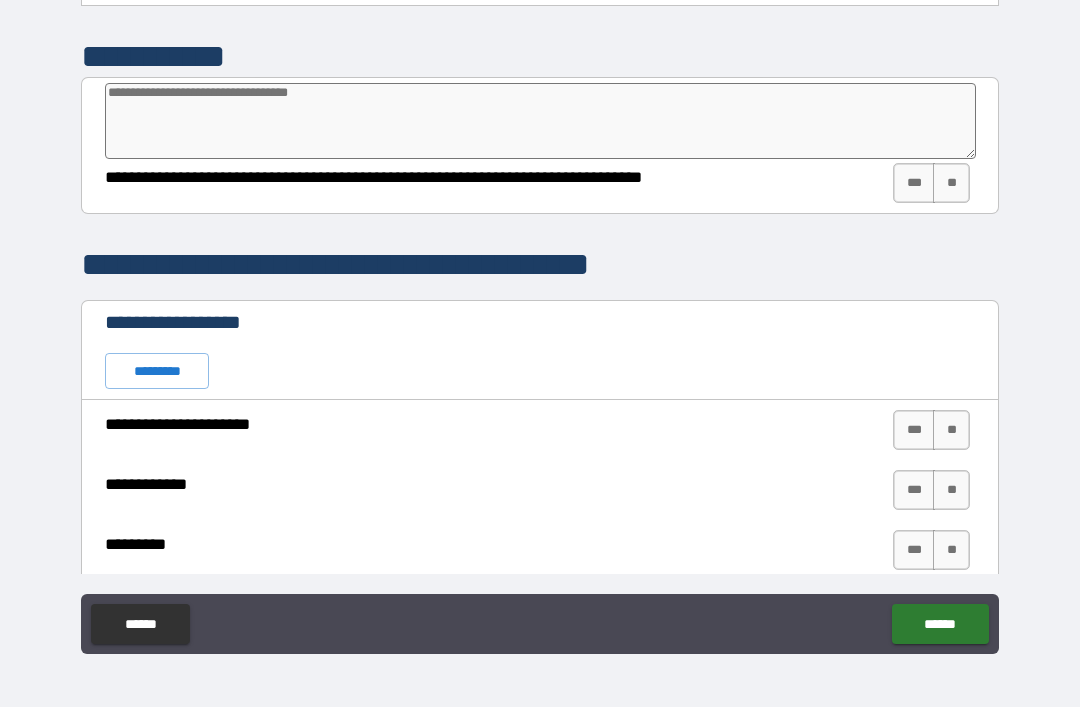 click on "***" at bounding box center (914, 183) 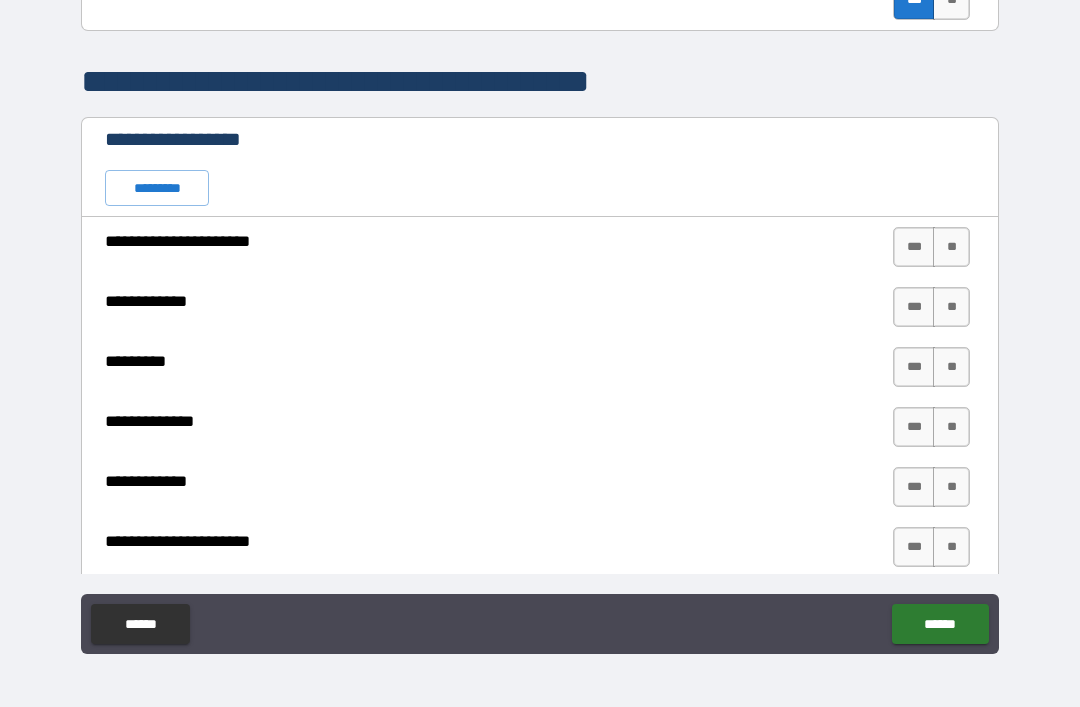 scroll, scrollTop: 319, scrollLeft: 0, axis: vertical 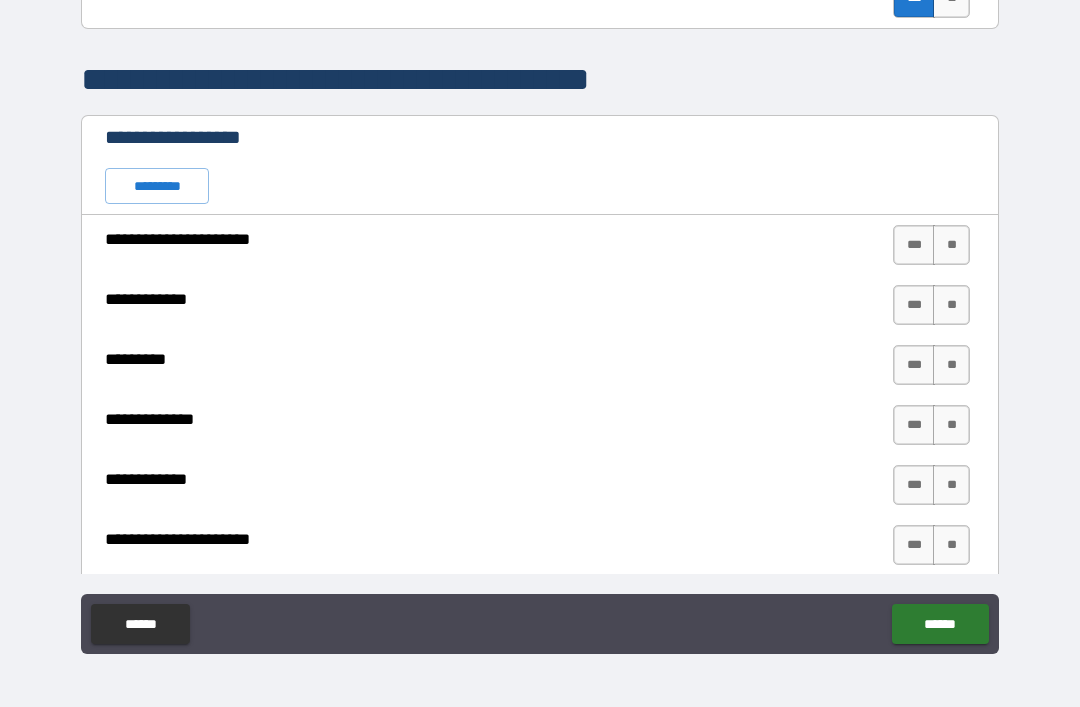 click on "**" at bounding box center (951, 245) 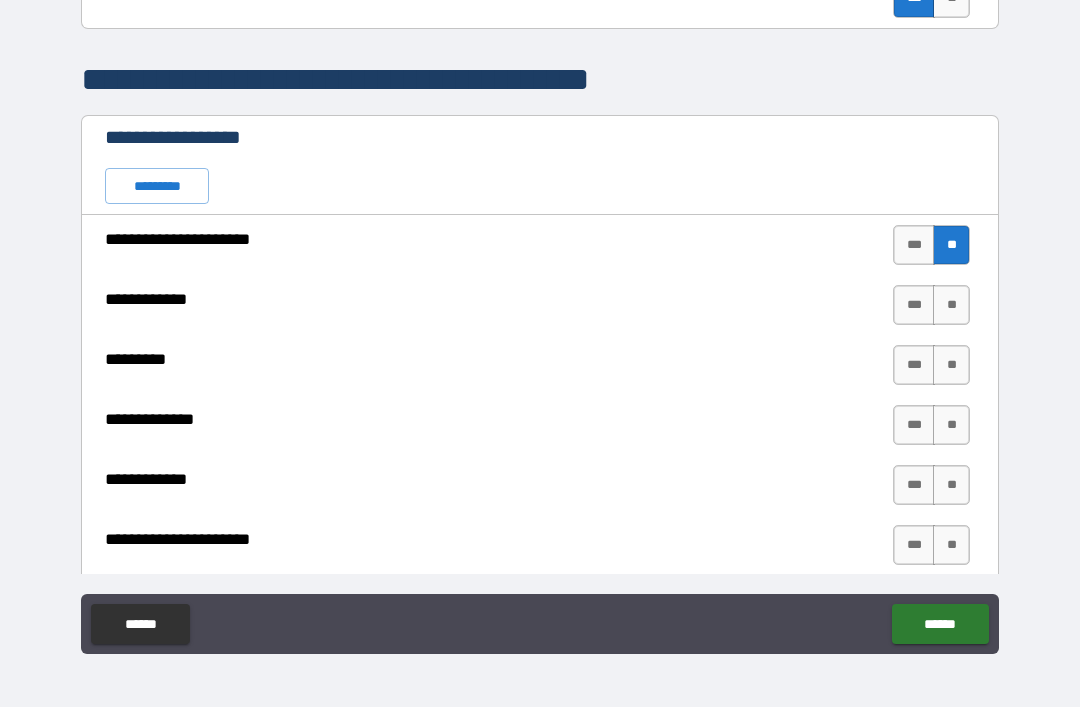 click on "**" at bounding box center [951, 305] 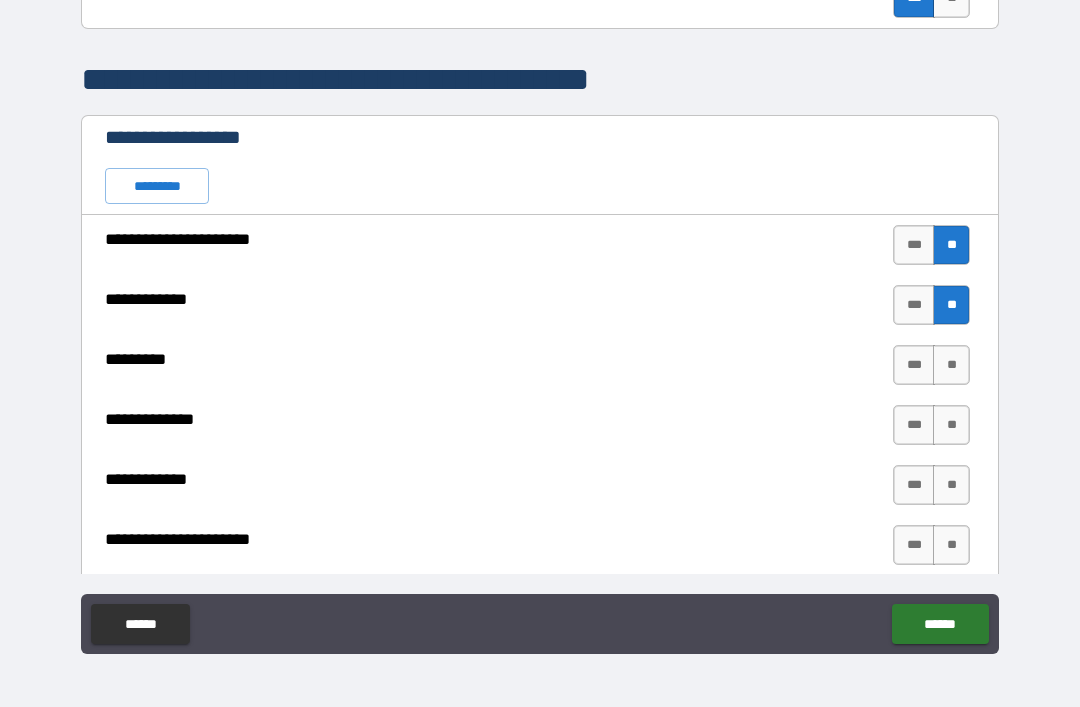 click on "**" at bounding box center (951, 365) 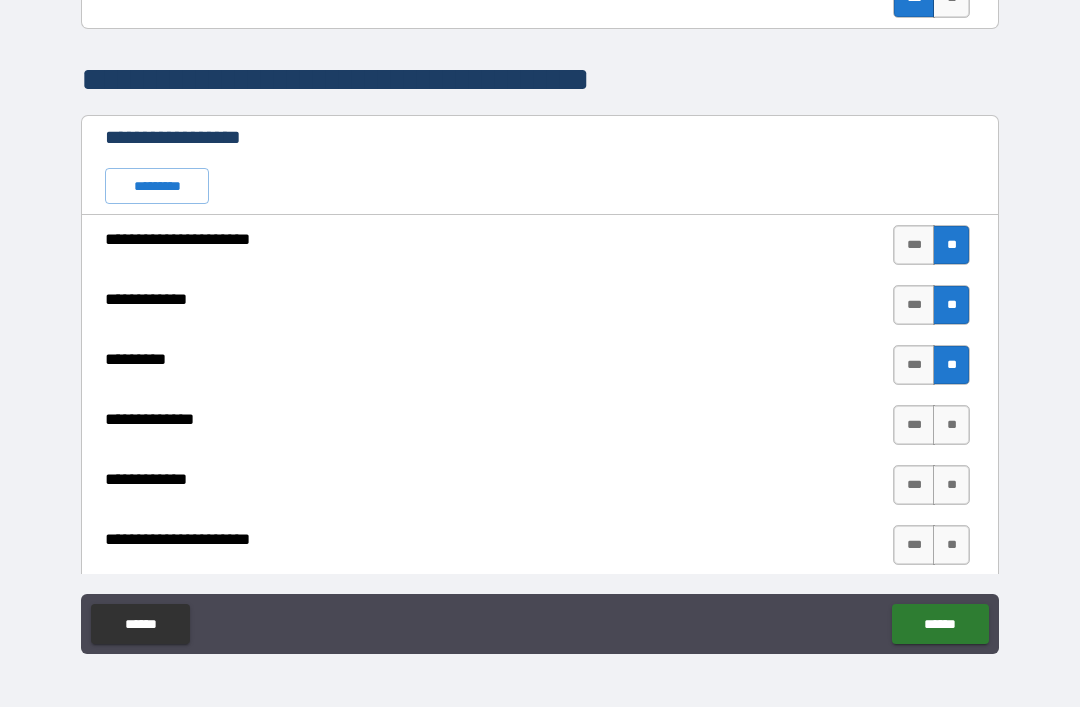 click on "**" at bounding box center (951, 425) 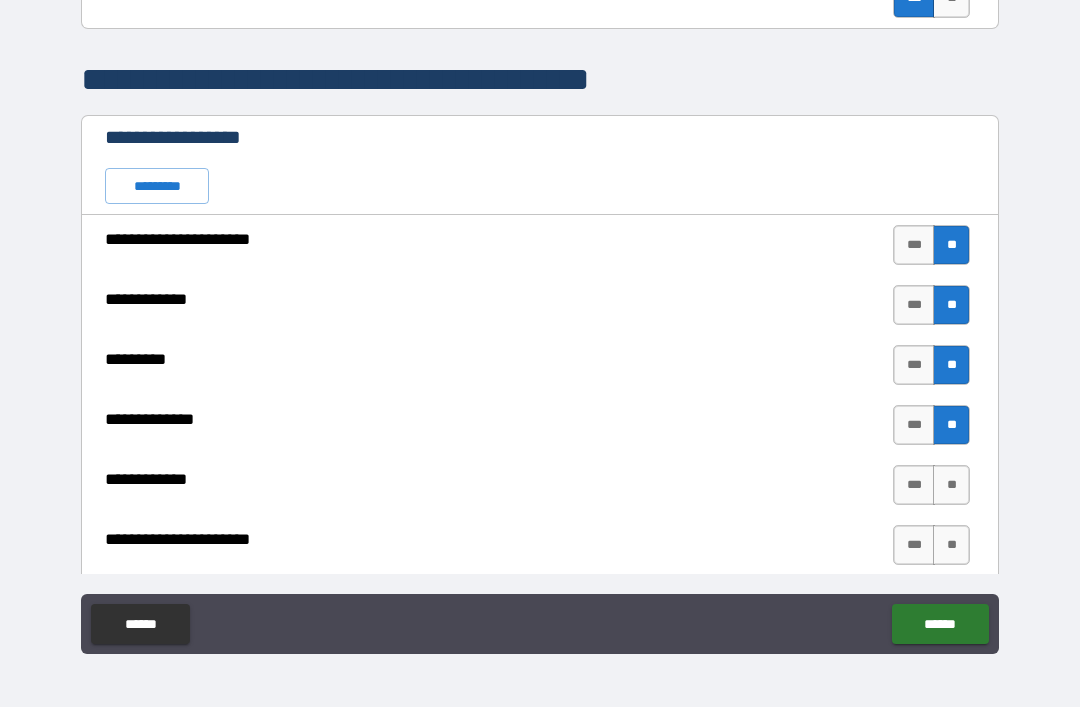 click on "**" at bounding box center (951, 485) 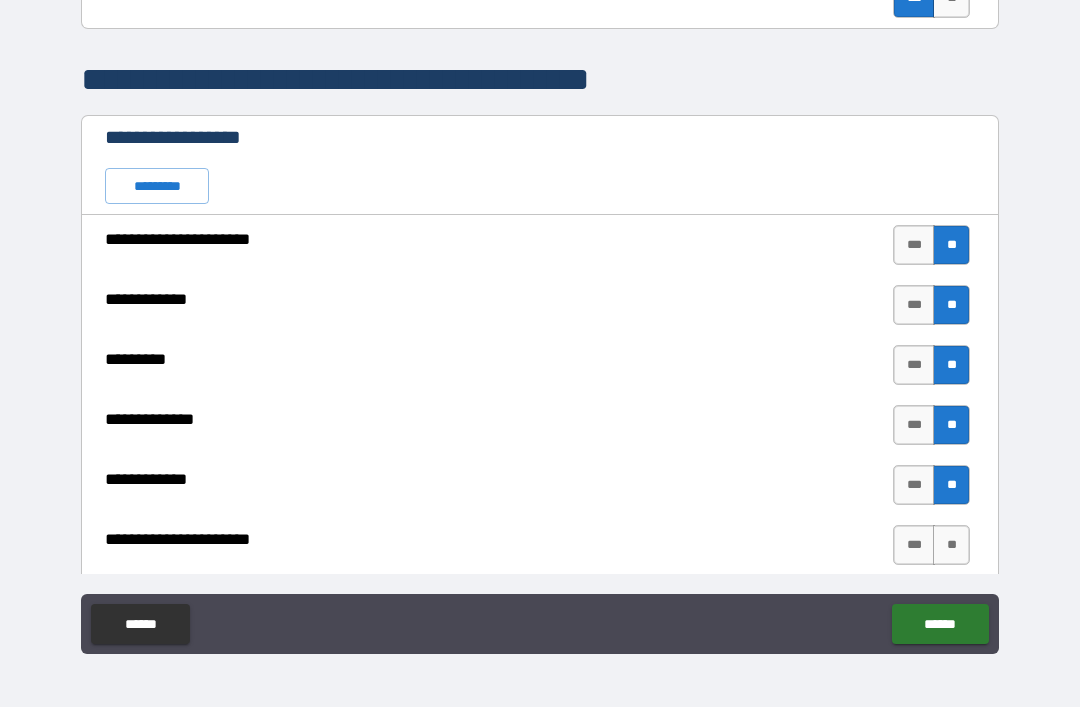 click on "**" at bounding box center (951, 545) 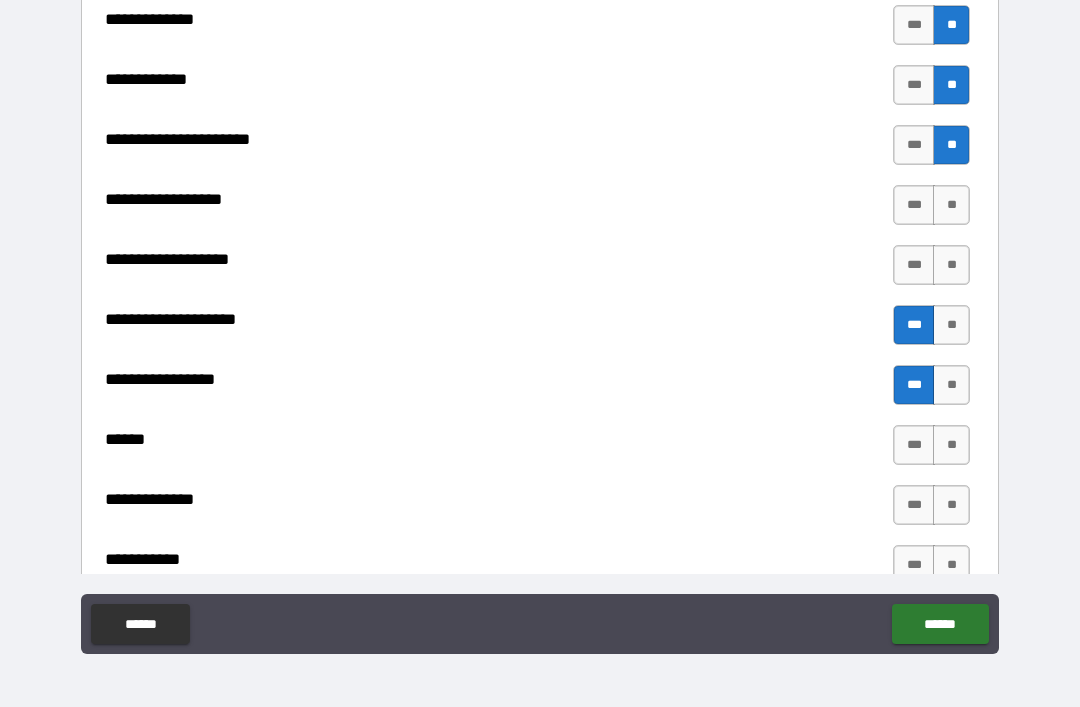 scroll, scrollTop: 719, scrollLeft: 0, axis: vertical 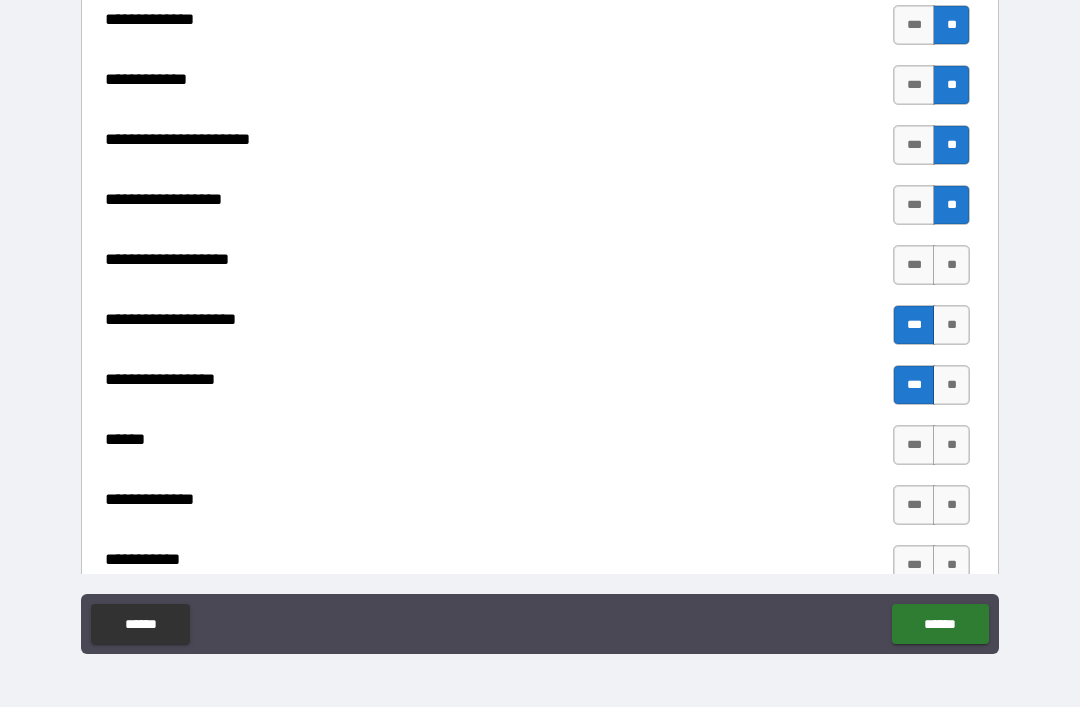 click on "**" at bounding box center [951, 265] 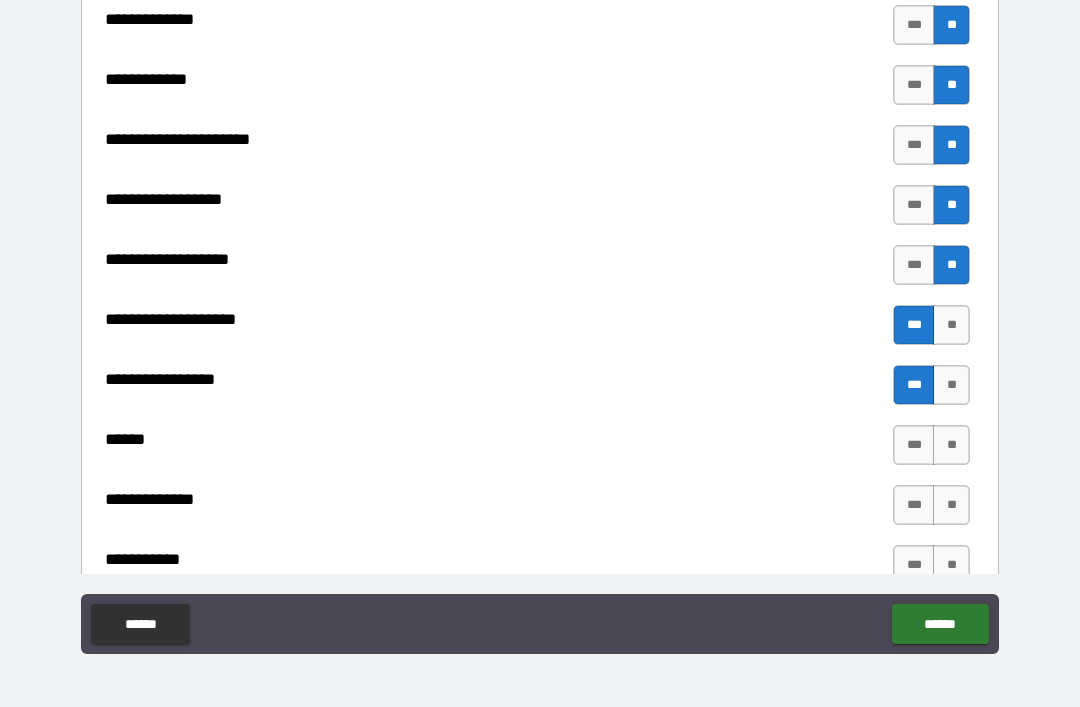 click on "**" at bounding box center [951, 445] 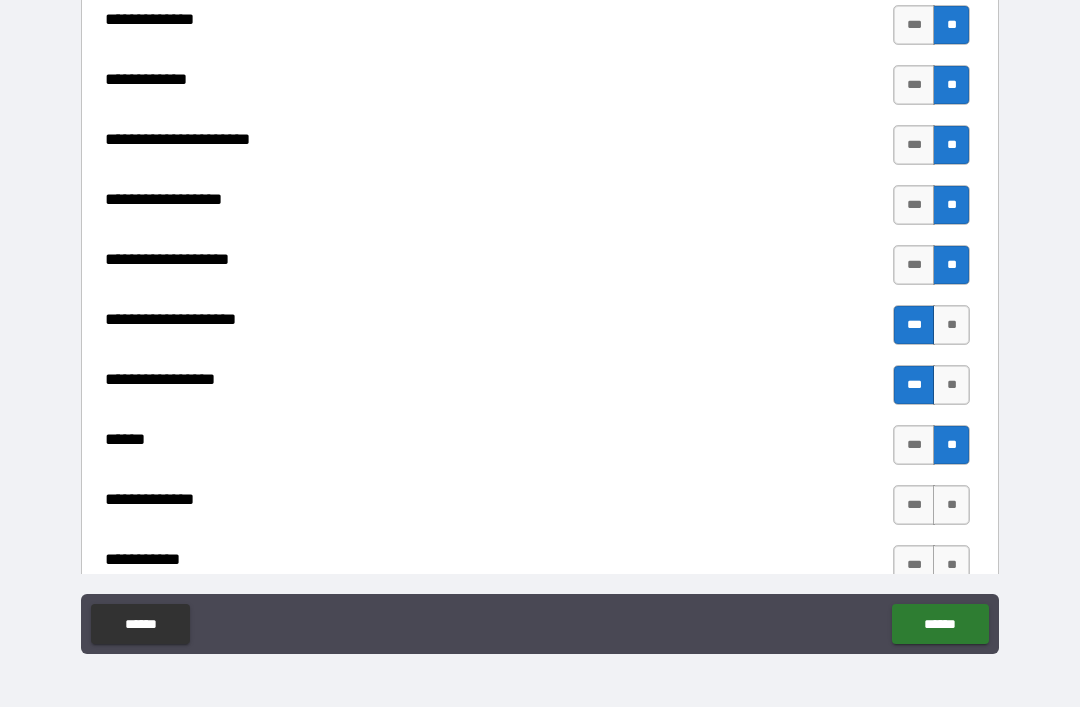 click on "**" at bounding box center (951, 505) 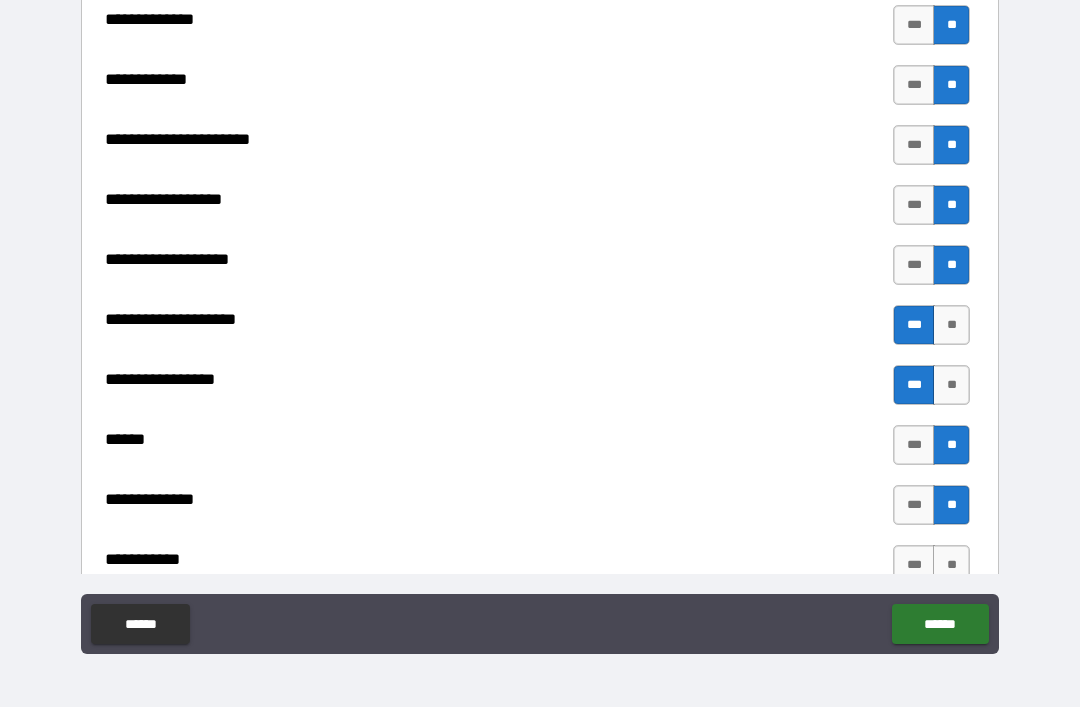 click on "**" at bounding box center [951, 565] 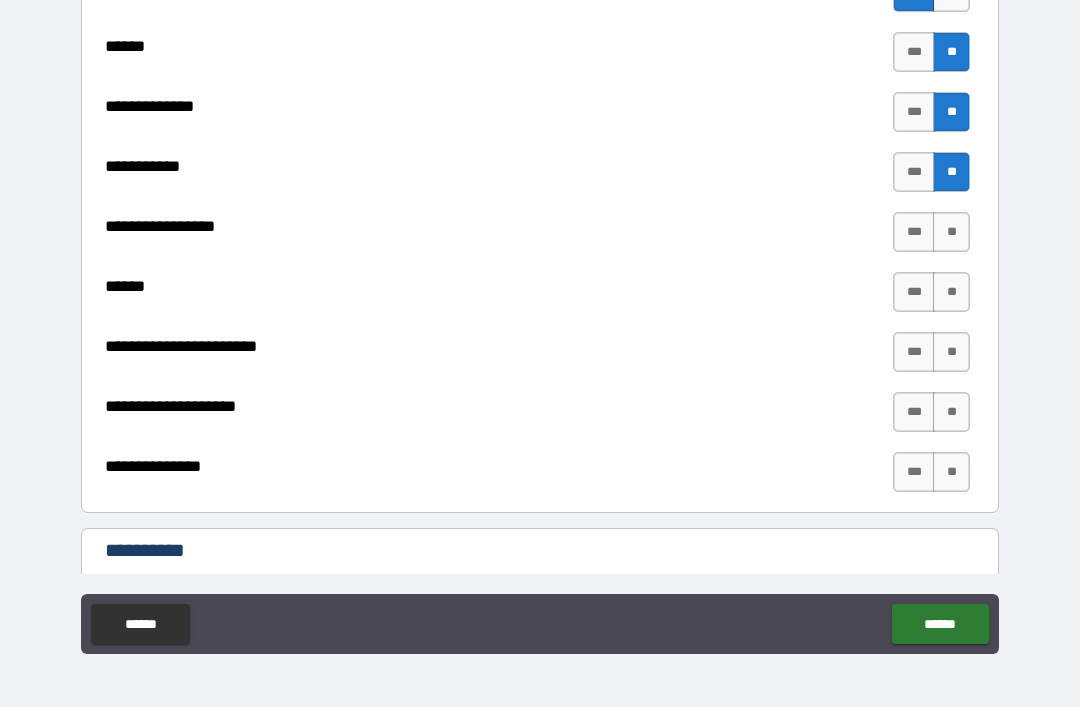 scroll, scrollTop: 1123, scrollLeft: 0, axis: vertical 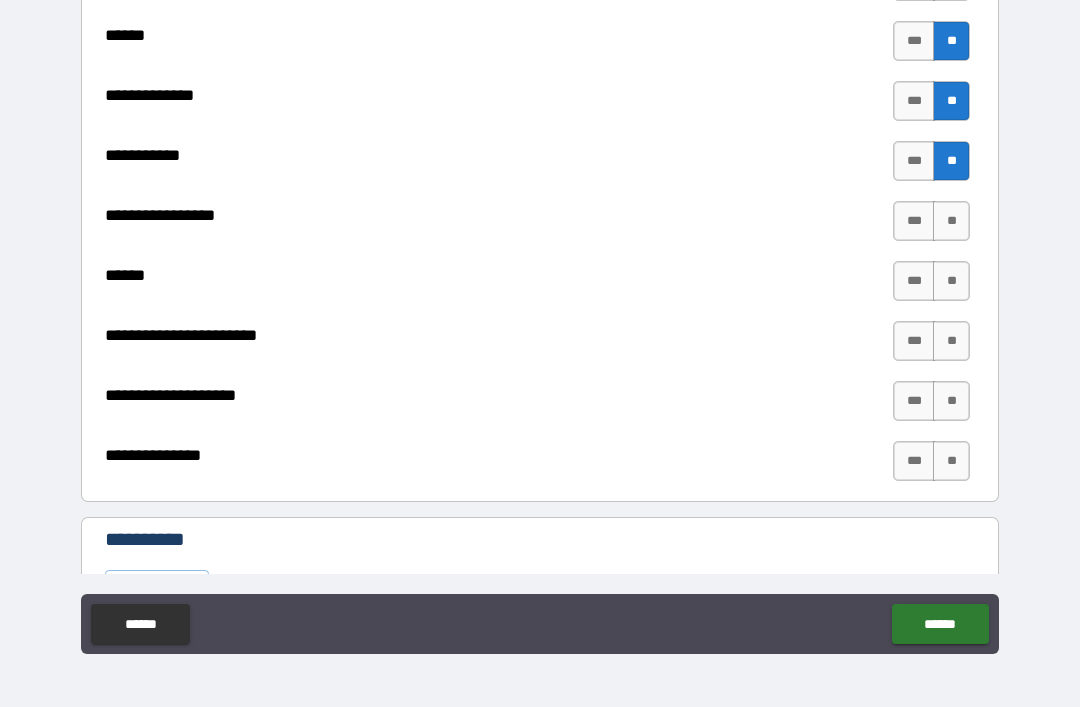 click on "**" at bounding box center [951, 221] 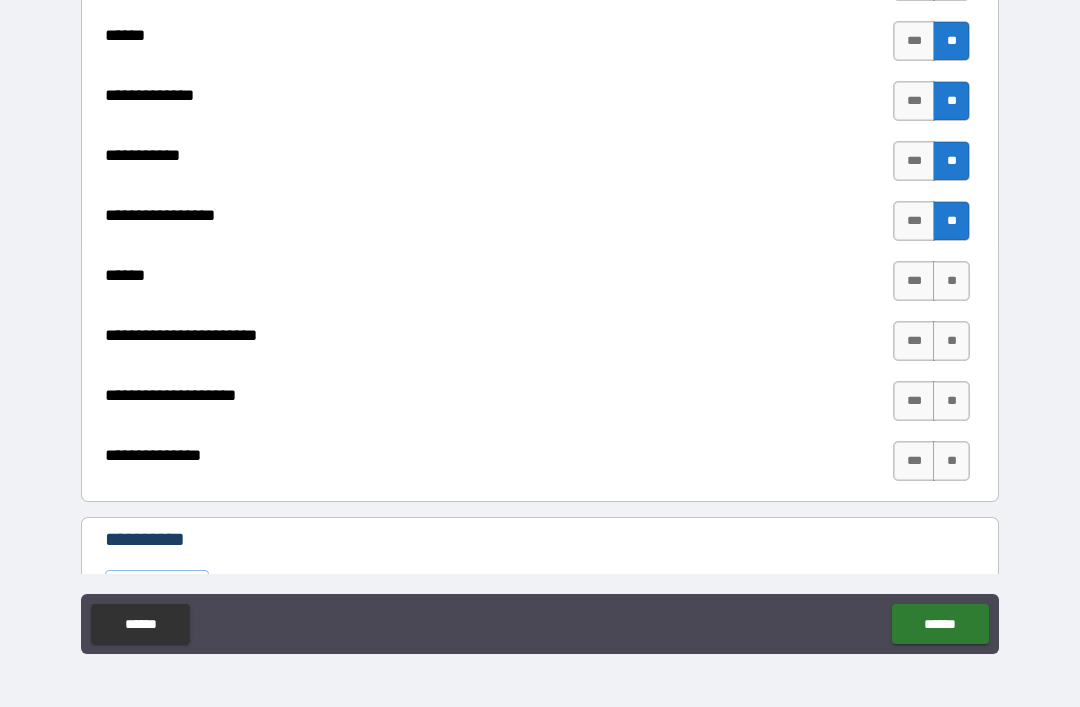 click on "**" at bounding box center (951, 281) 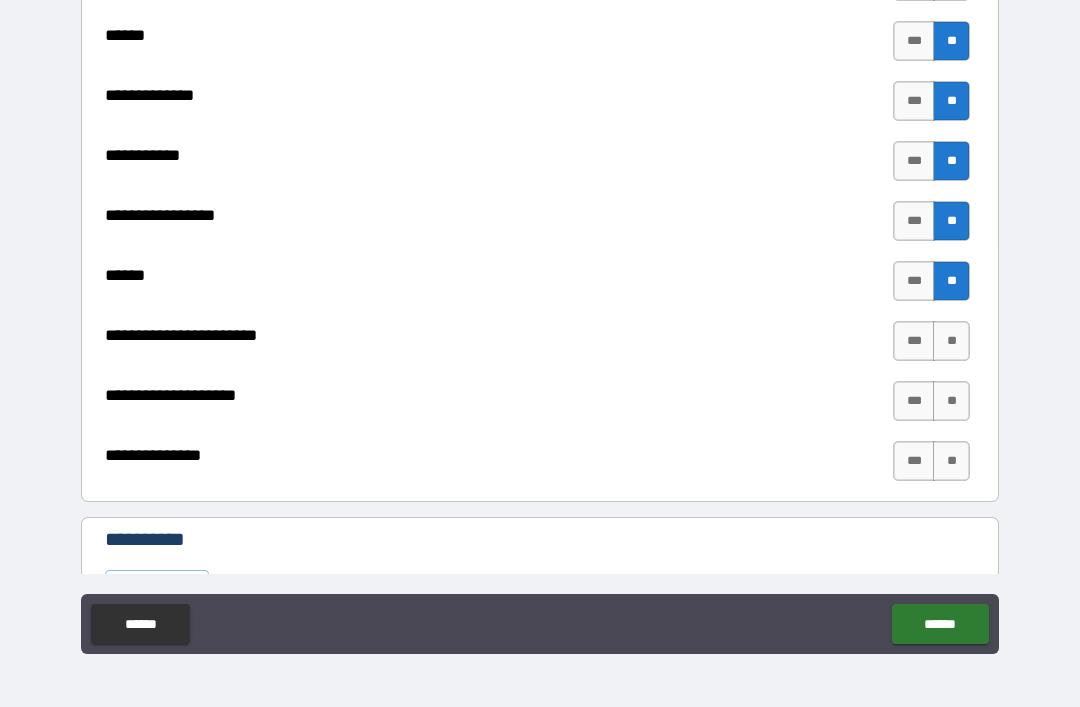 click on "**" at bounding box center [951, 341] 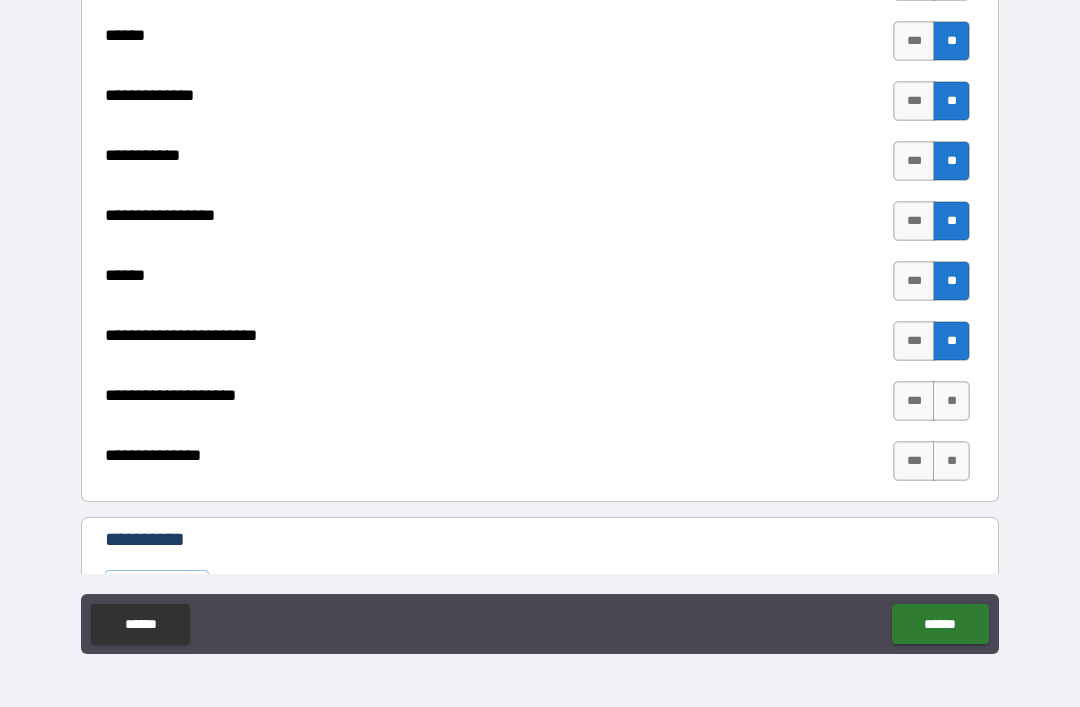 click on "**" at bounding box center (951, 401) 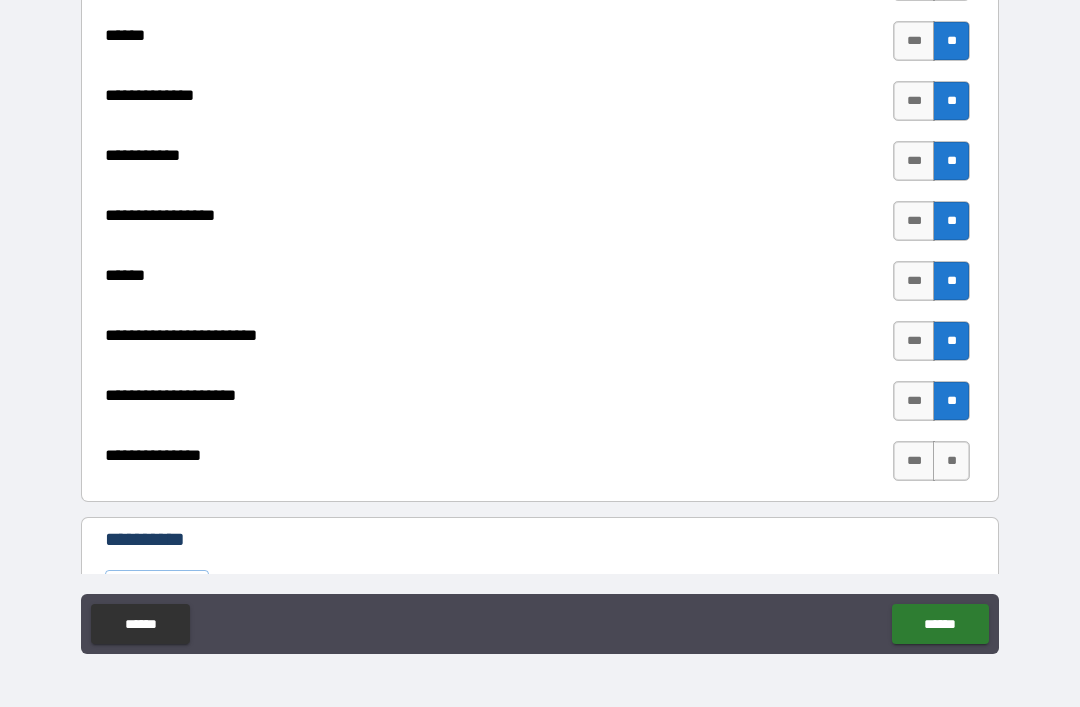 click on "**" at bounding box center (951, 461) 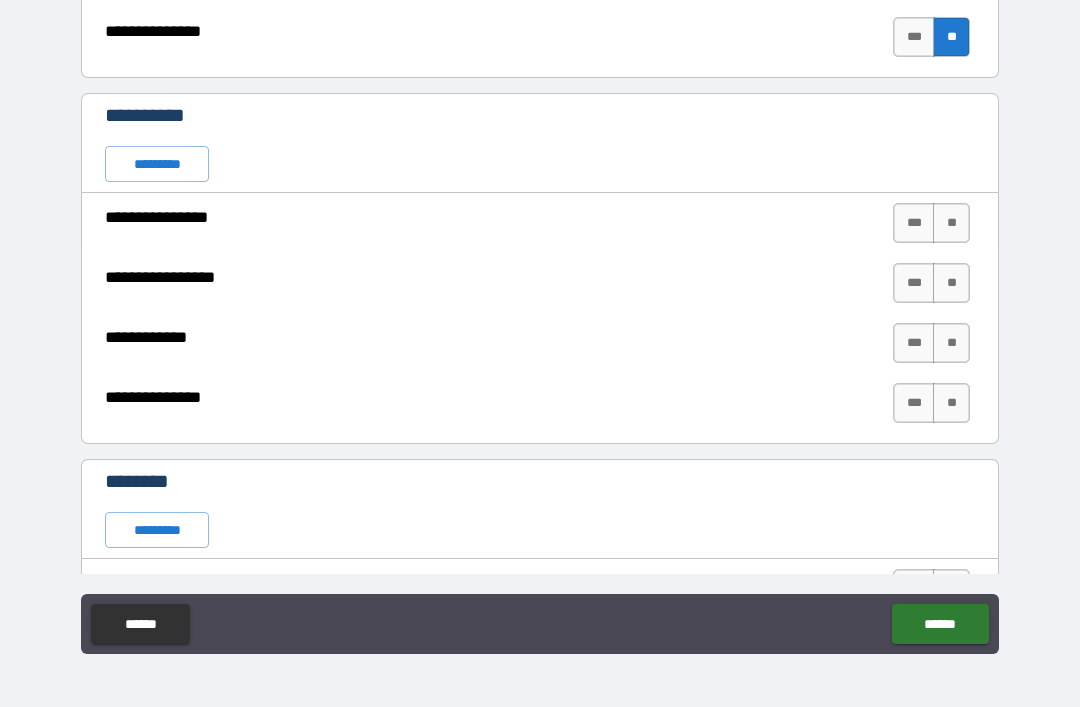 scroll, scrollTop: 1548, scrollLeft: 0, axis: vertical 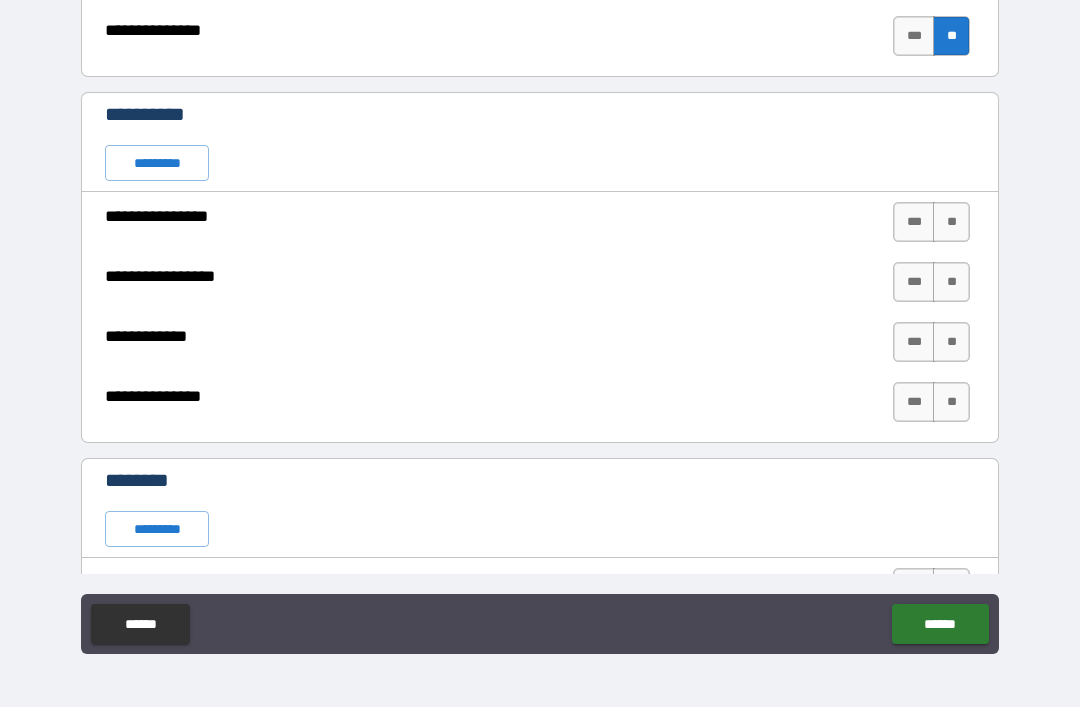 click on "**" at bounding box center [951, 222] 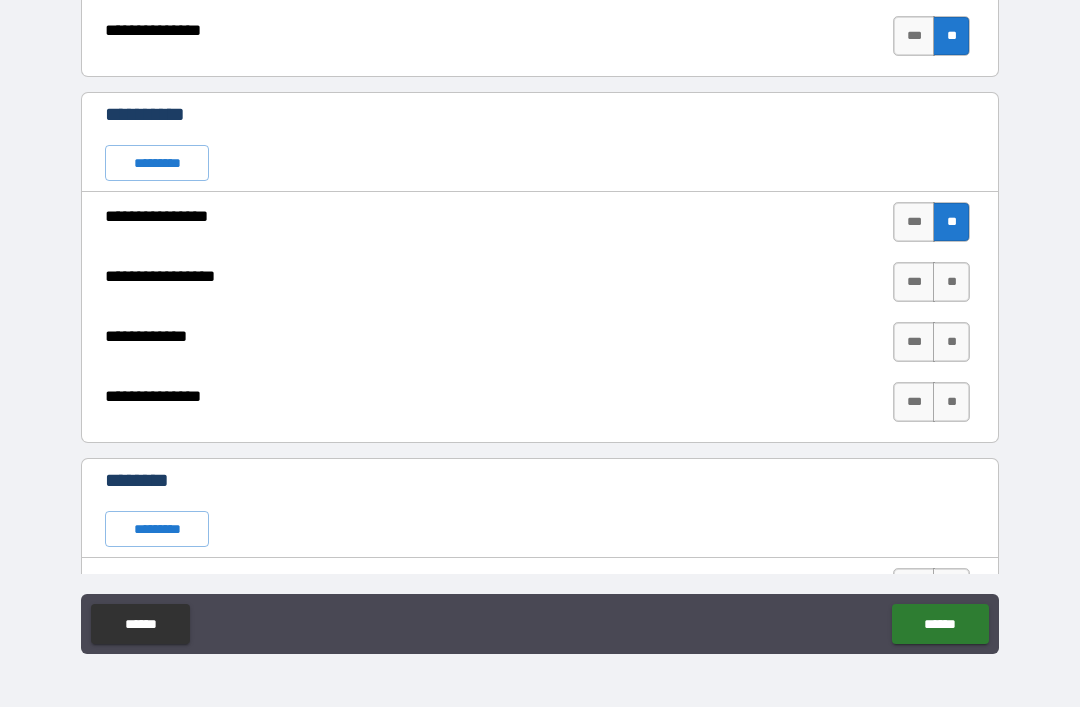 click on "**" at bounding box center [951, 282] 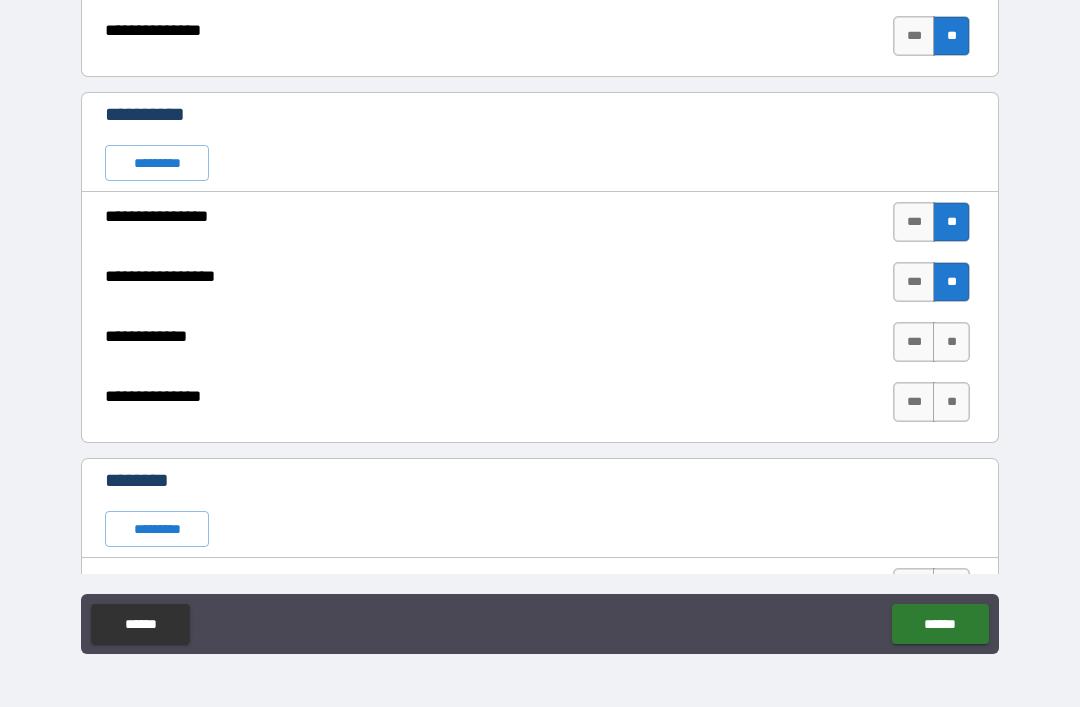 click on "**" at bounding box center [951, 342] 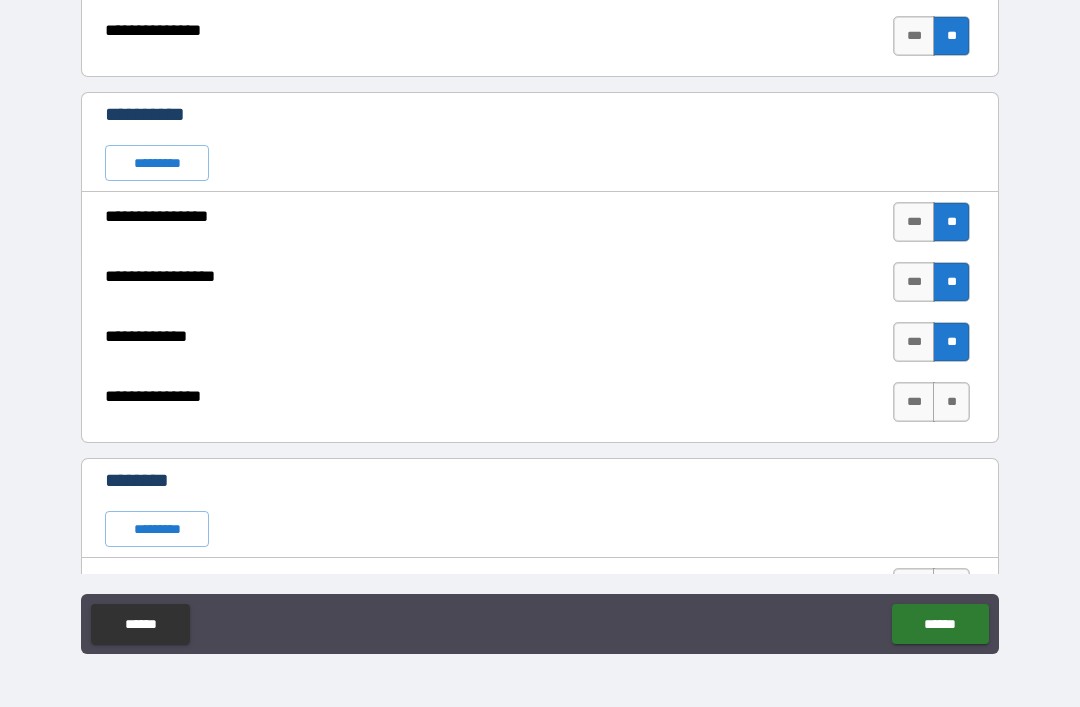click on "**" at bounding box center [951, 402] 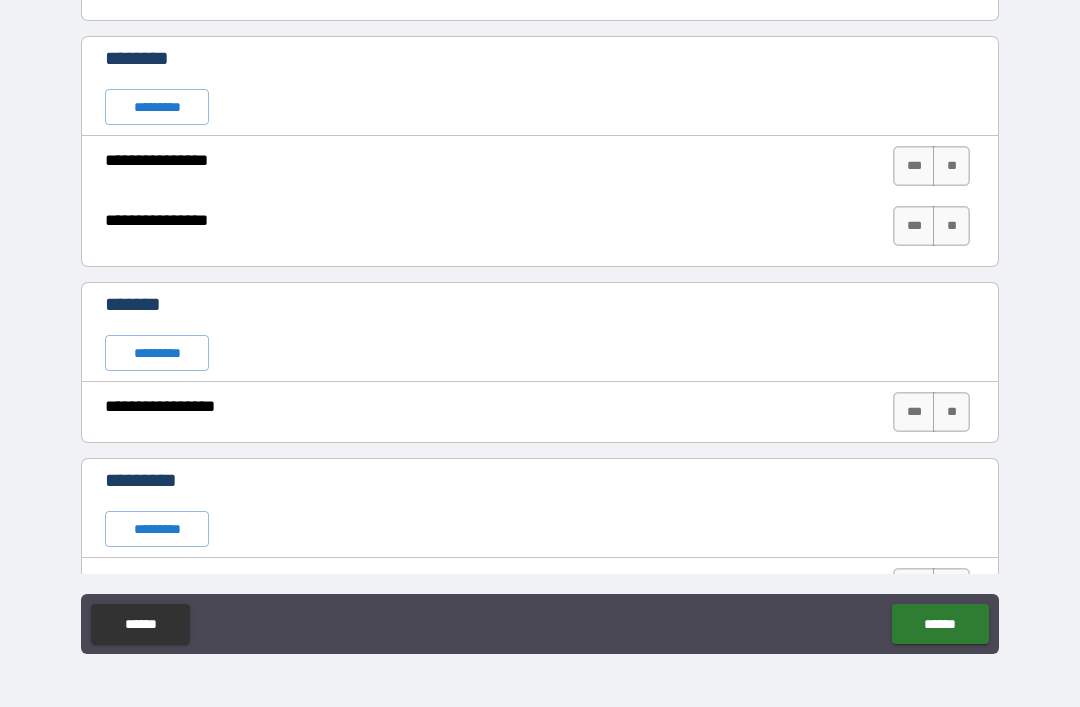 scroll, scrollTop: 1987, scrollLeft: 0, axis: vertical 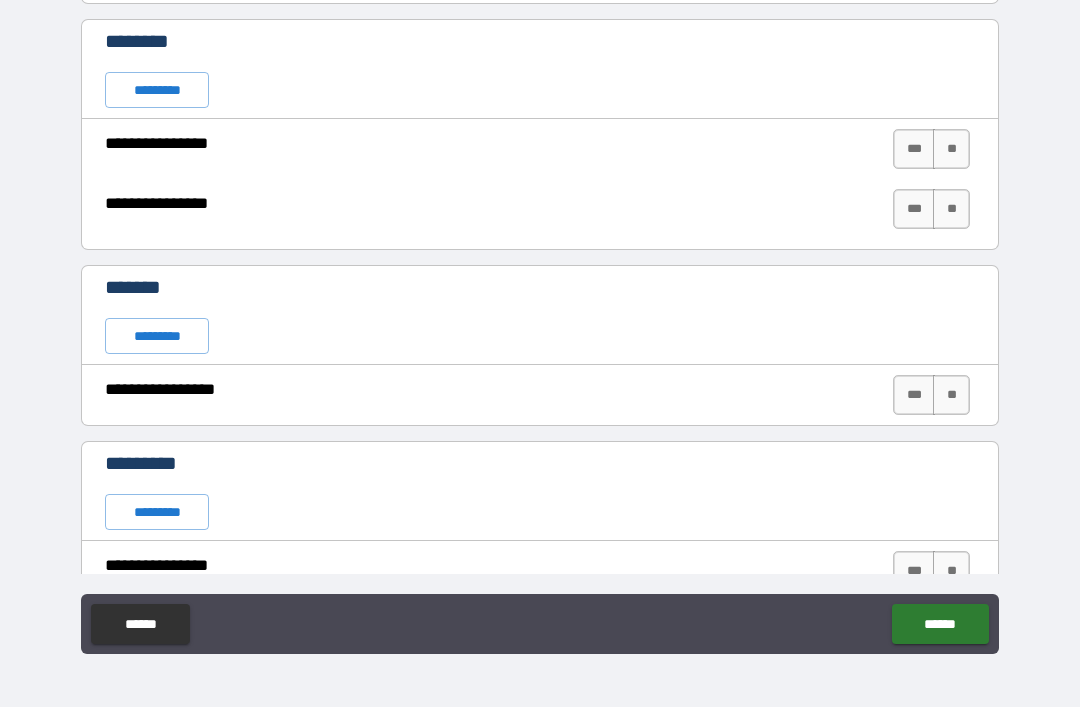 click on "**" at bounding box center (951, 149) 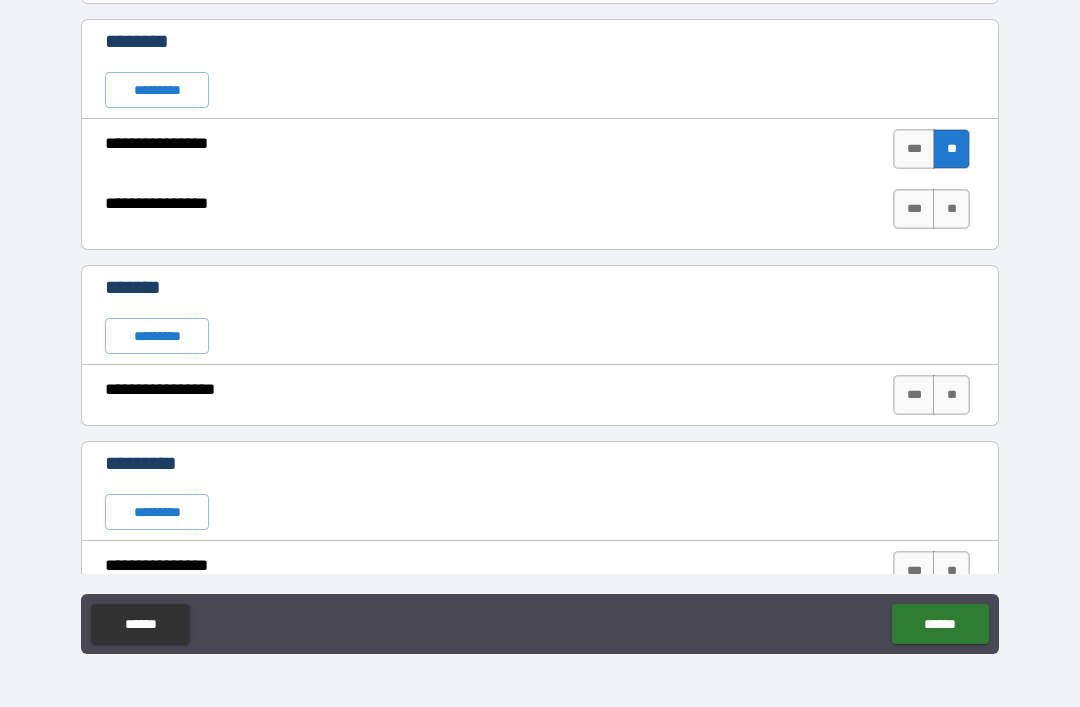 click on "**" at bounding box center (951, 209) 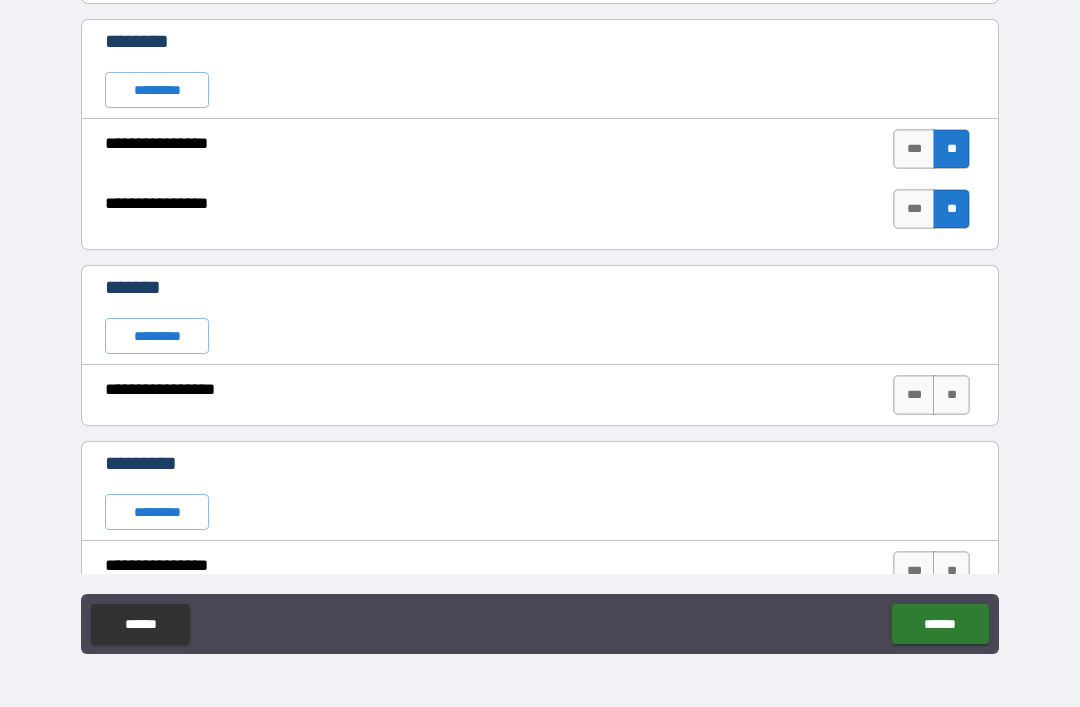 click on "**" at bounding box center (951, 395) 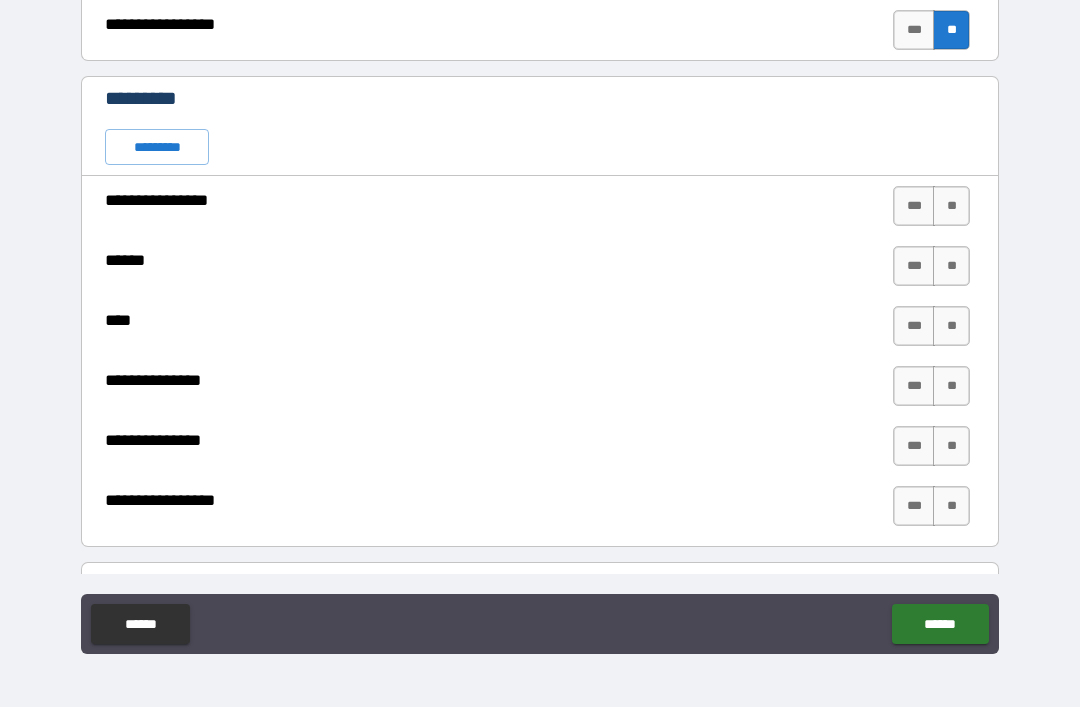 scroll, scrollTop: 2351, scrollLeft: 0, axis: vertical 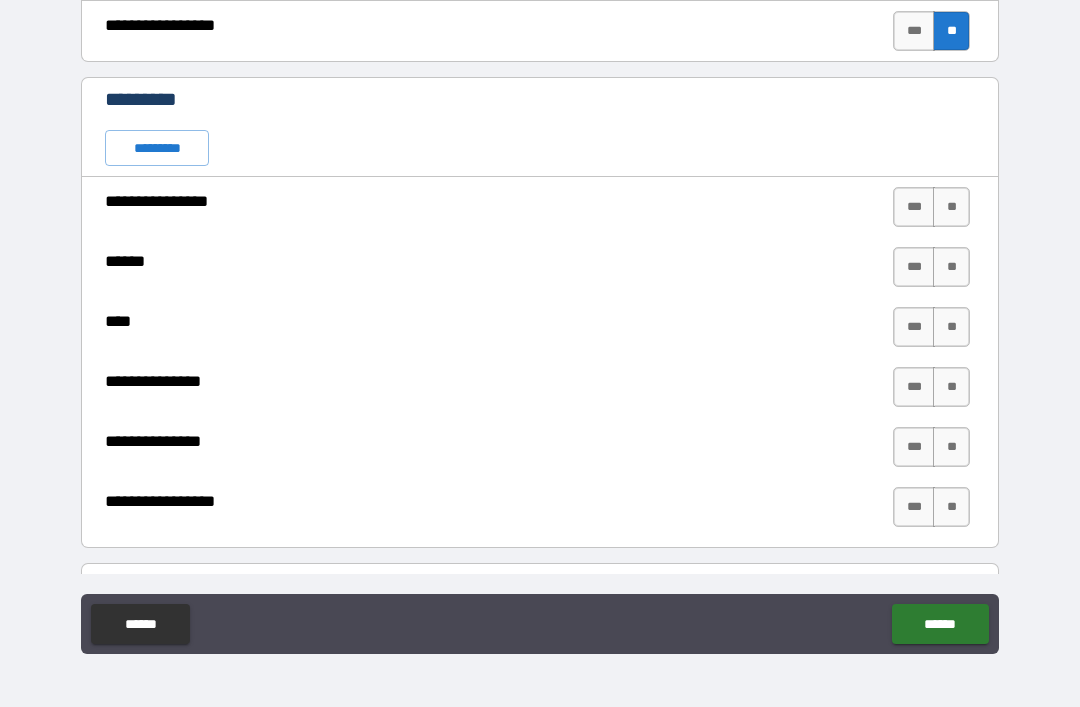 click on "**" at bounding box center (951, 207) 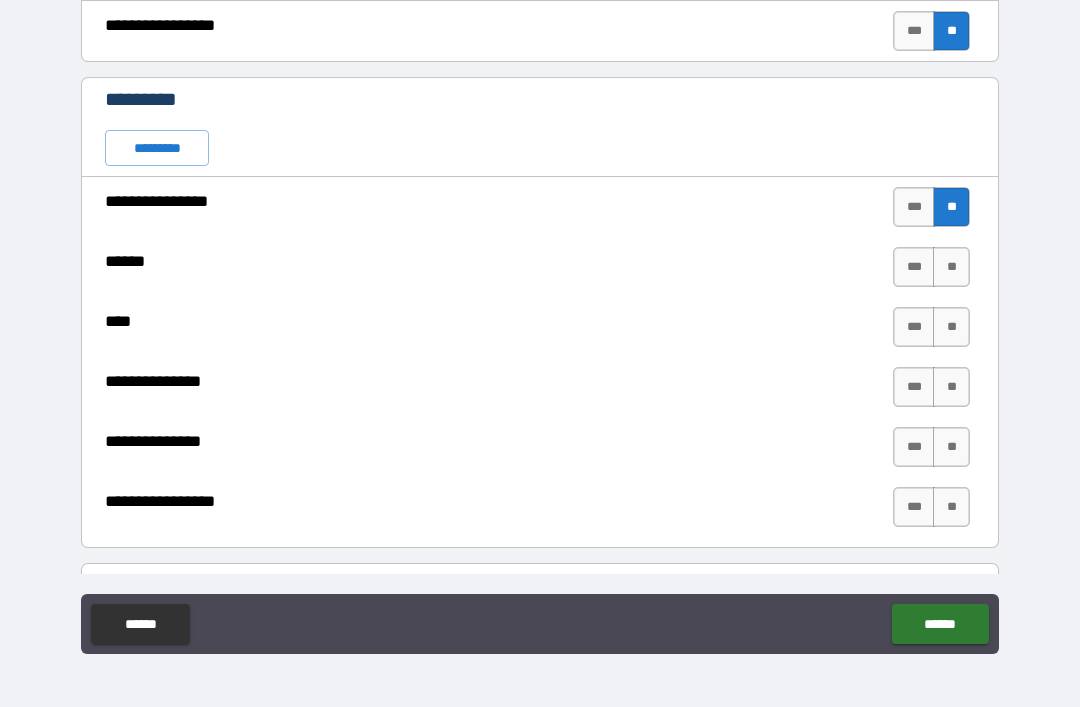 click on "**" at bounding box center [951, 267] 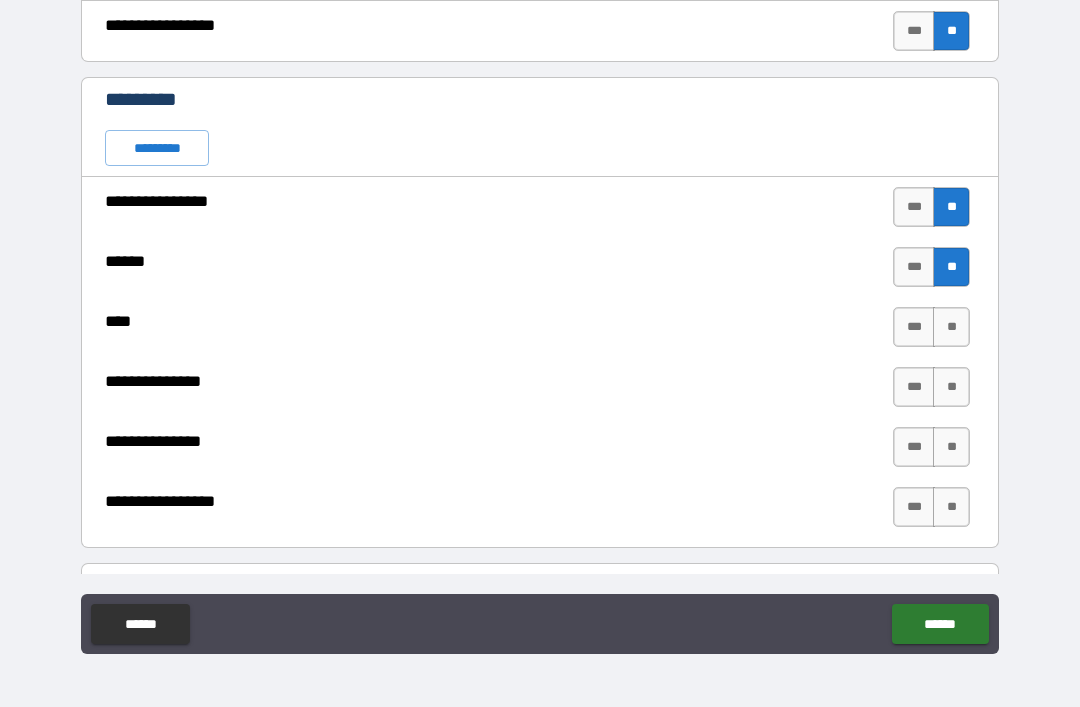 click on "**" at bounding box center (951, 327) 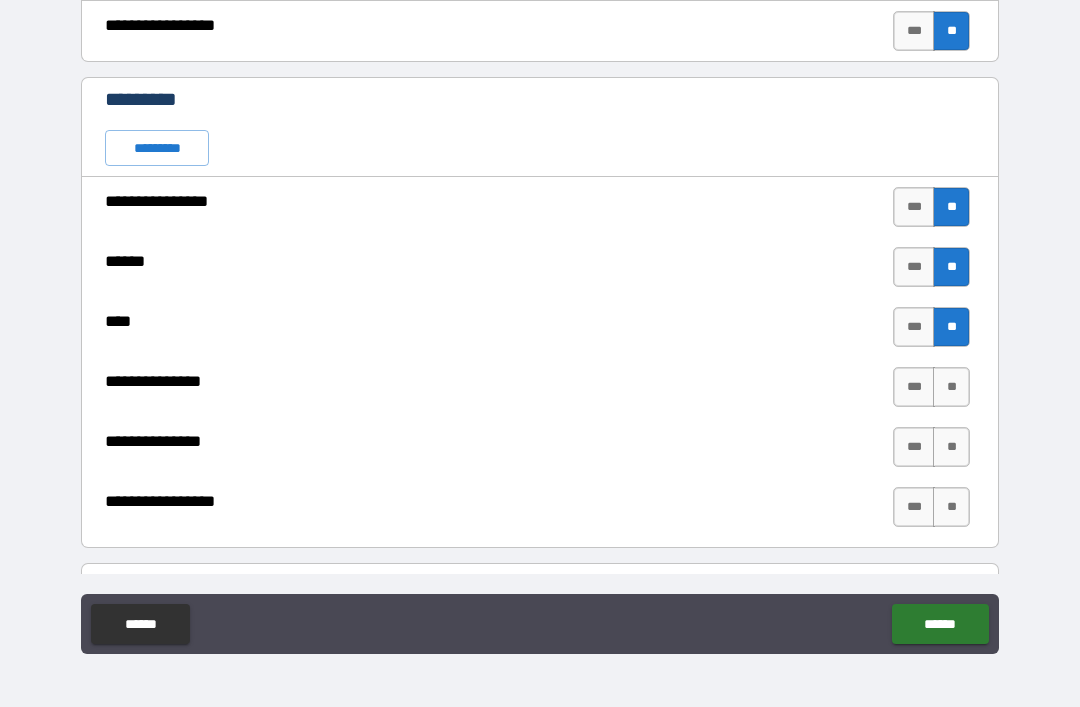 click on "**" at bounding box center [951, 387] 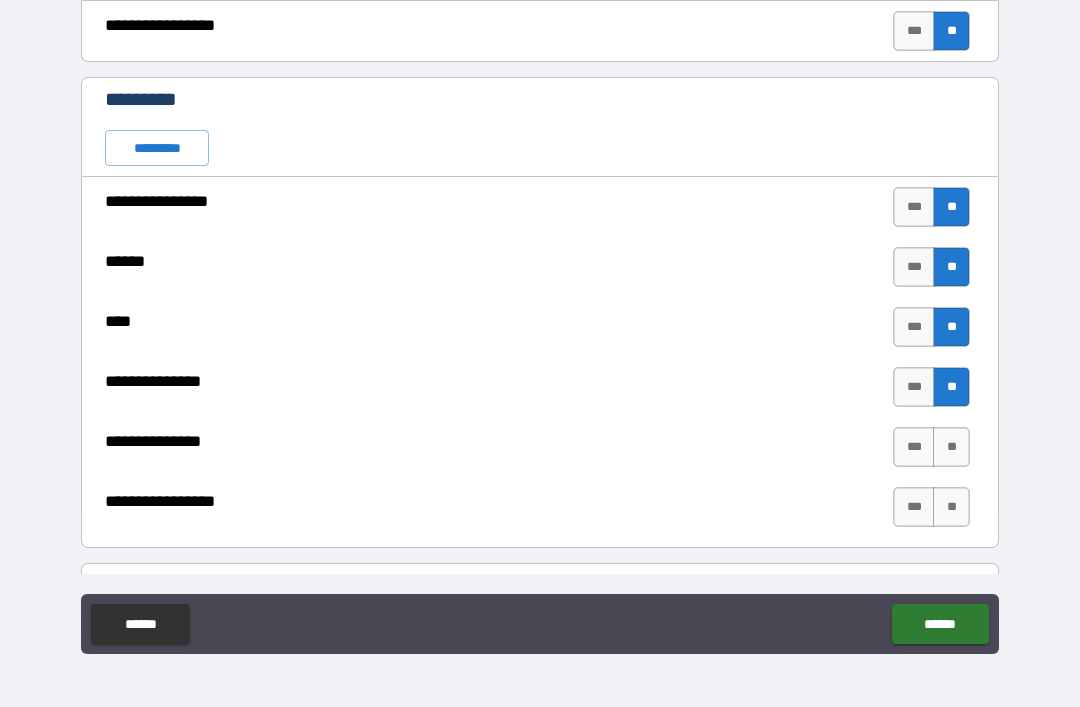 click on "**" at bounding box center [951, 447] 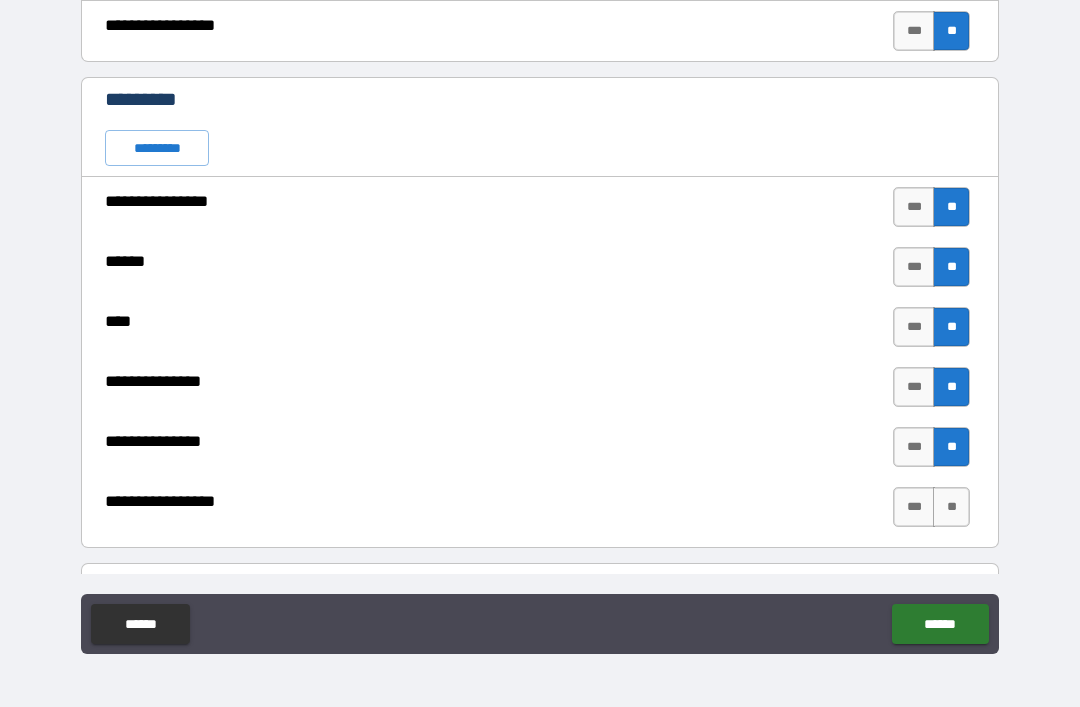 click on "**" at bounding box center [951, 507] 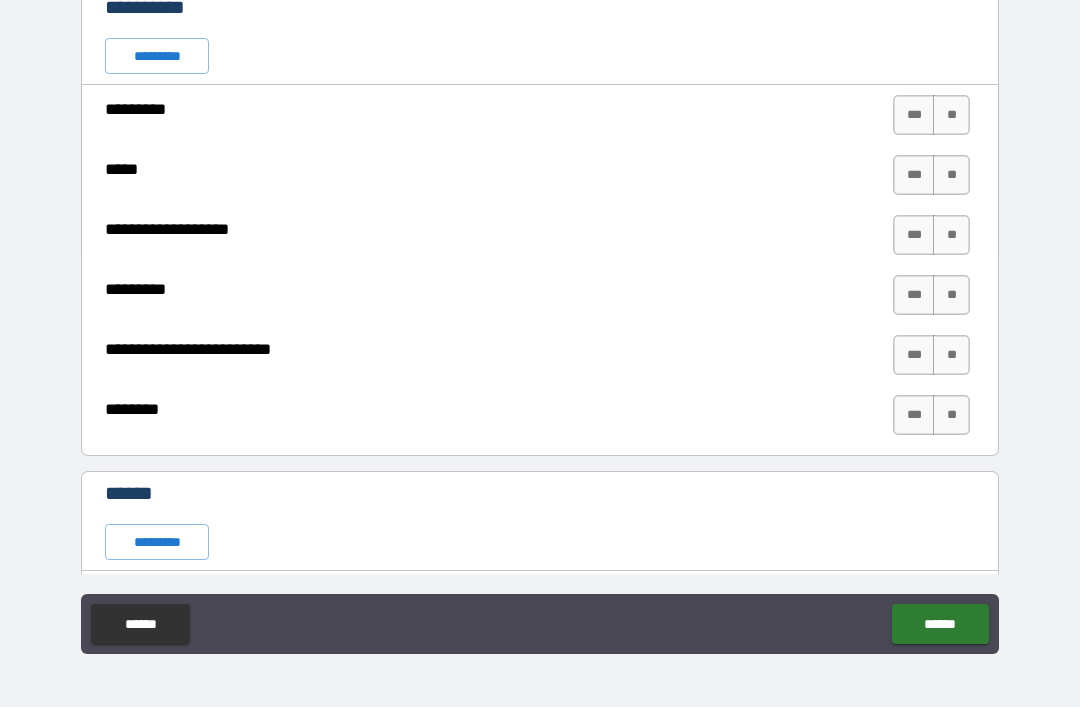 scroll, scrollTop: 2930, scrollLeft: 0, axis: vertical 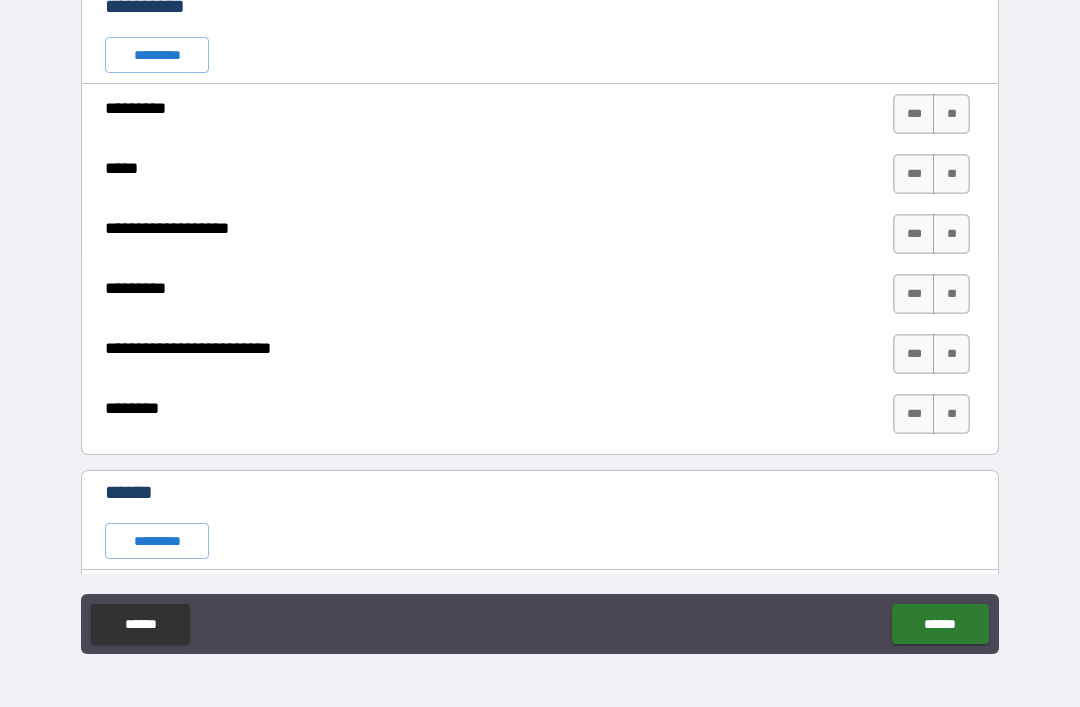 click on "***" at bounding box center [914, 114] 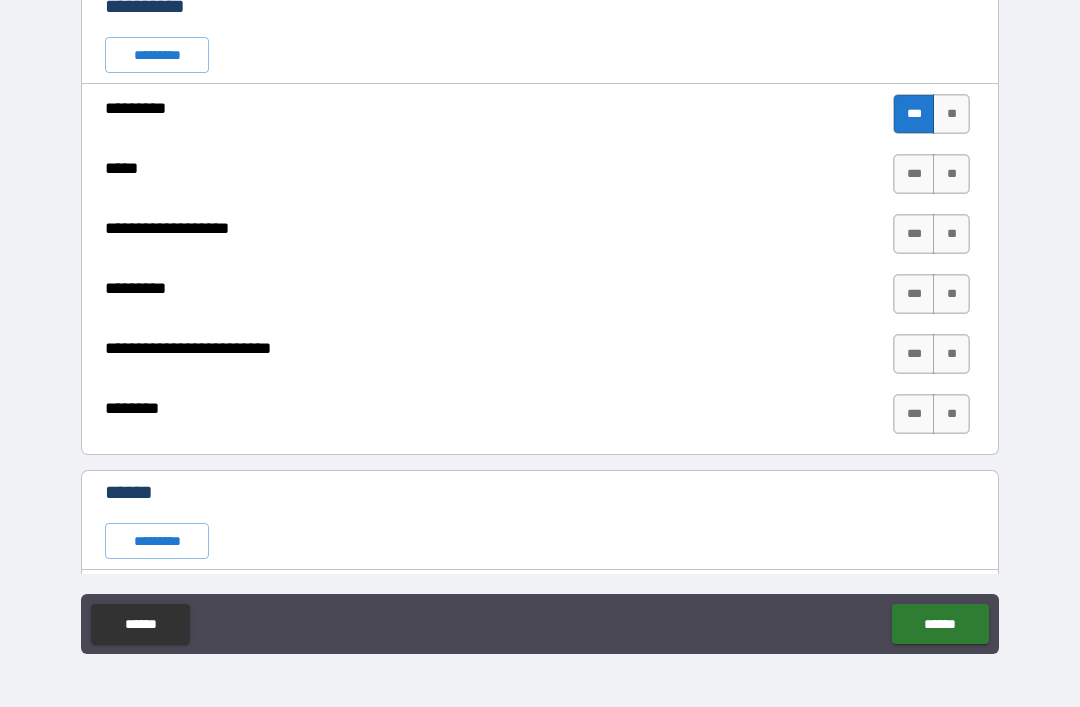 click on "**" at bounding box center [951, 174] 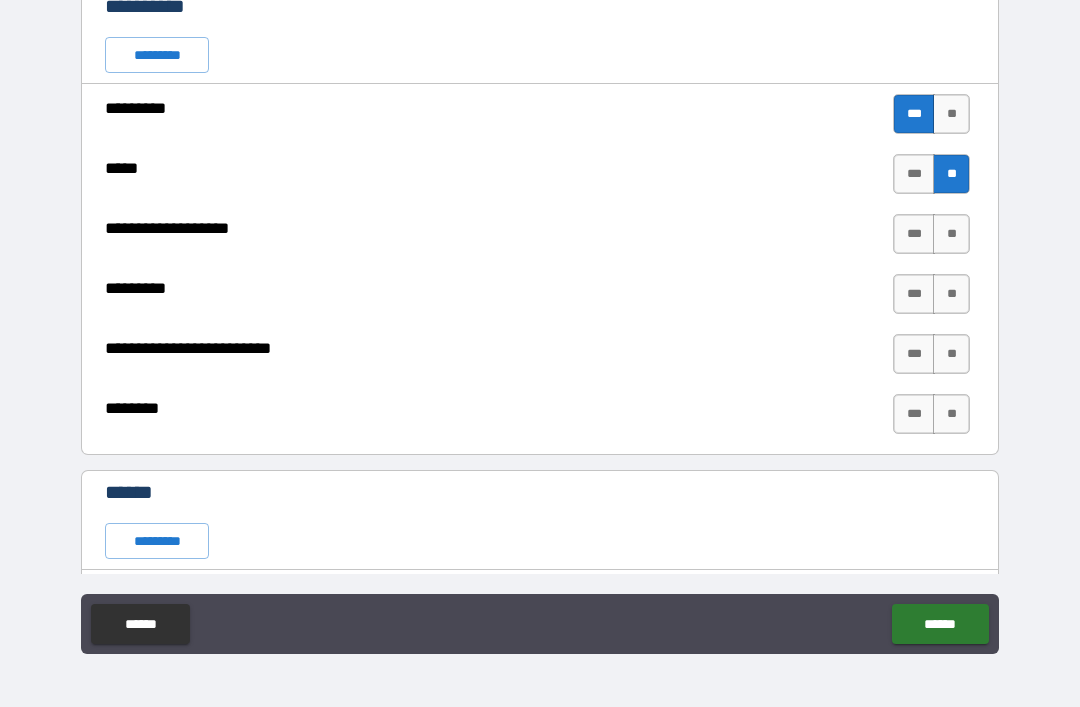 click on "**" at bounding box center (951, 234) 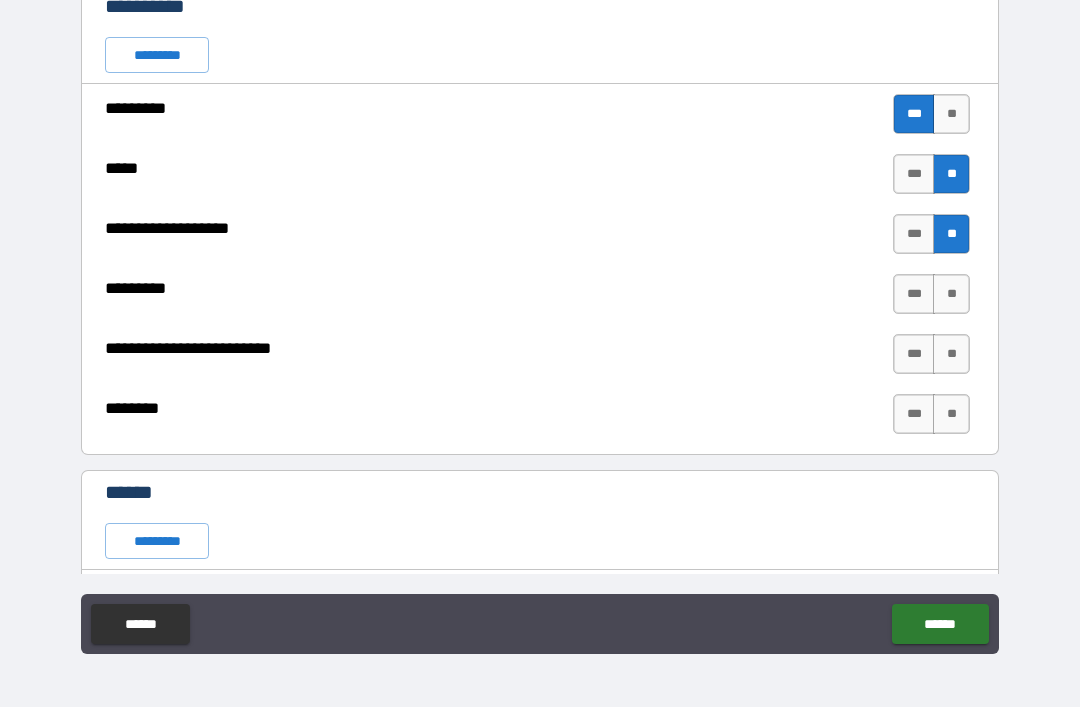 click on "**" at bounding box center [951, 294] 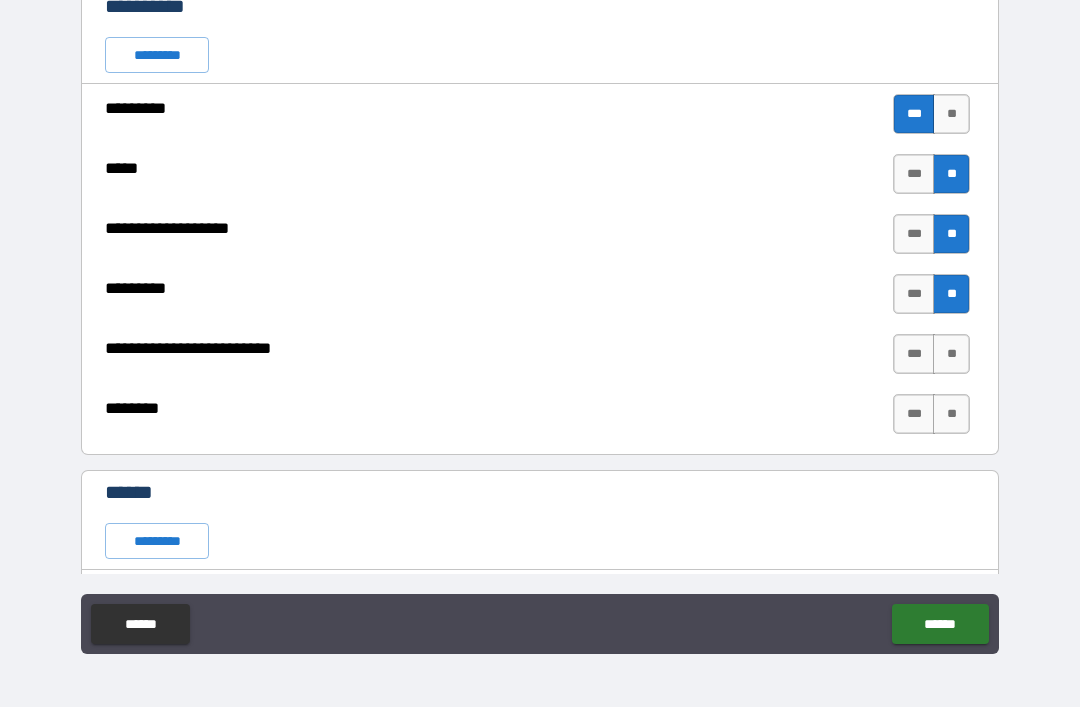 click on "**" at bounding box center (951, 354) 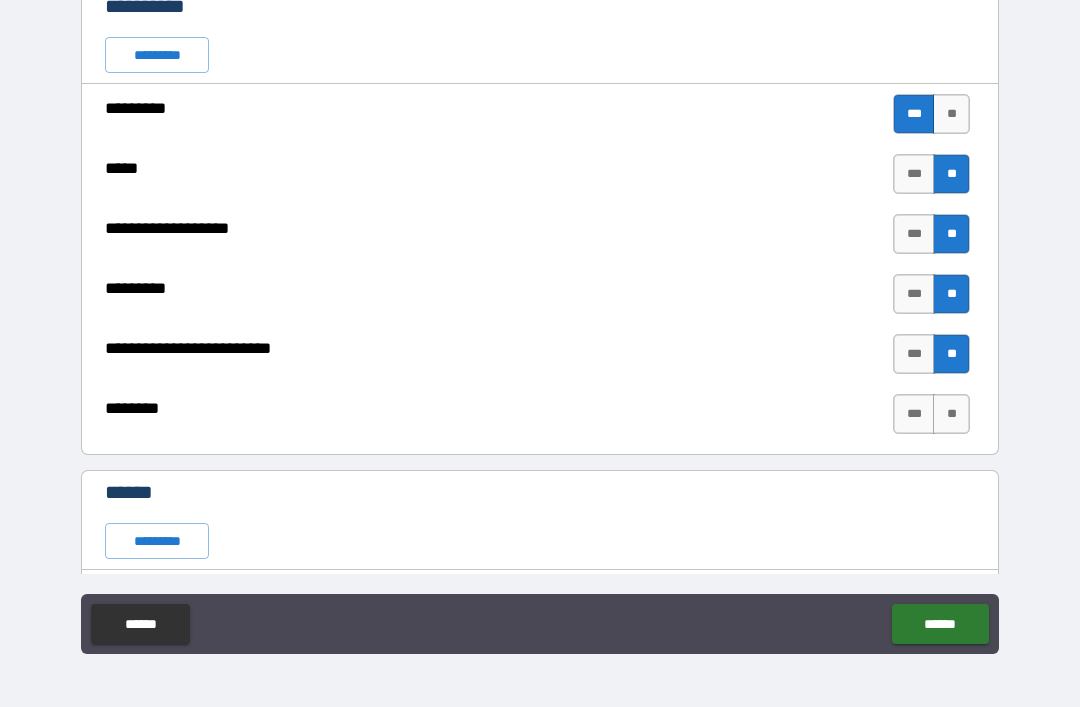 click on "**" at bounding box center (951, 414) 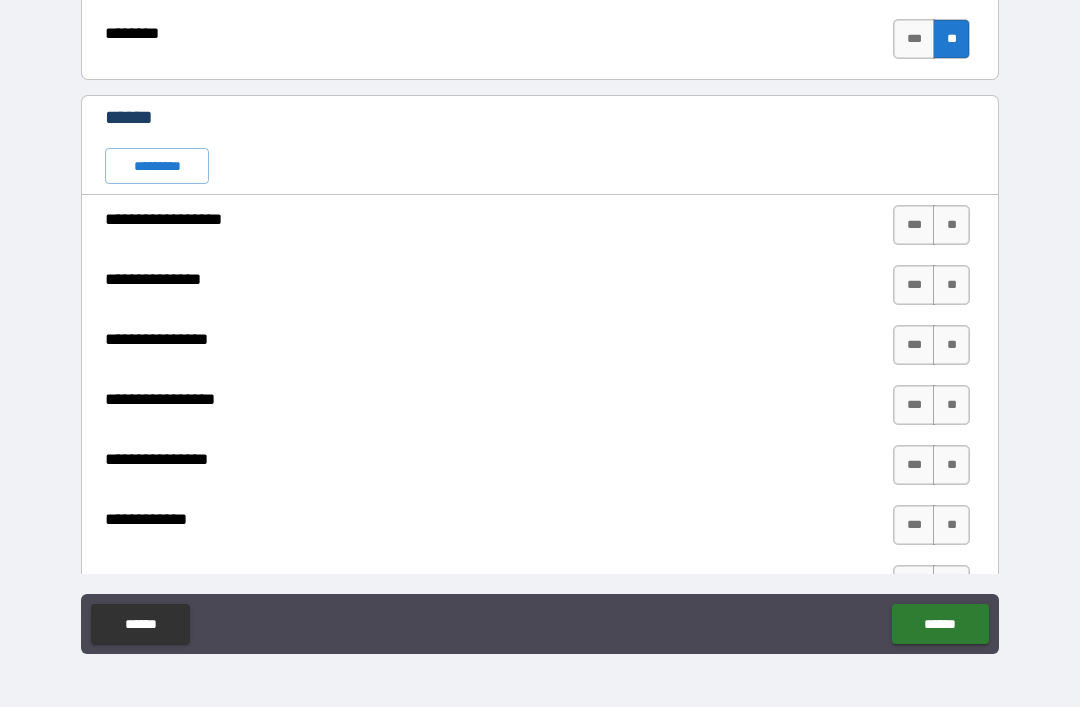 scroll, scrollTop: 3308, scrollLeft: 0, axis: vertical 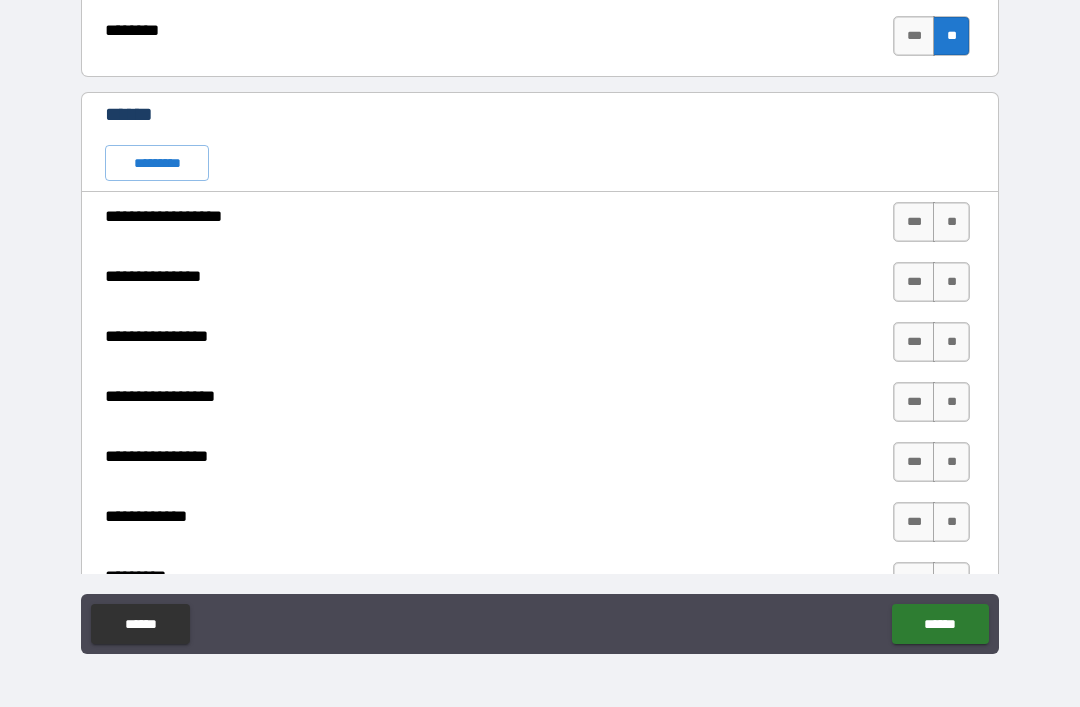 click on "**" at bounding box center [951, 222] 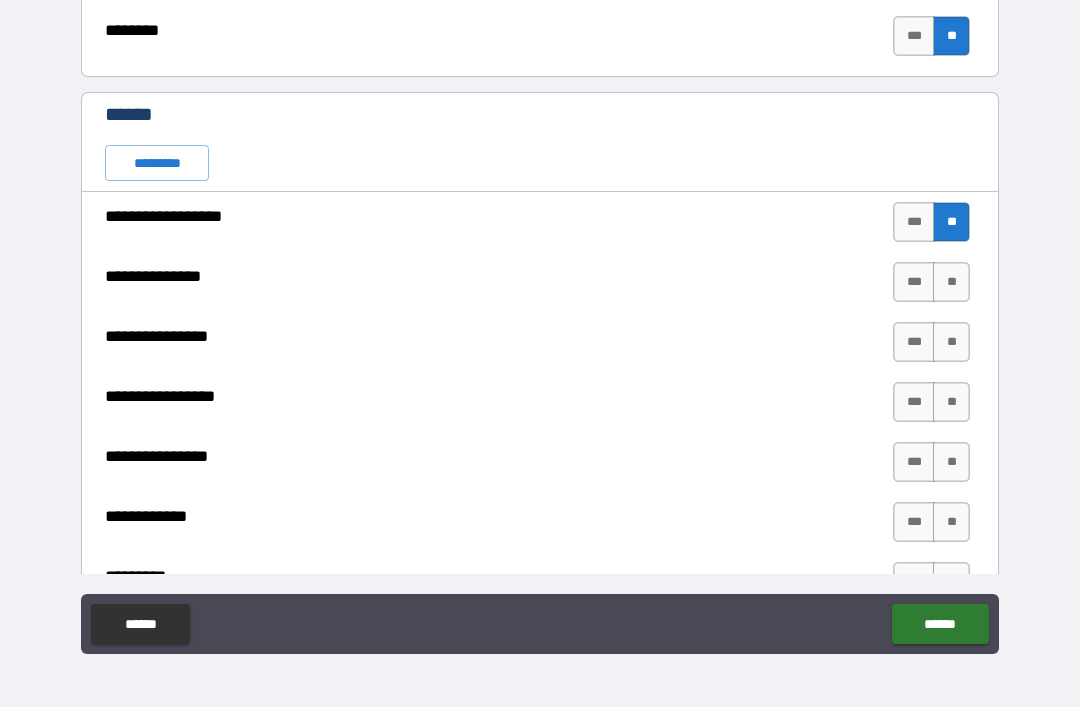 click on "**" at bounding box center [951, 282] 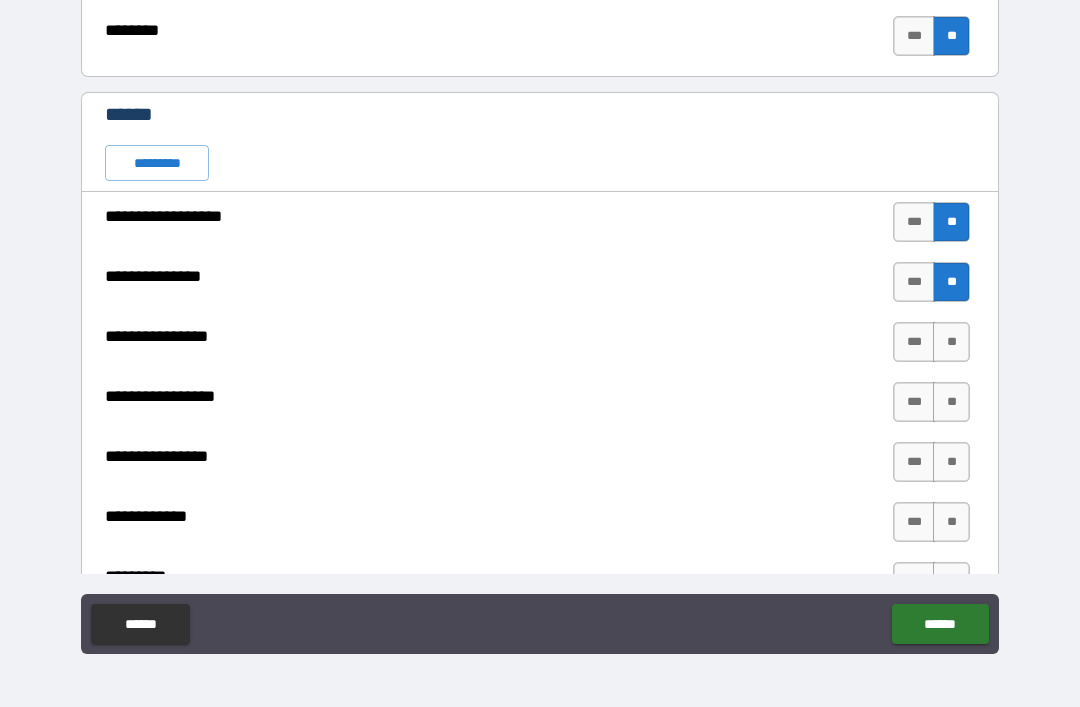 click on "**" at bounding box center [951, 342] 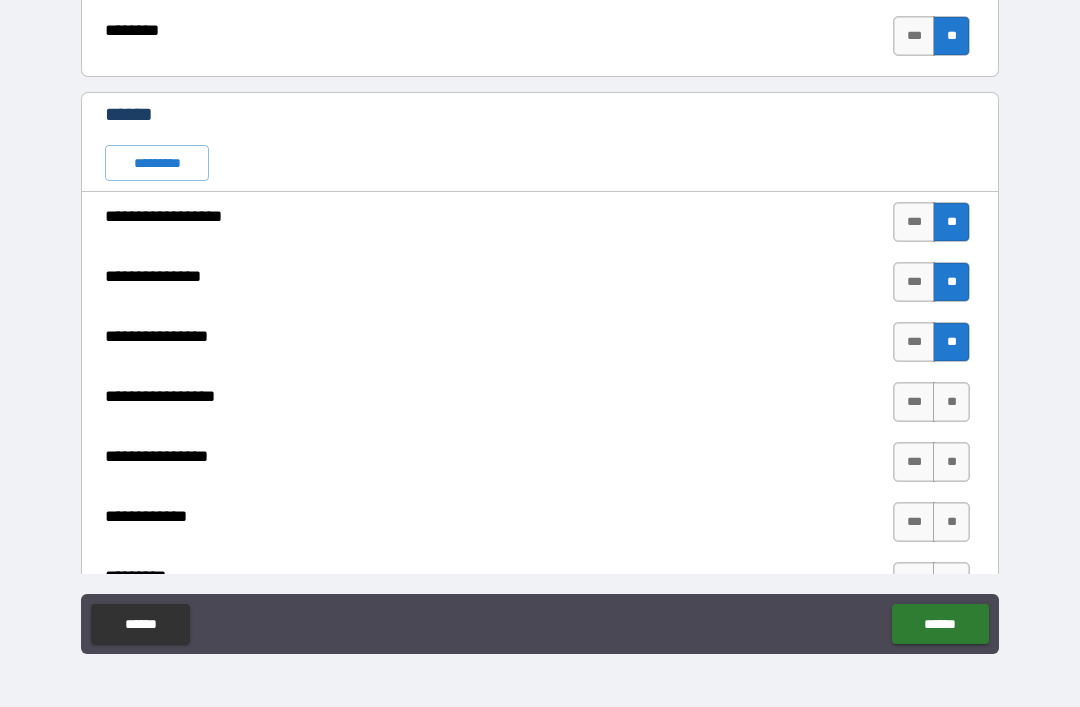 click on "**" at bounding box center [951, 402] 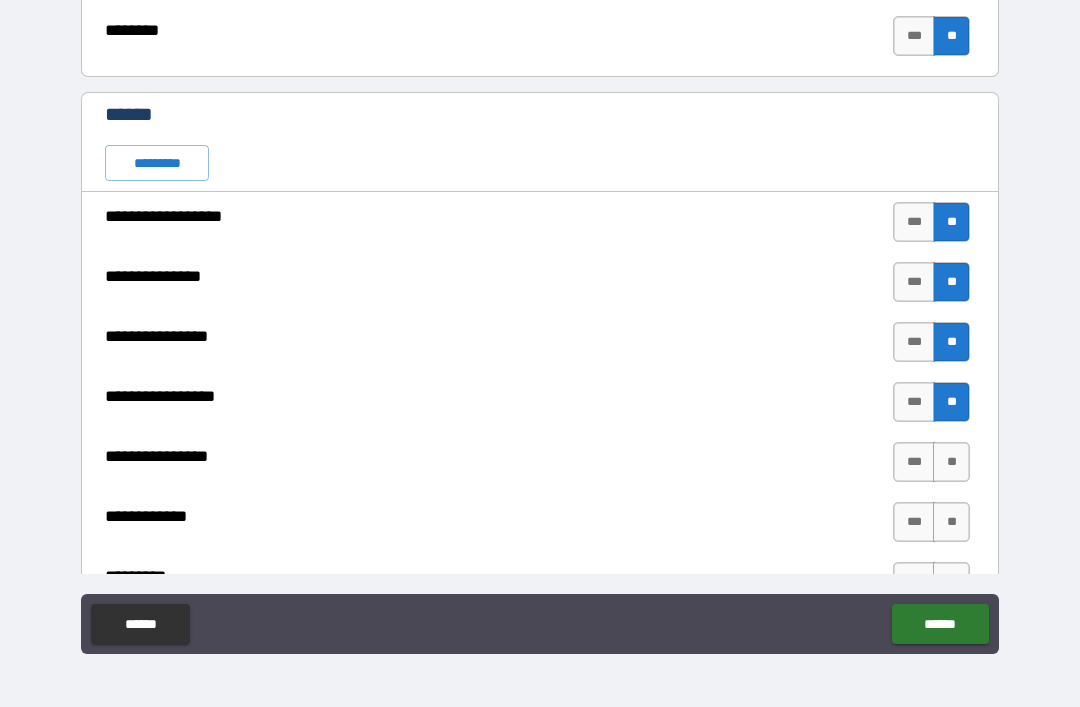 click on "**" at bounding box center [951, 462] 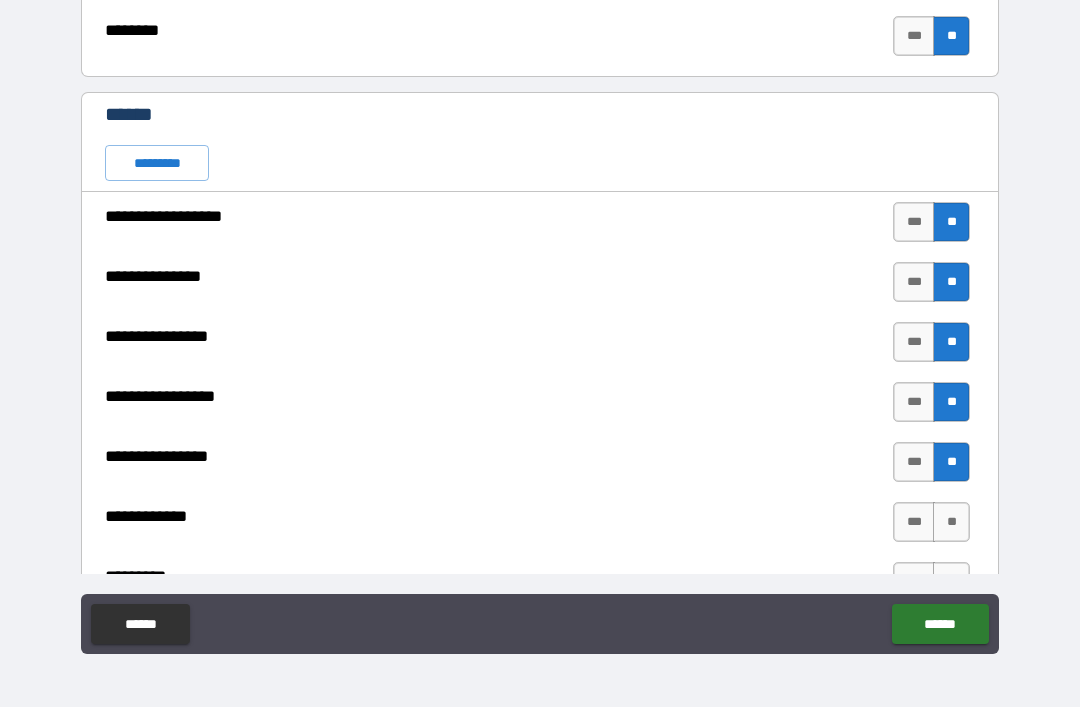 click on "**" at bounding box center [951, 522] 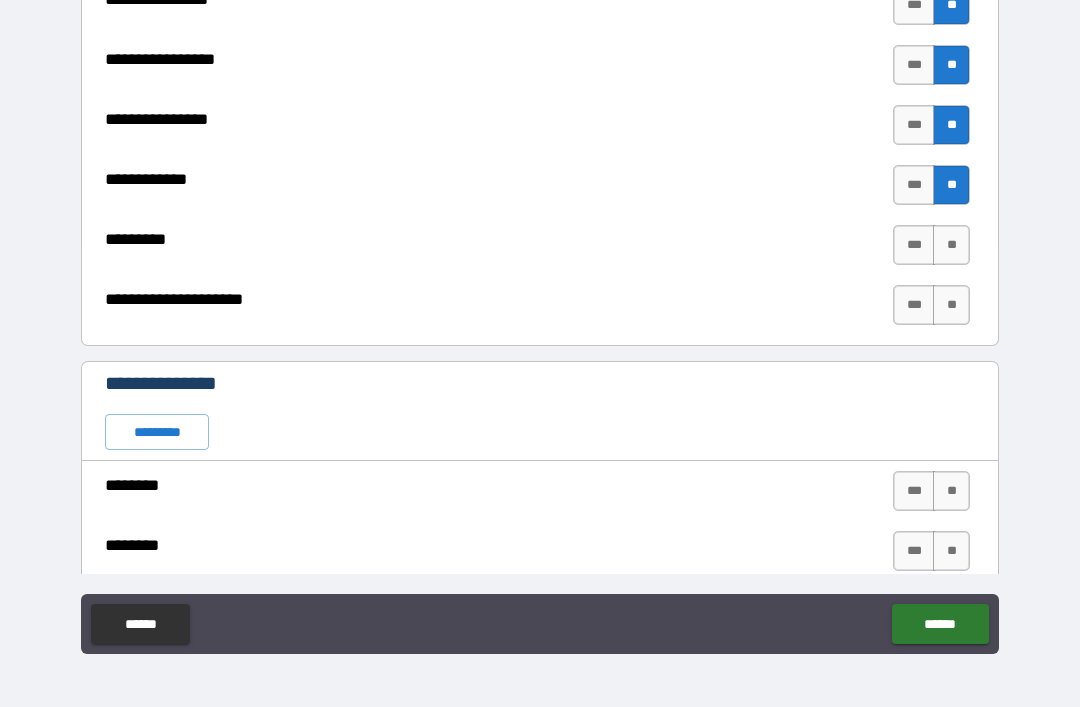 scroll, scrollTop: 3652, scrollLeft: 0, axis: vertical 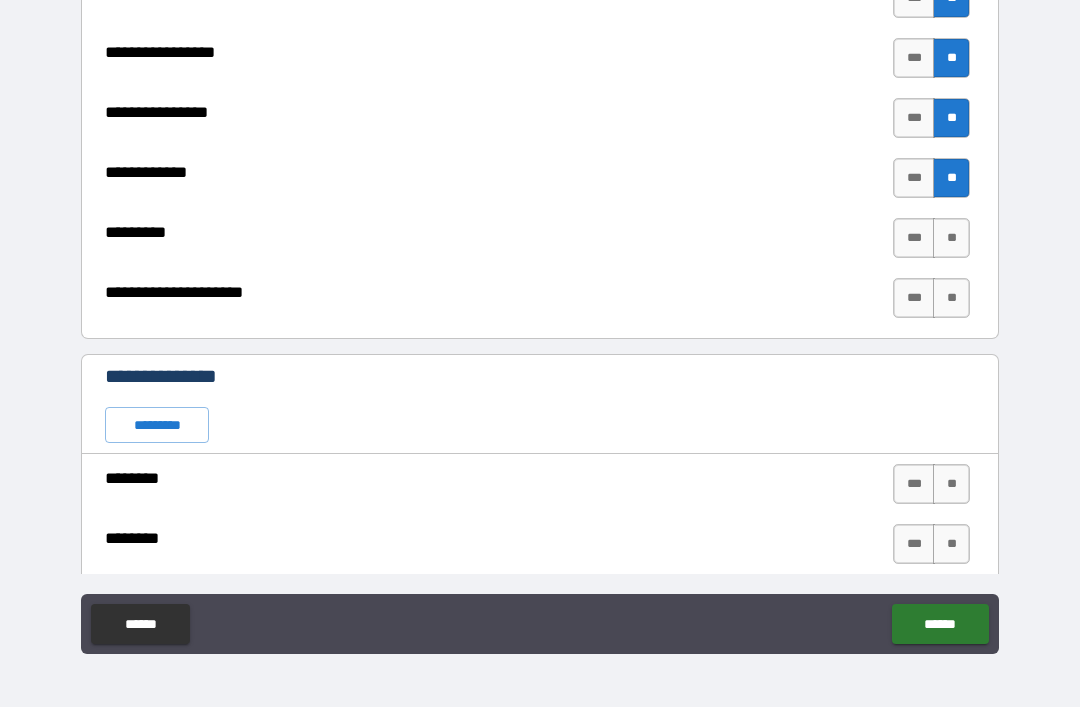 click on "**" at bounding box center [951, 238] 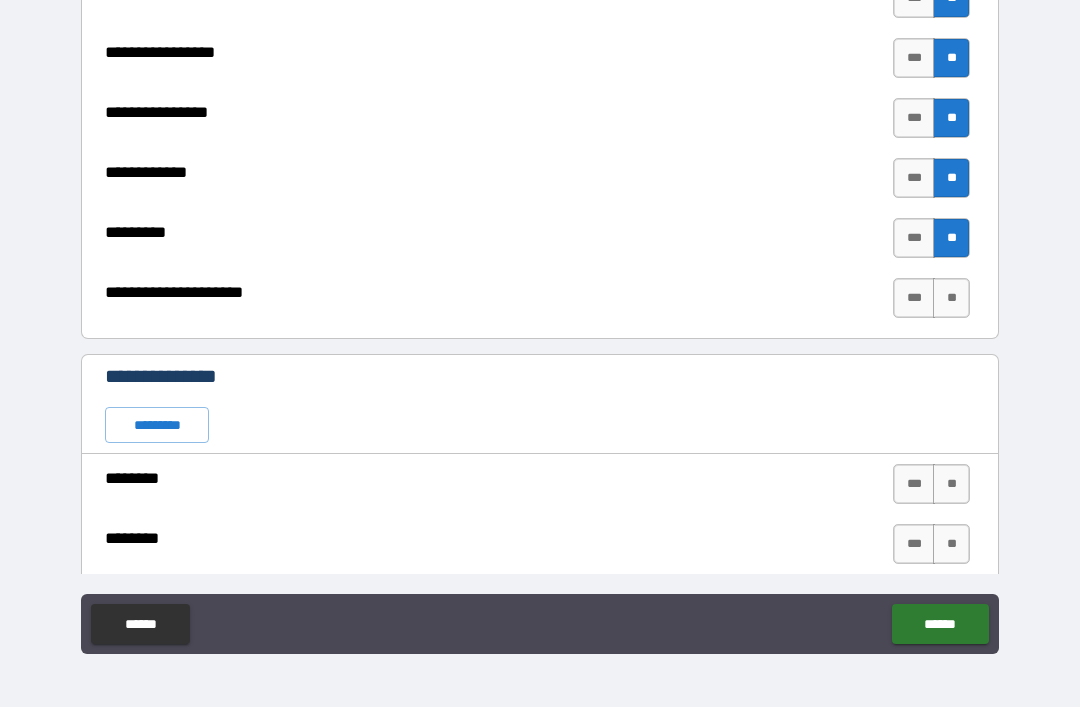 click on "**" at bounding box center (951, 298) 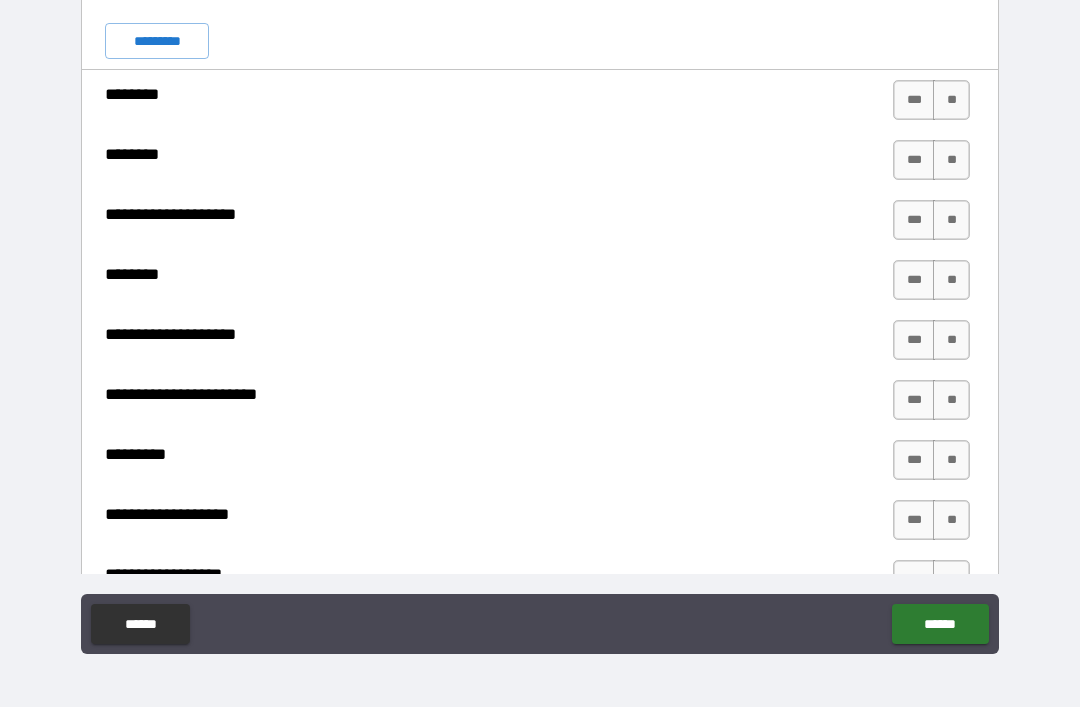 scroll, scrollTop: 4035, scrollLeft: 0, axis: vertical 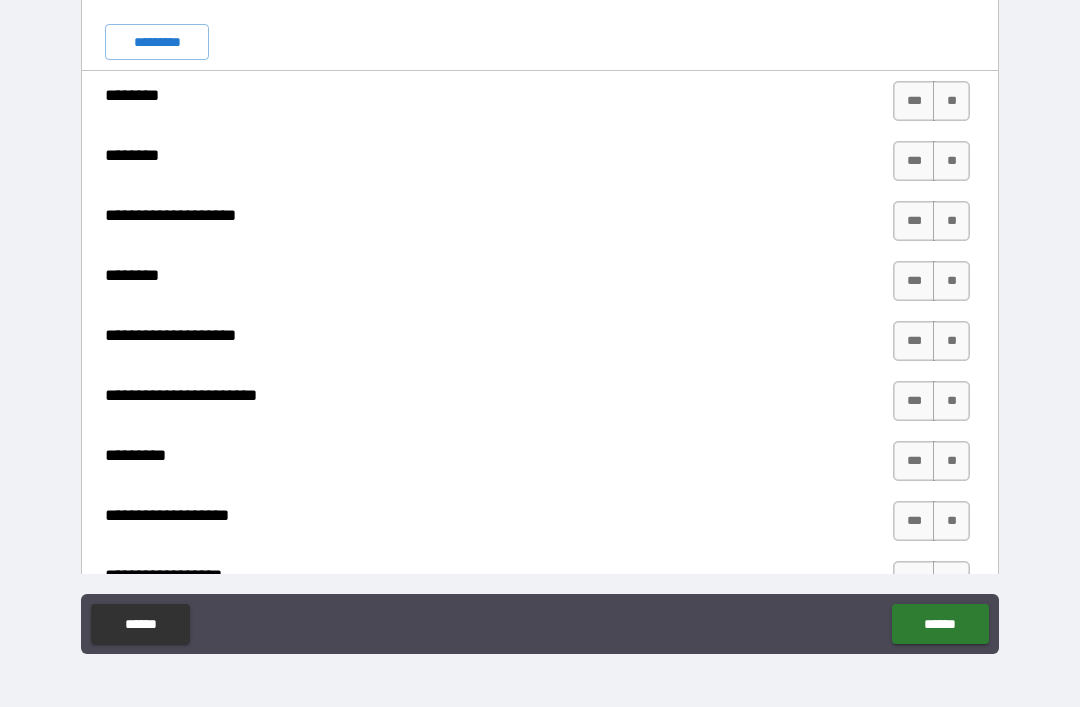 click on "**" at bounding box center [951, 101] 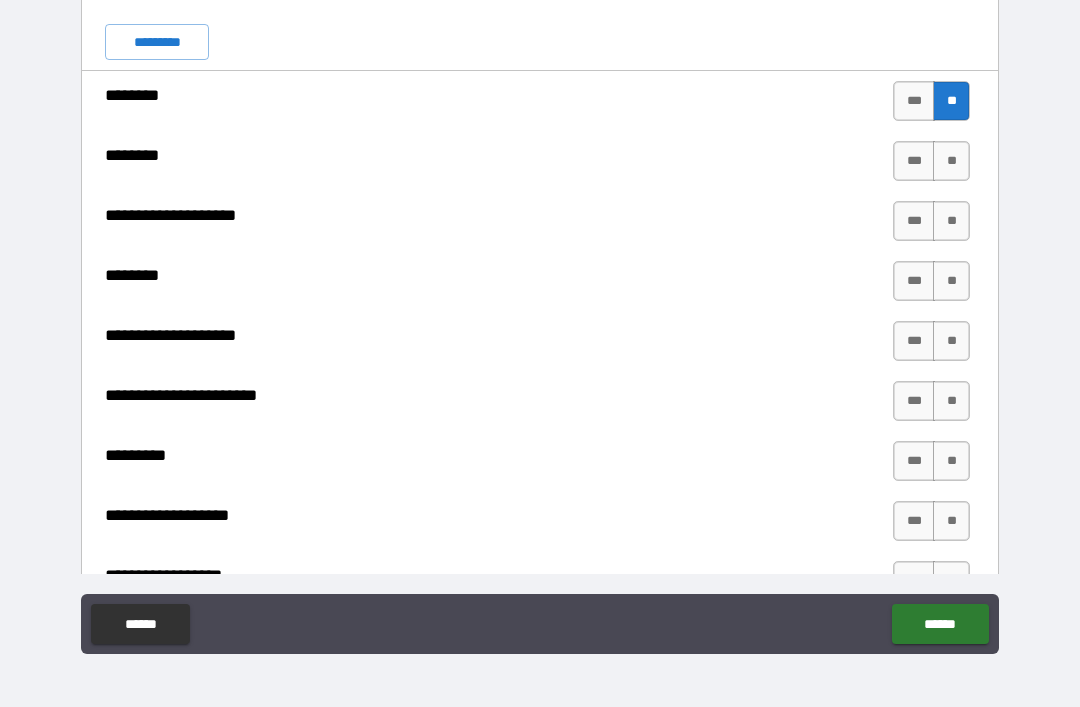 click on "**" at bounding box center (951, 161) 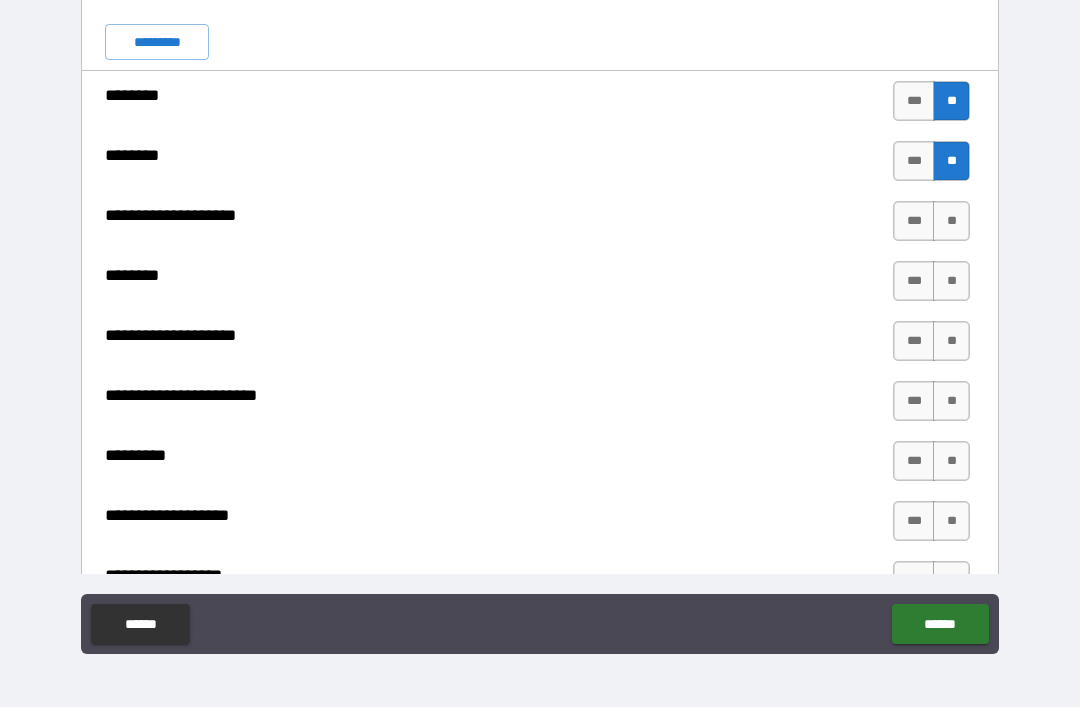 click on "**" at bounding box center [951, 221] 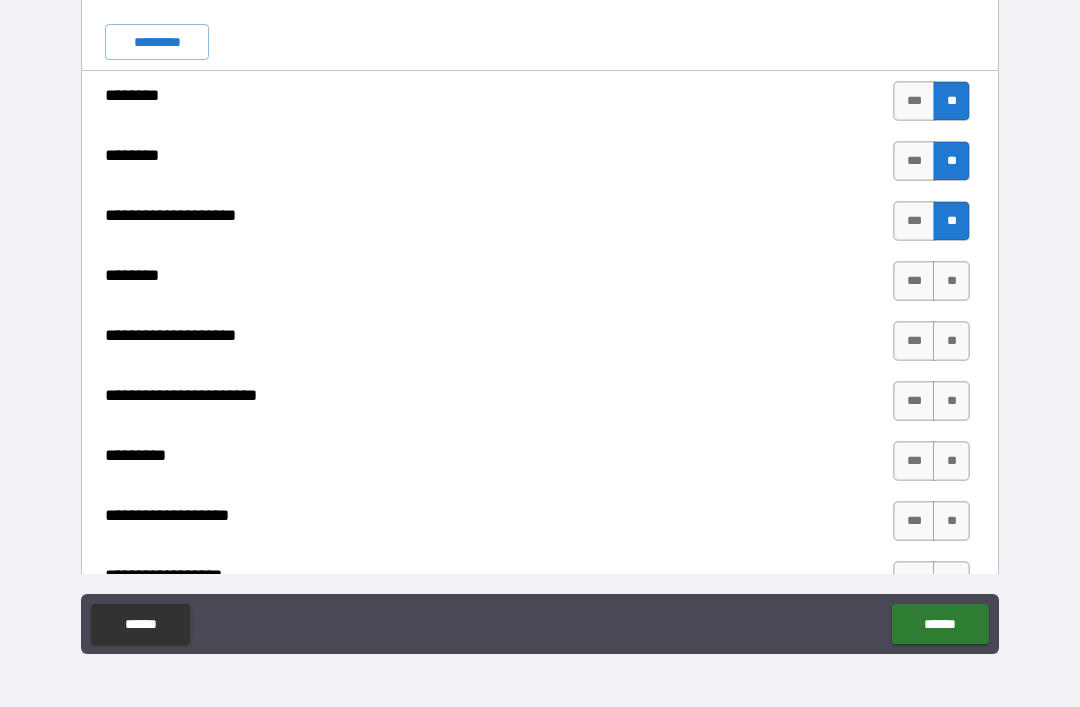 click on "**" at bounding box center (951, 281) 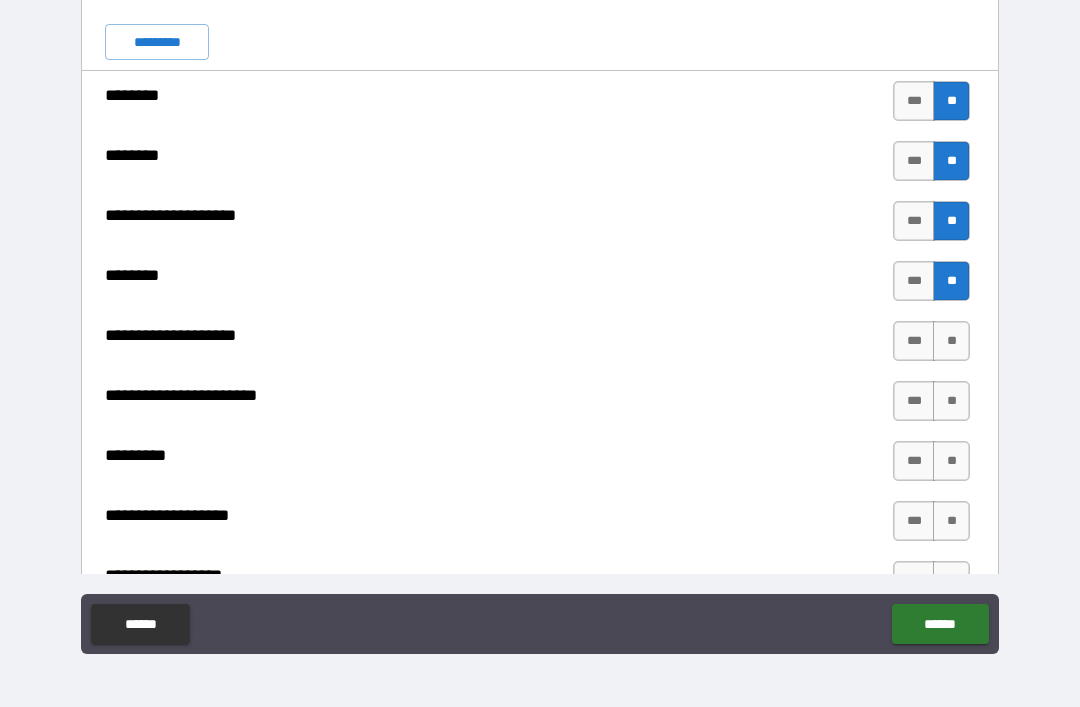 click on "**" at bounding box center (951, 341) 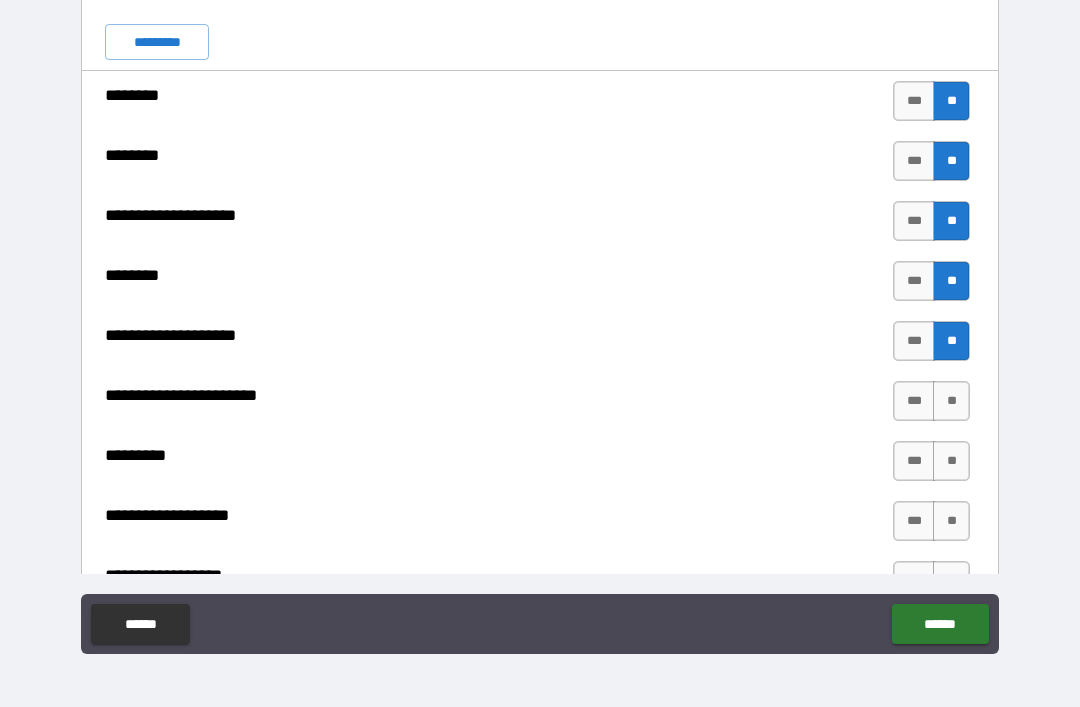 click on "**" at bounding box center (951, 401) 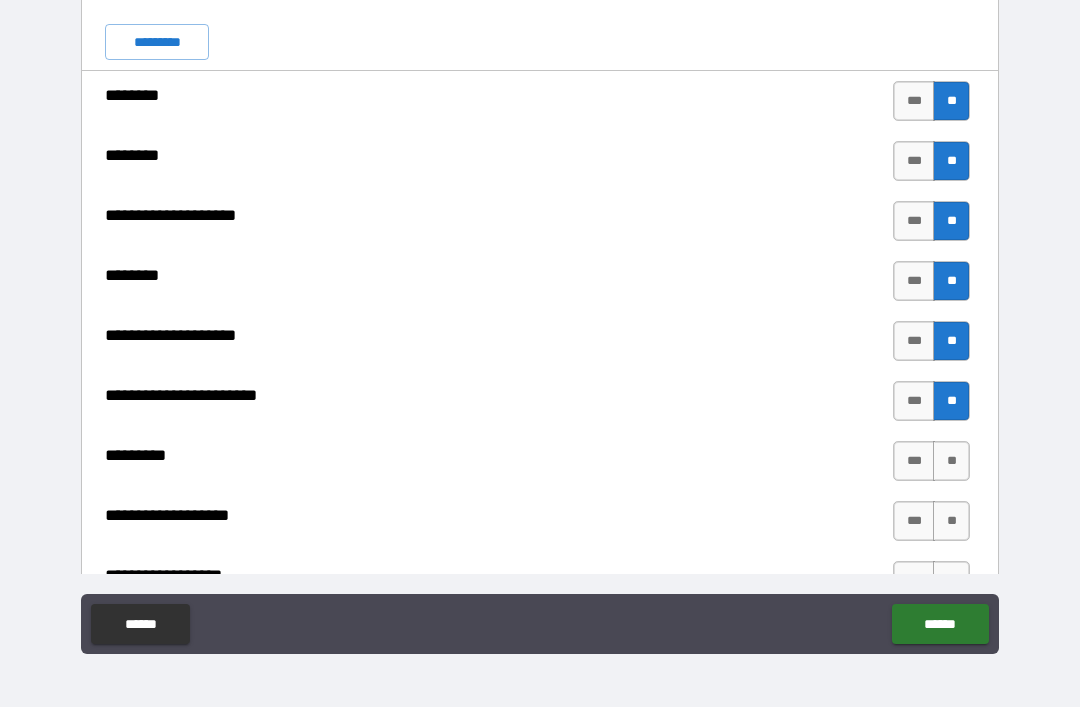 click on "**" at bounding box center [951, 461] 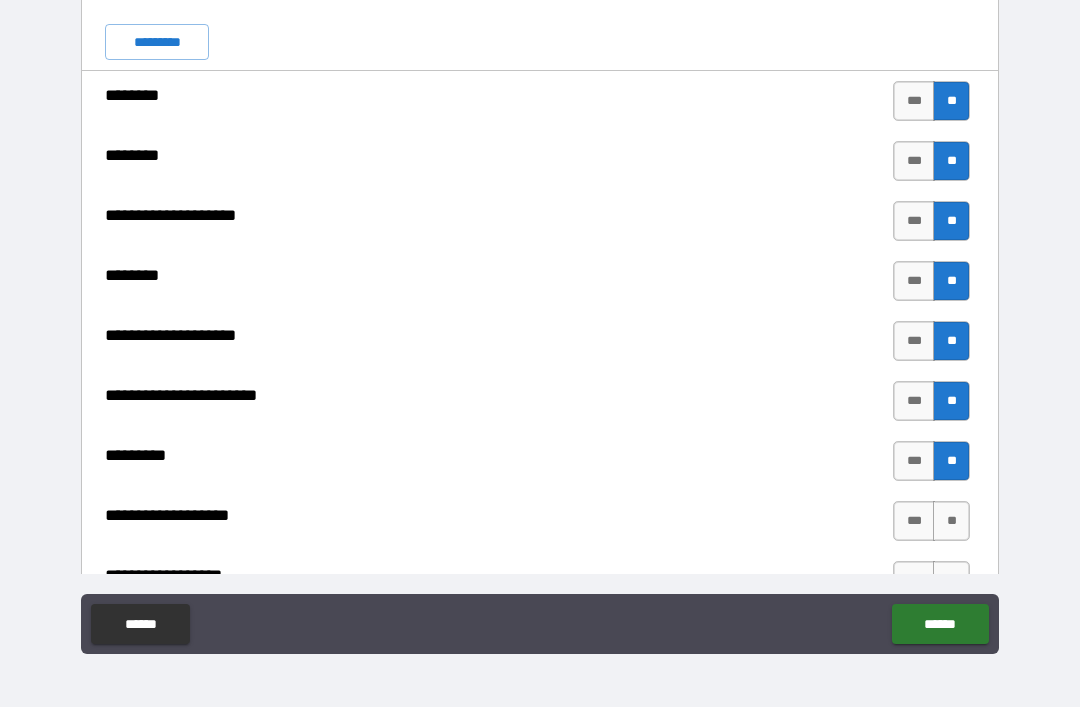 click on "**" at bounding box center [951, 521] 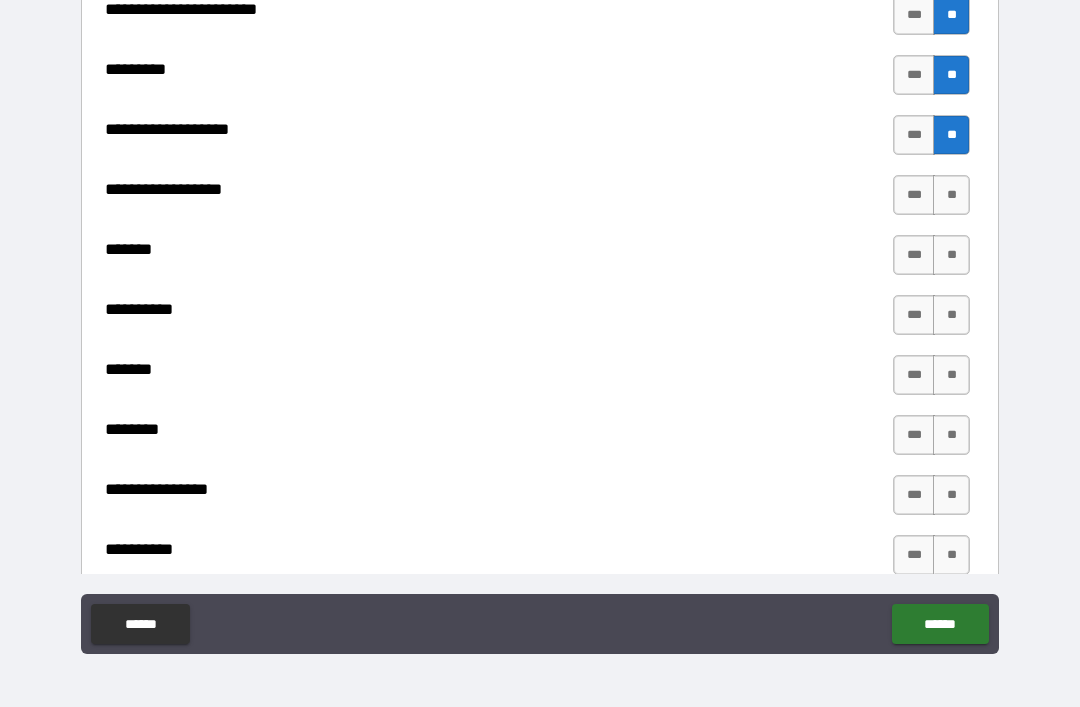 scroll, scrollTop: 4422, scrollLeft: 0, axis: vertical 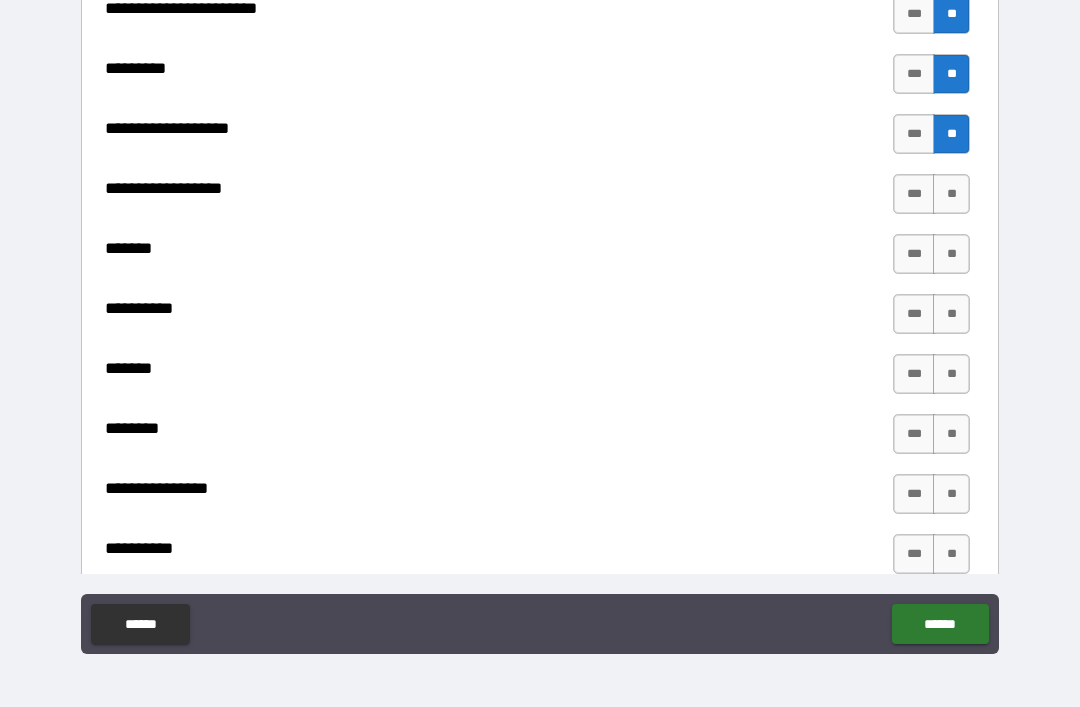 click on "**" at bounding box center [951, 194] 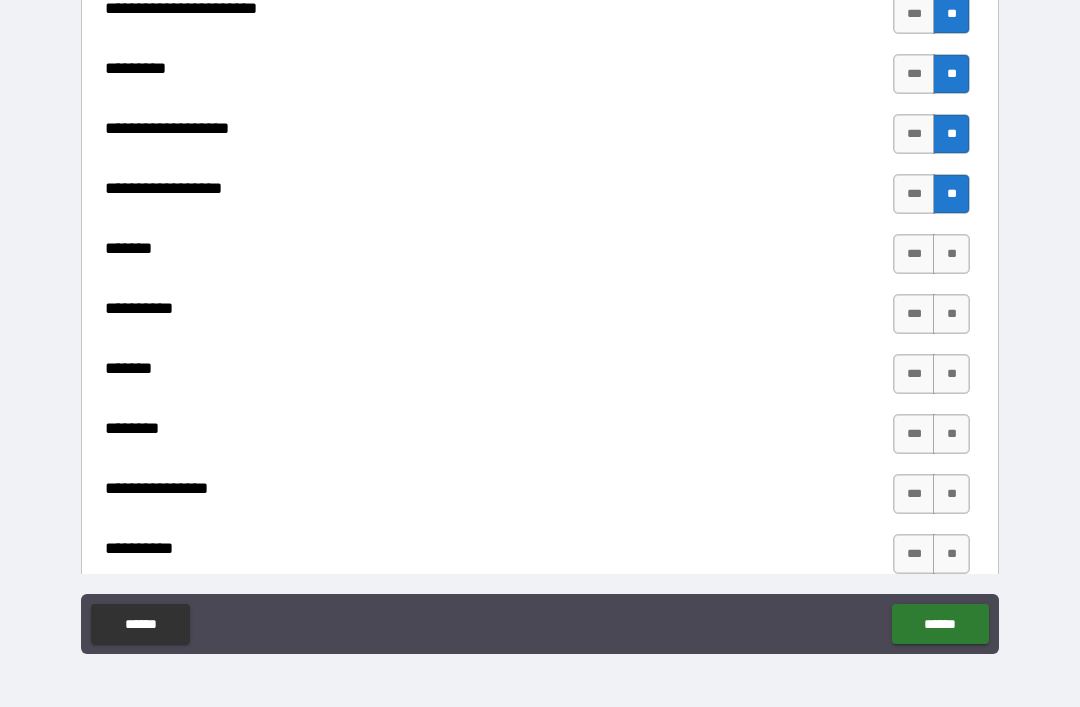 click on "**" at bounding box center [951, 254] 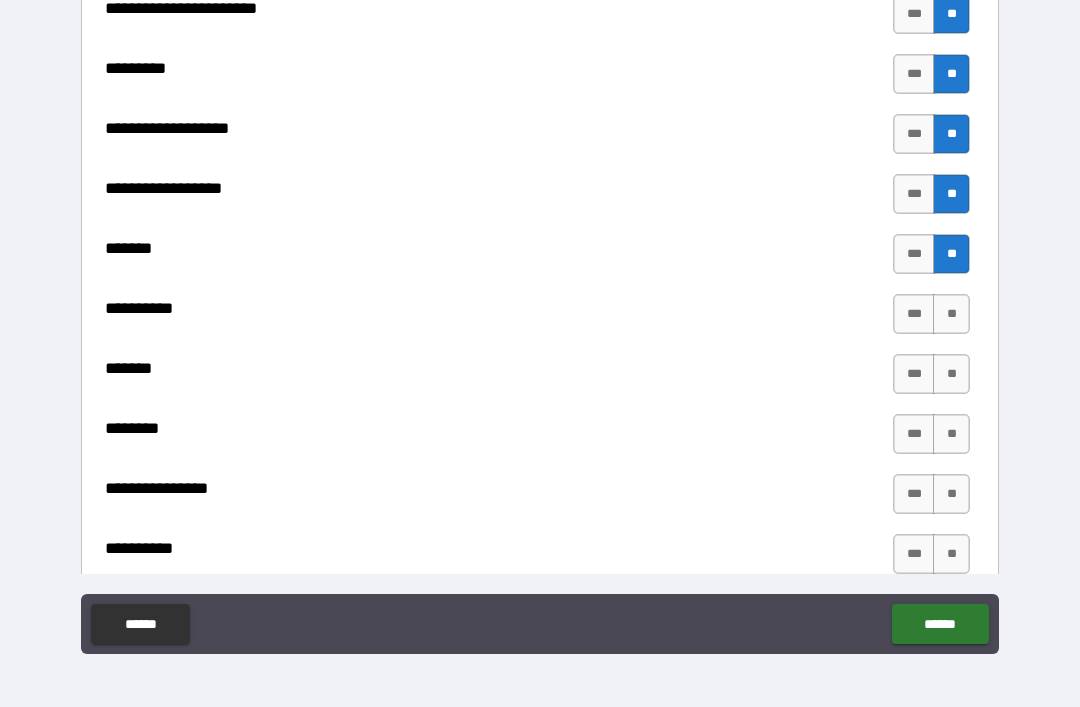 click on "**" at bounding box center (951, 314) 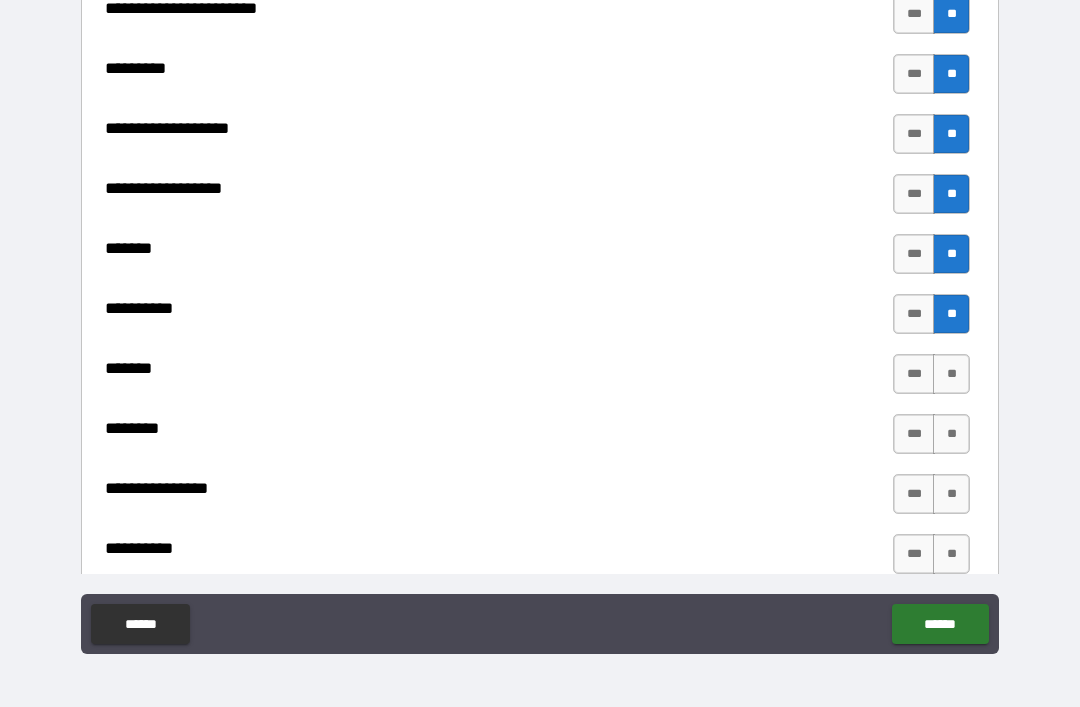 click on "**" at bounding box center [951, 374] 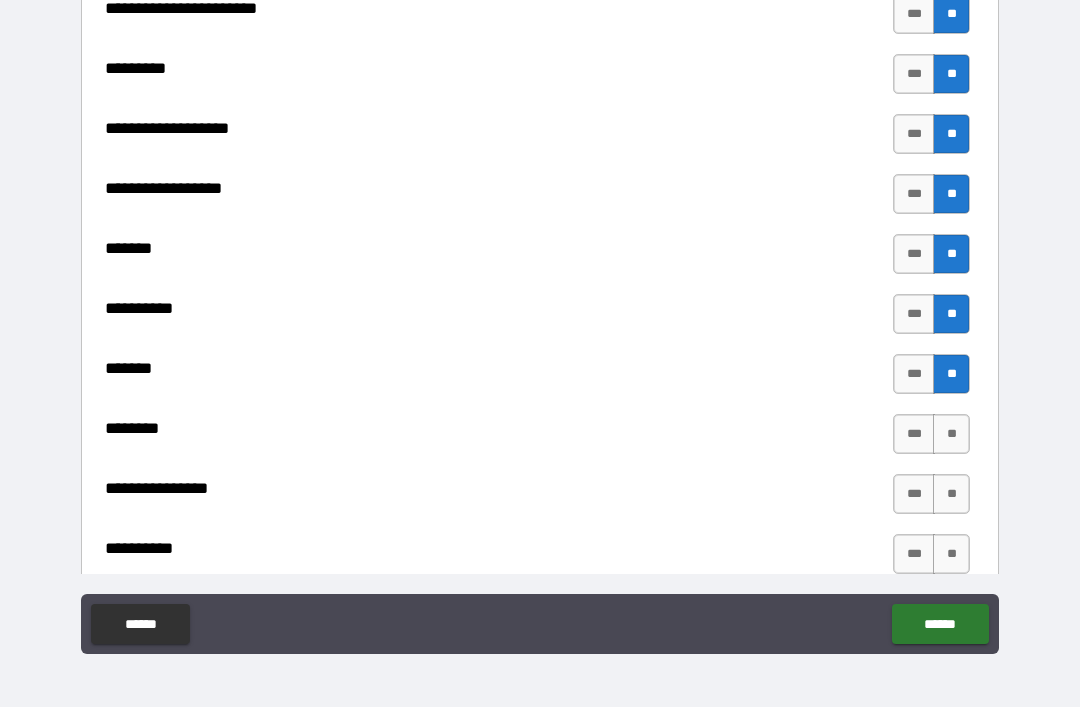click on "**" at bounding box center (951, 434) 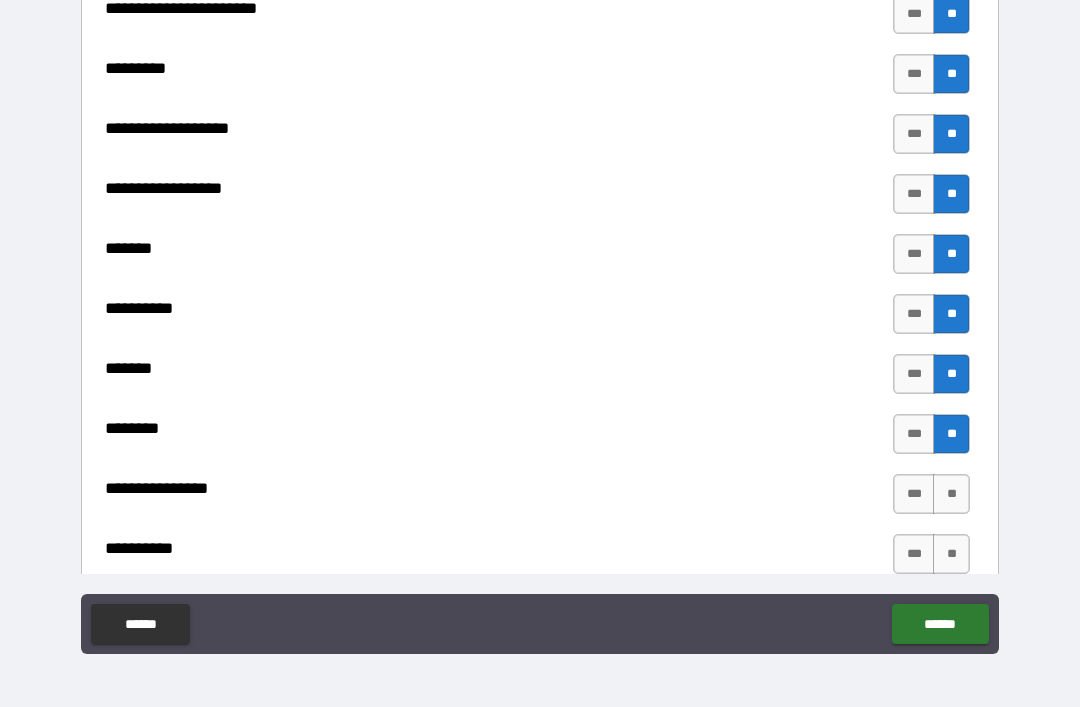 click on "**" at bounding box center [951, 494] 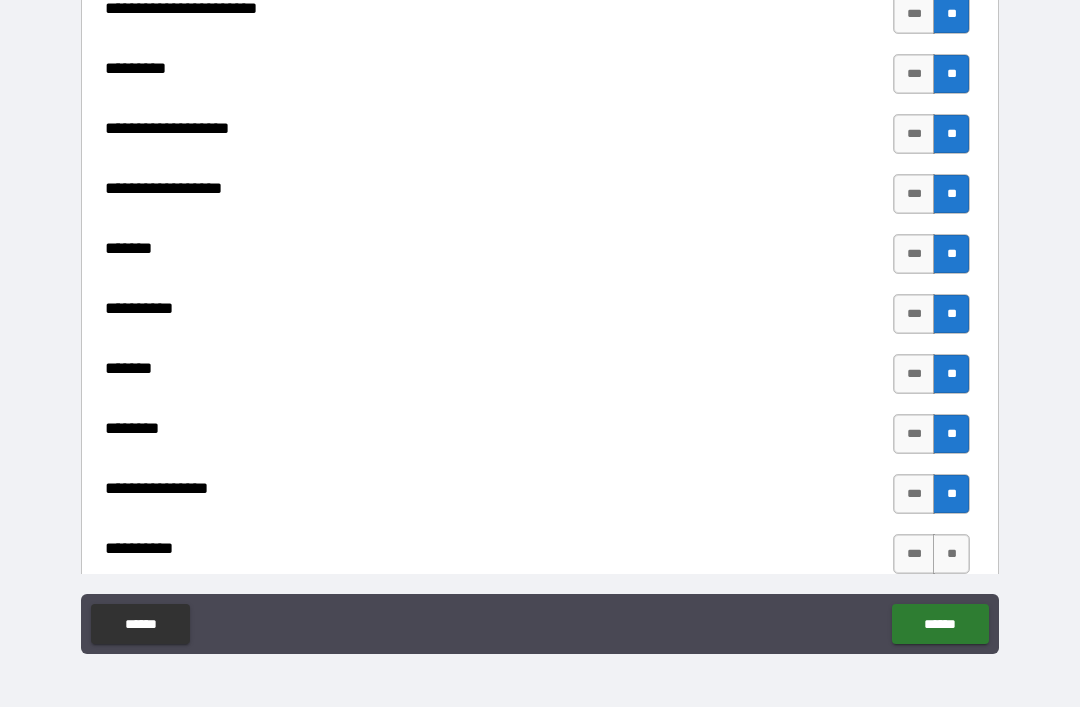 click on "**" at bounding box center (951, 554) 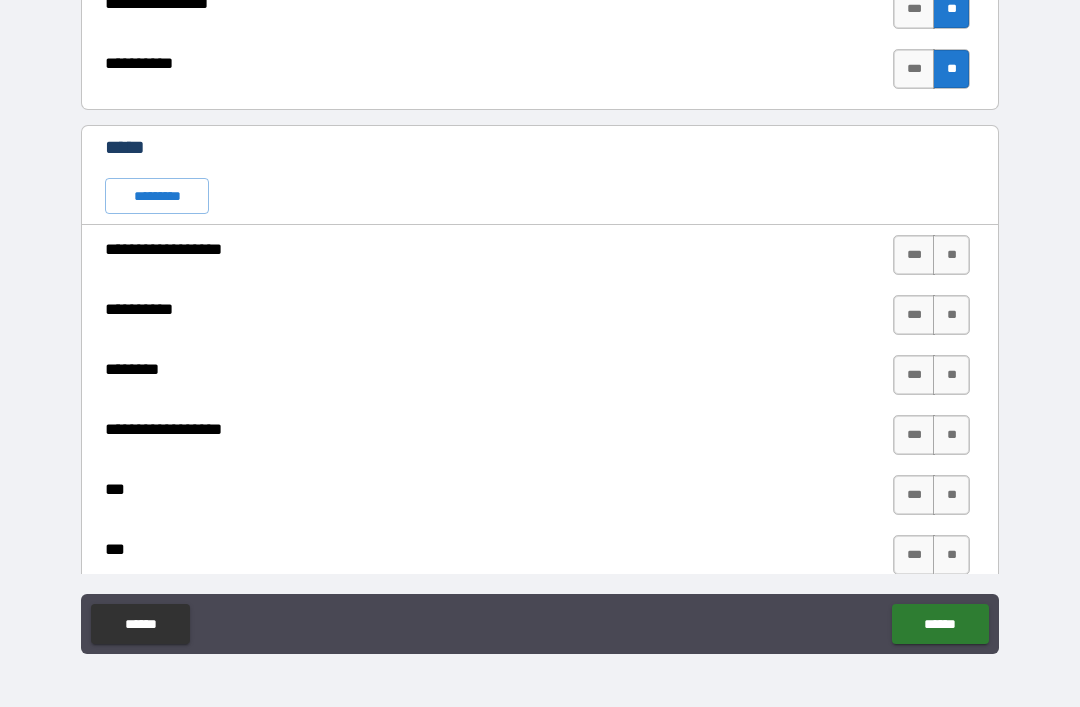 scroll, scrollTop: 4922, scrollLeft: 0, axis: vertical 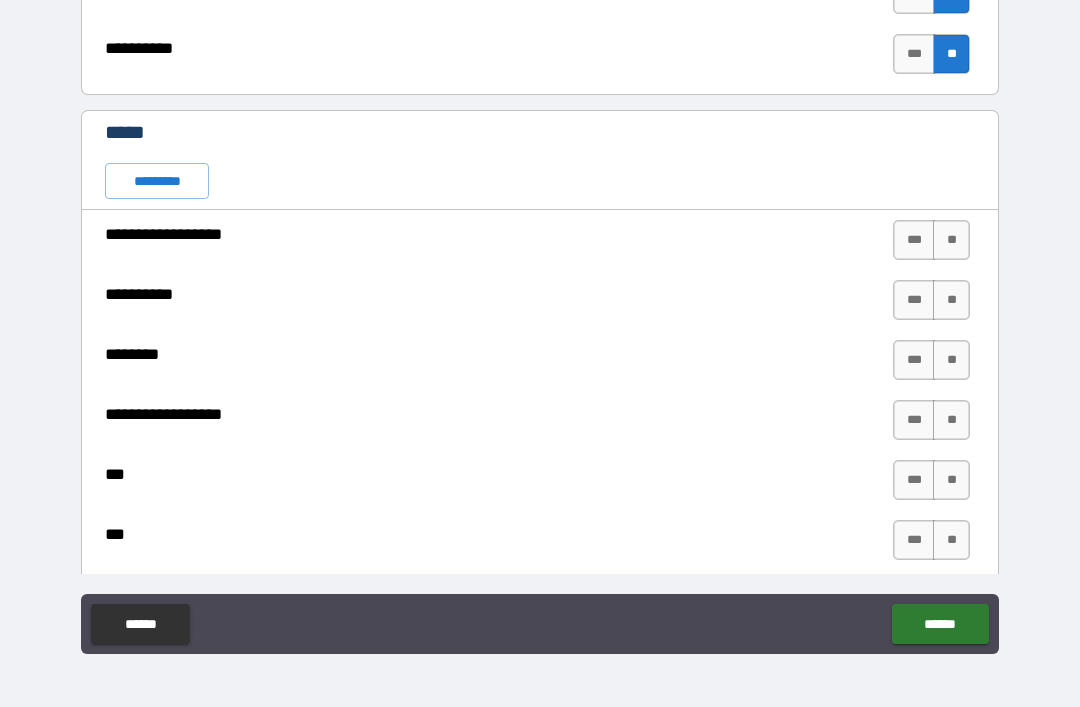 click on "**" at bounding box center [951, 240] 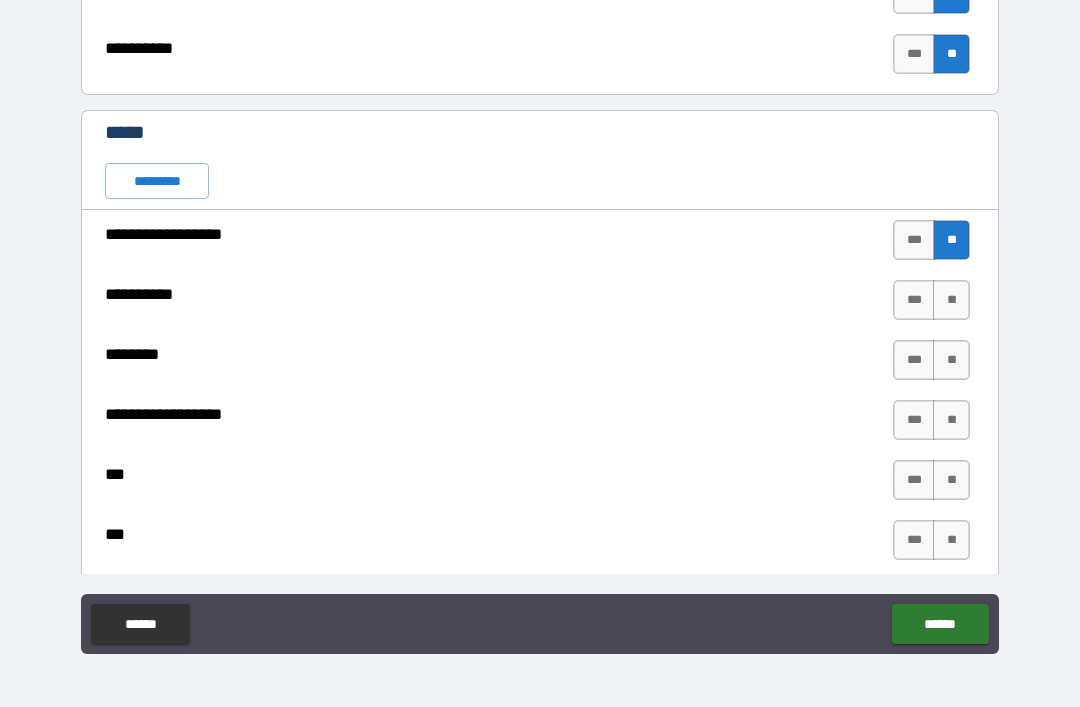 click on "**" at bounding box center (951, 300) 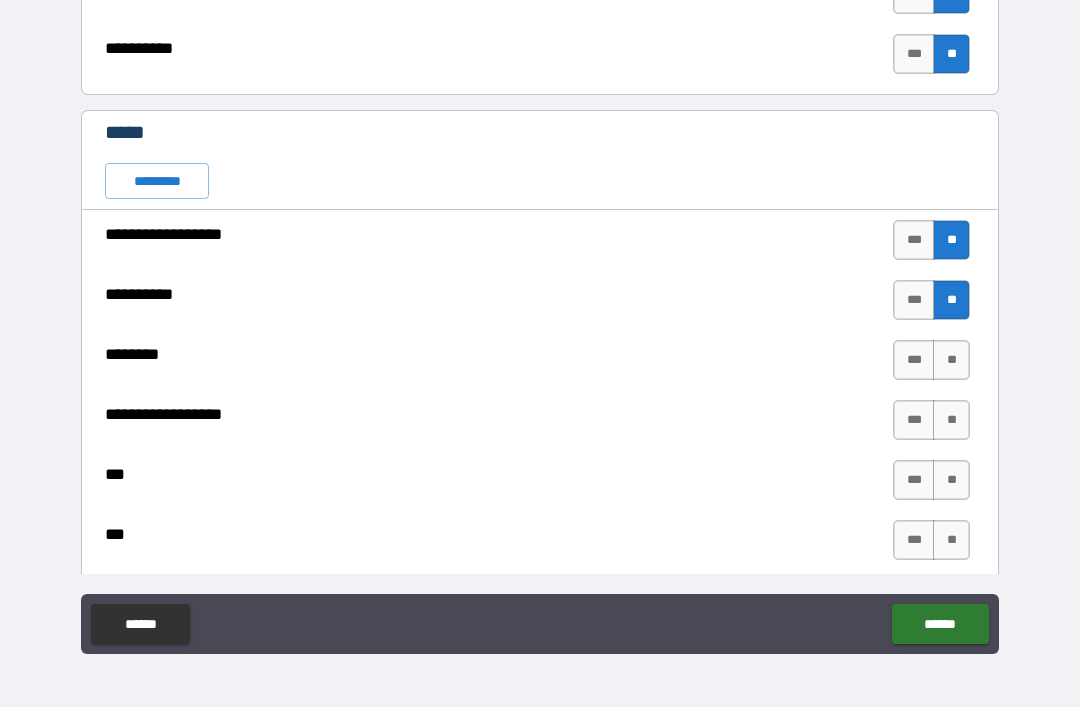 click on "**" at bounding box center [951, 360] 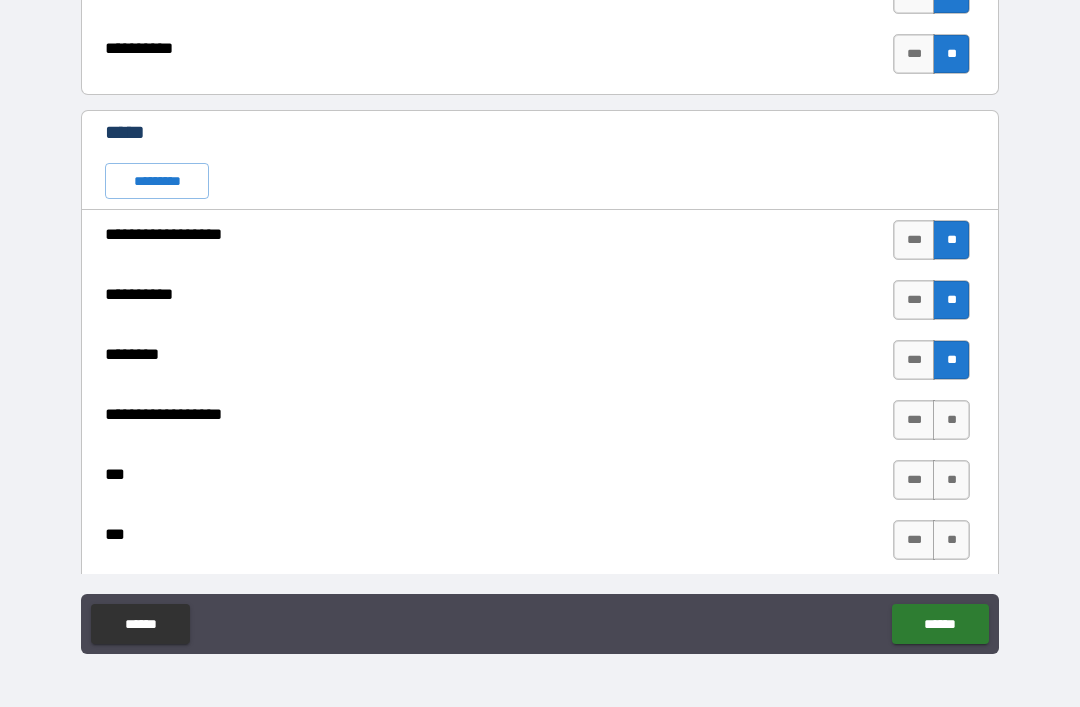 click on "**" at bounding box center (951, 420) 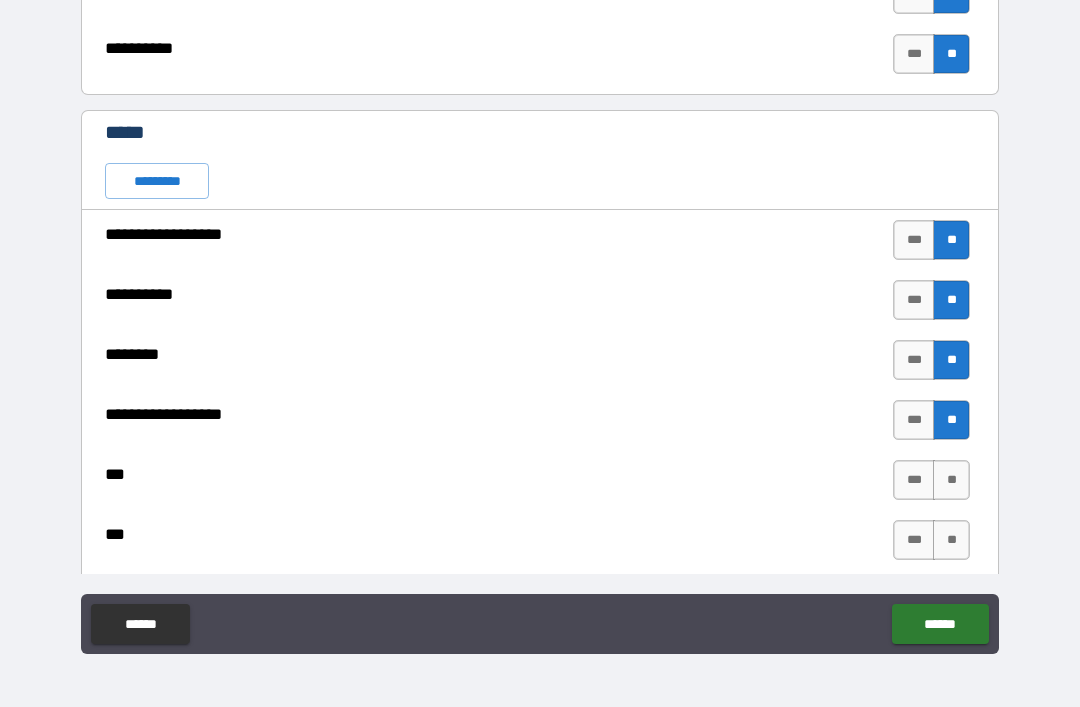 click on "**" at bounding box center [951, 480] 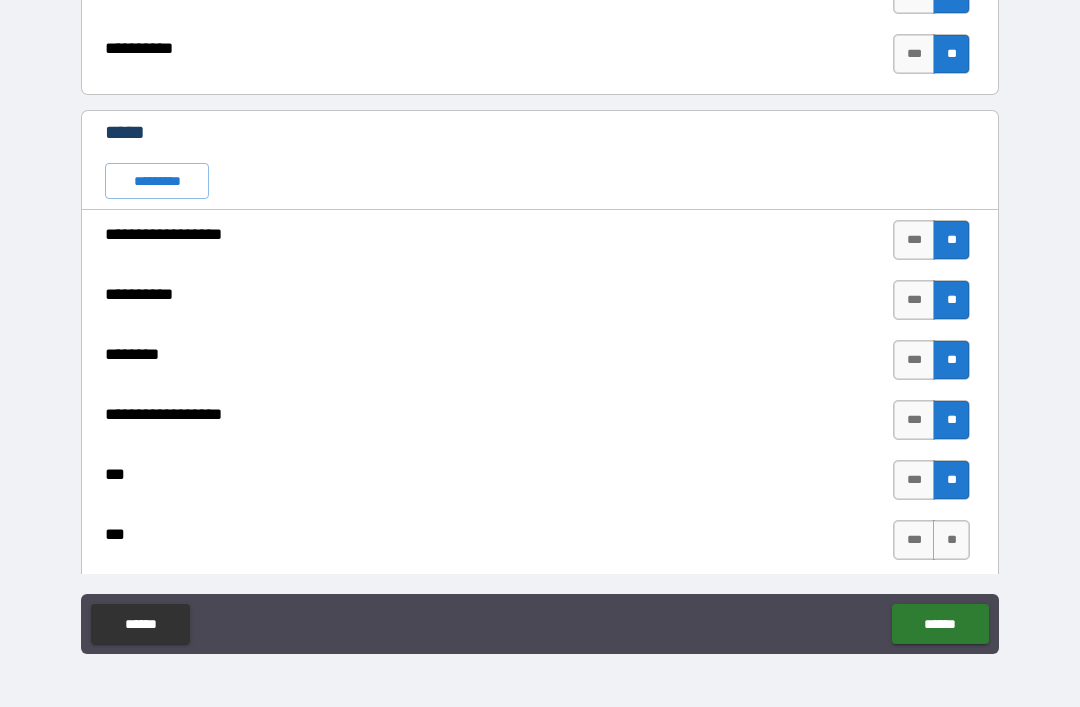 click on "**" at bounding box center [951, 540] 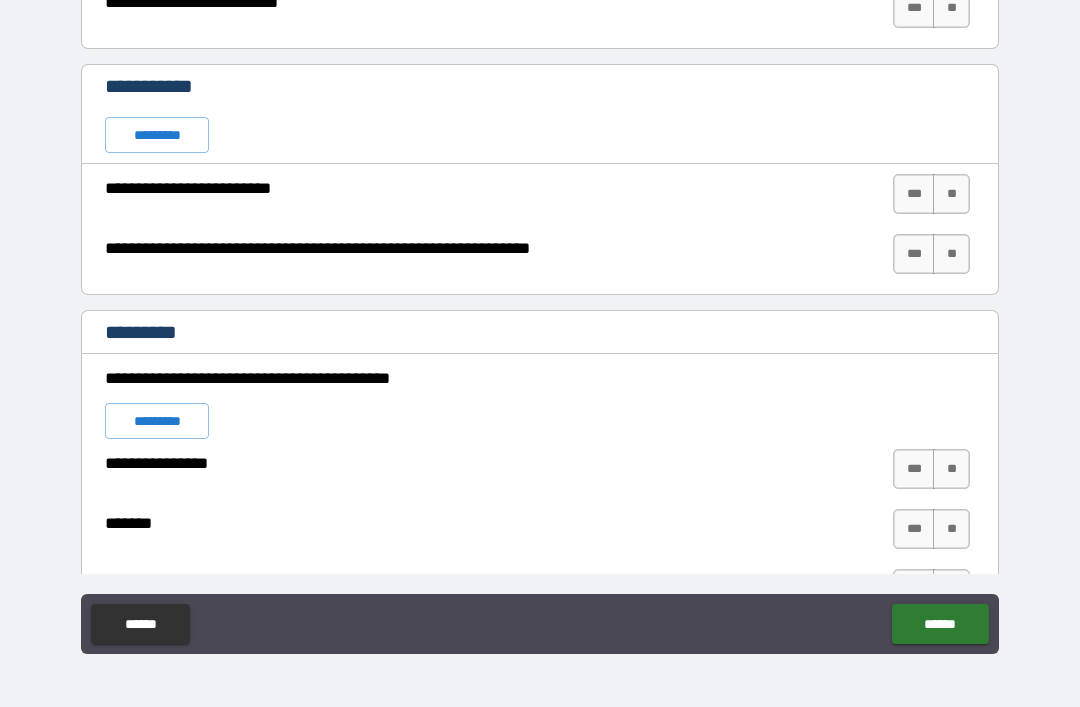 scroll, scrollTop: 5576, scrollLeft: 0, axis: vertical 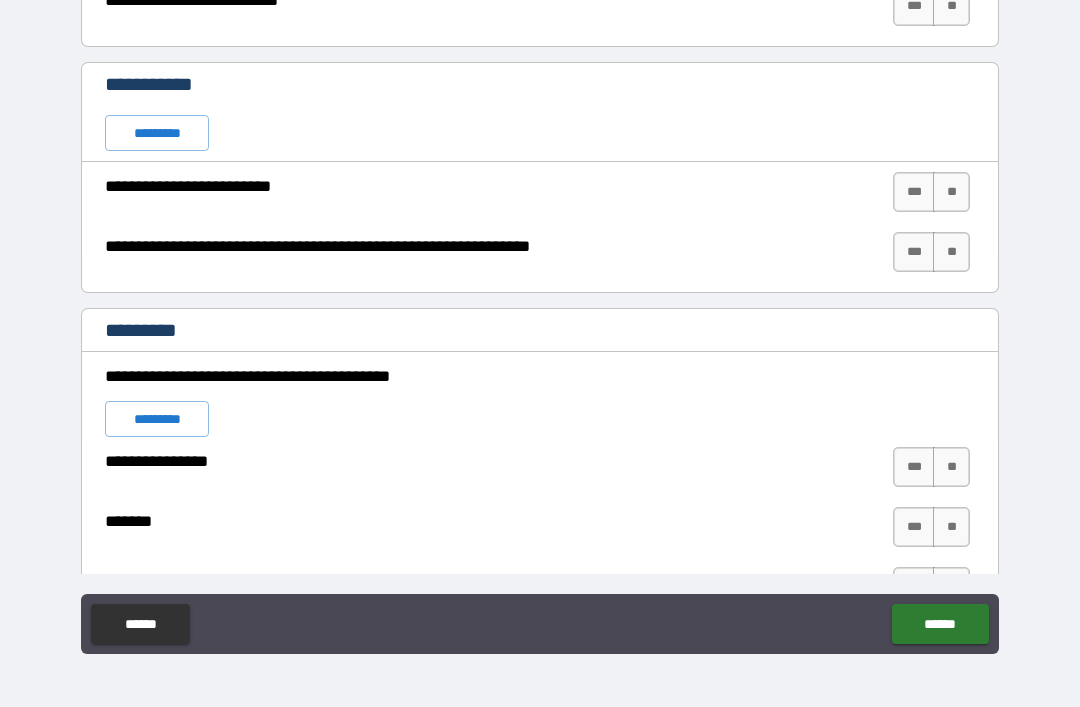 click on "**" at bounding box center [951, 192] 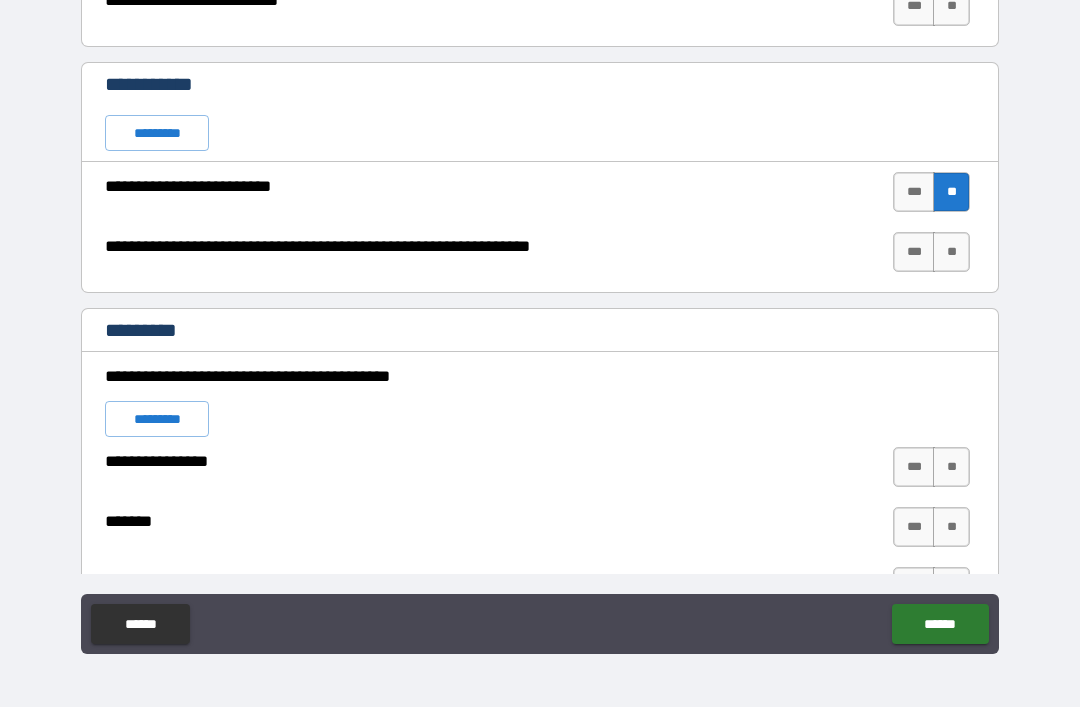 click on "**" at bounding box center [951, 252] 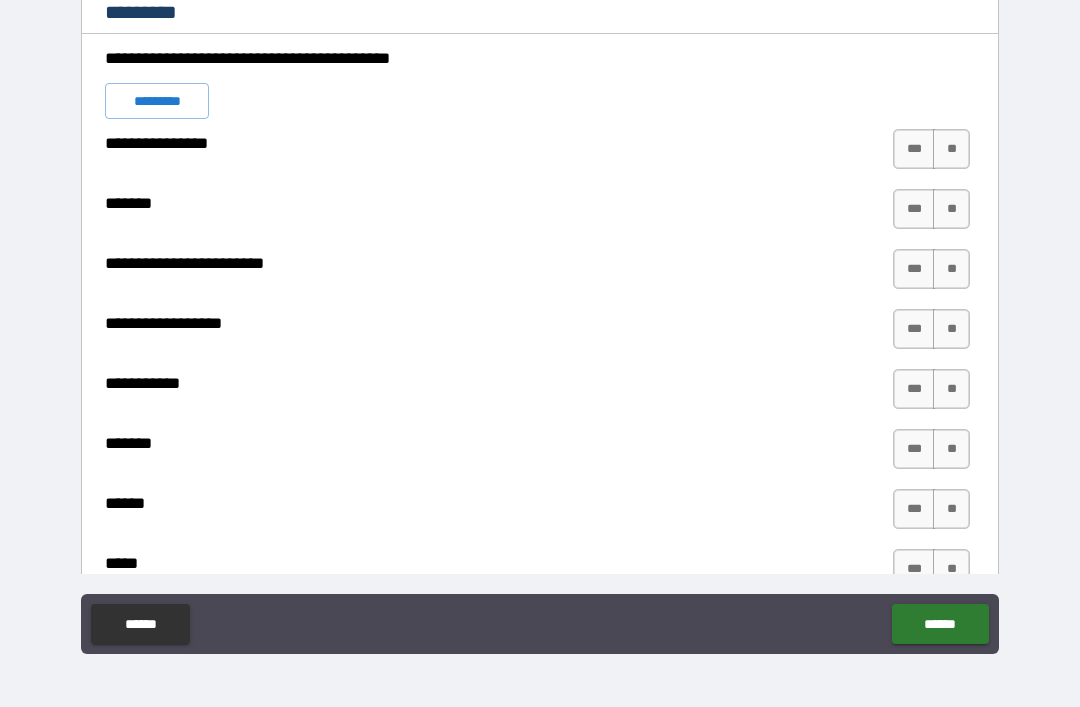 scroll, scrollTop: 5895, scrollLeft: 0, axis: vertical 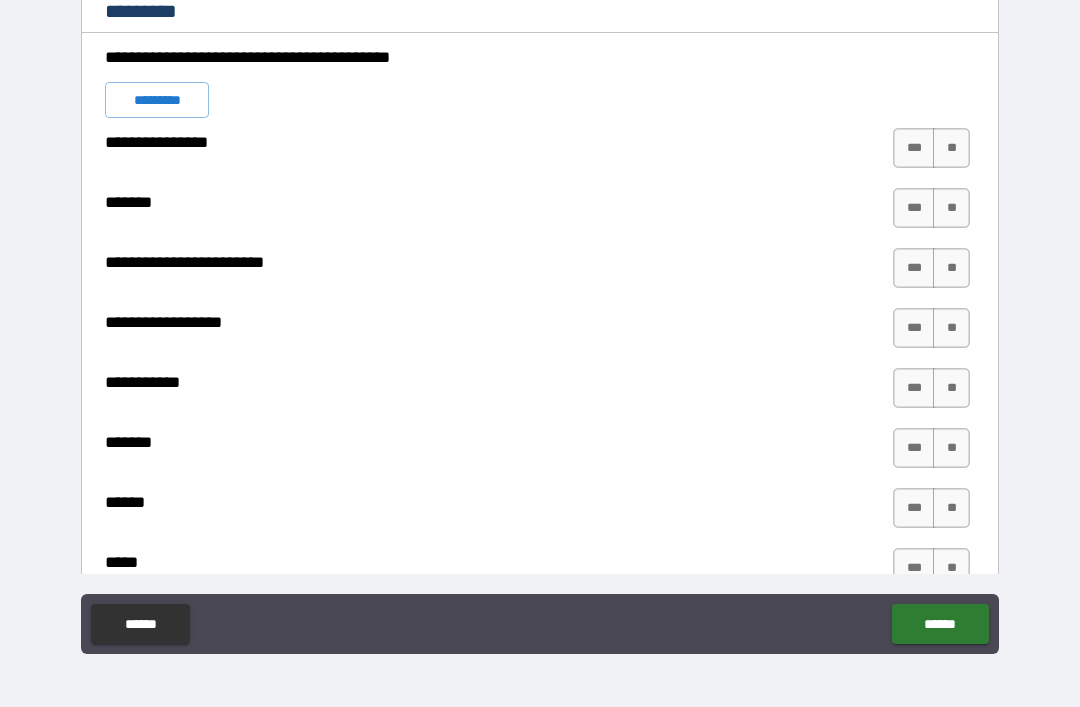 click on "***" at bounding box center [914, 148] 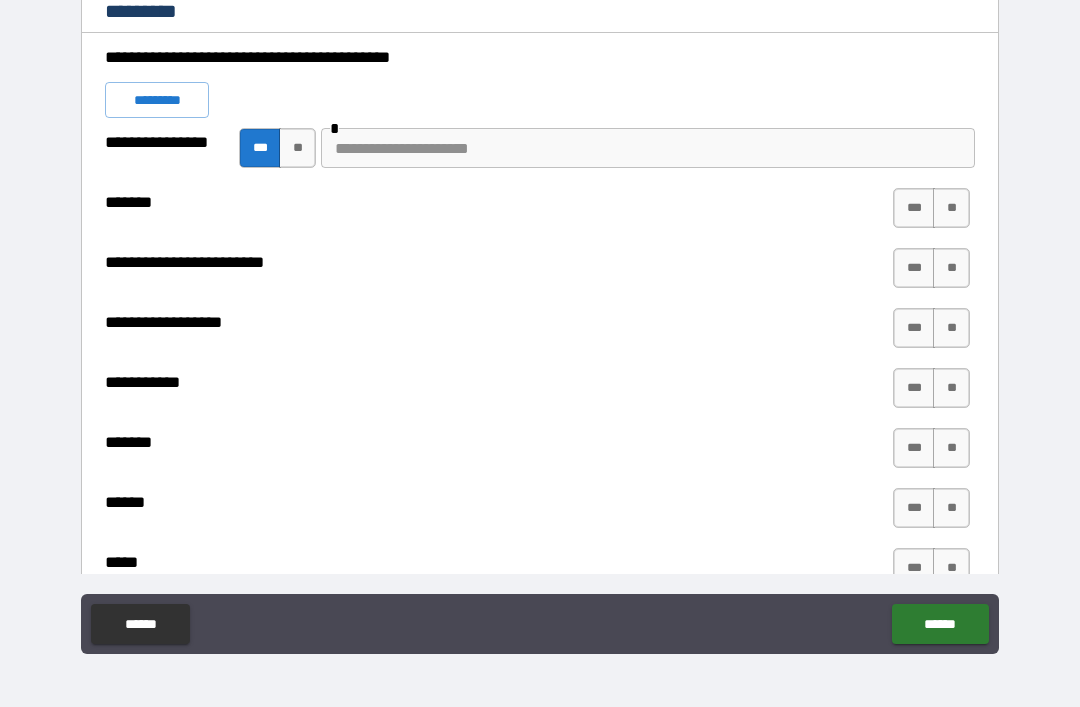 type on "*" 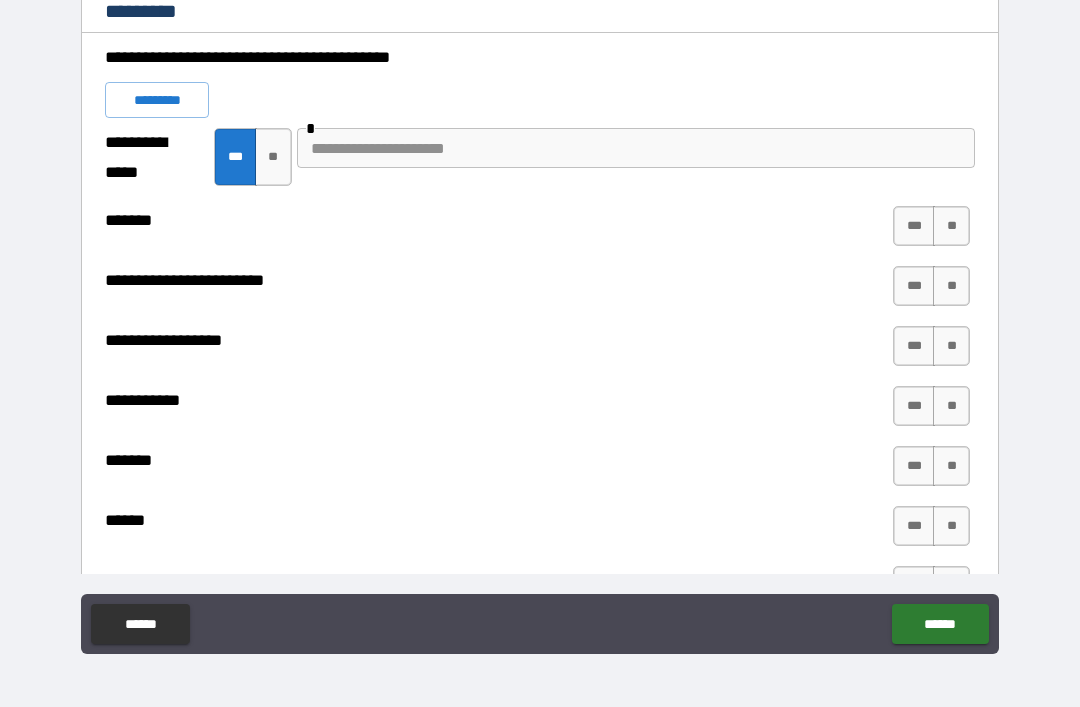 click at bounding box center [636, 148] 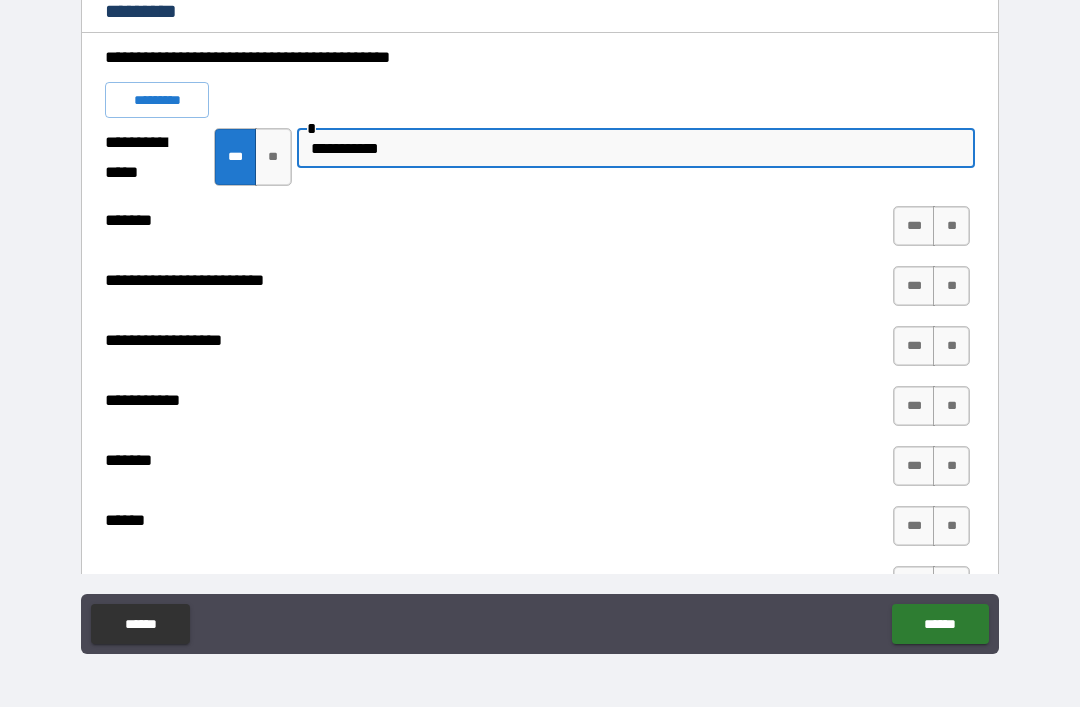 type on "**********" 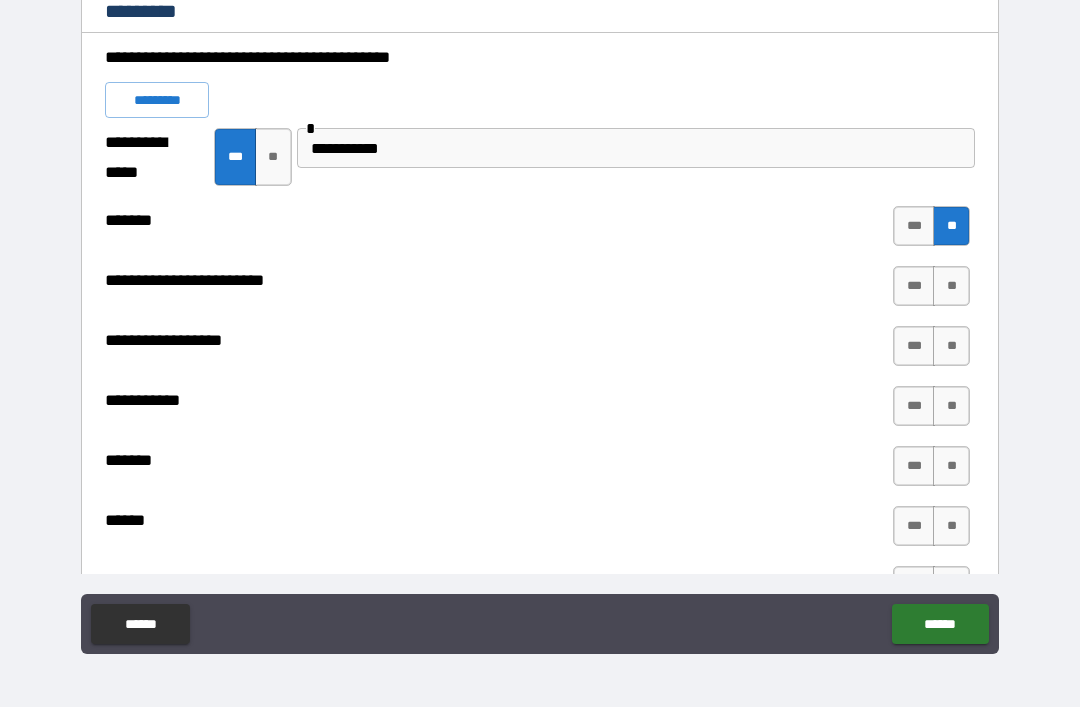 click on "**" at bounding box center [951, 286] 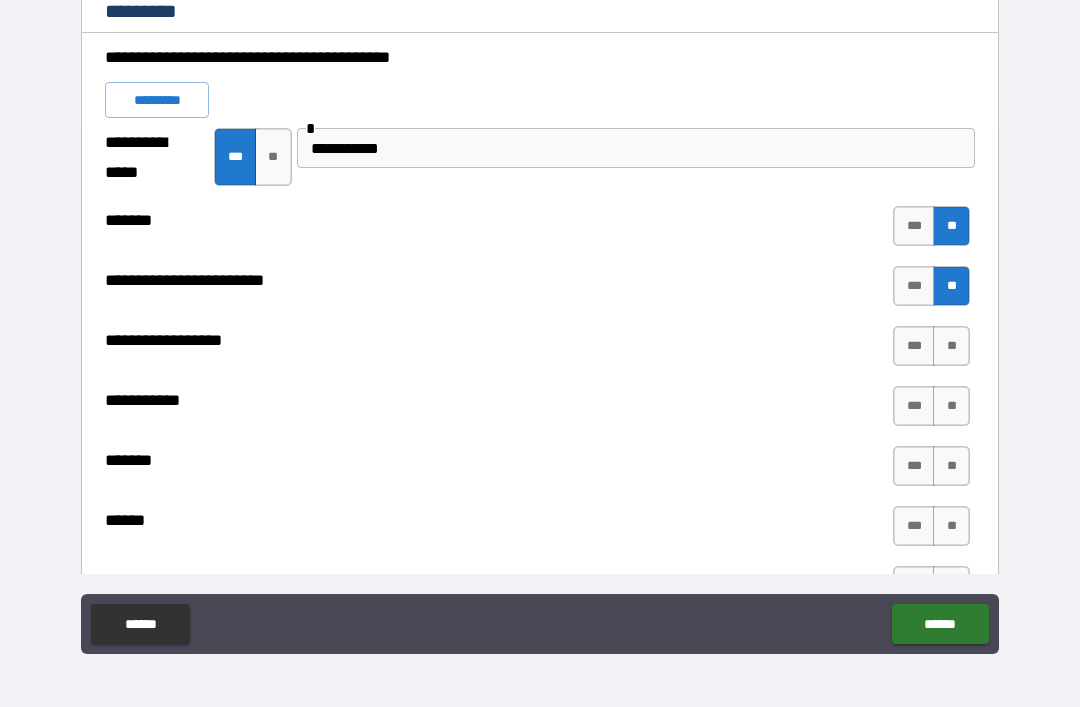 click on "**" at bounding box center [951, 346] 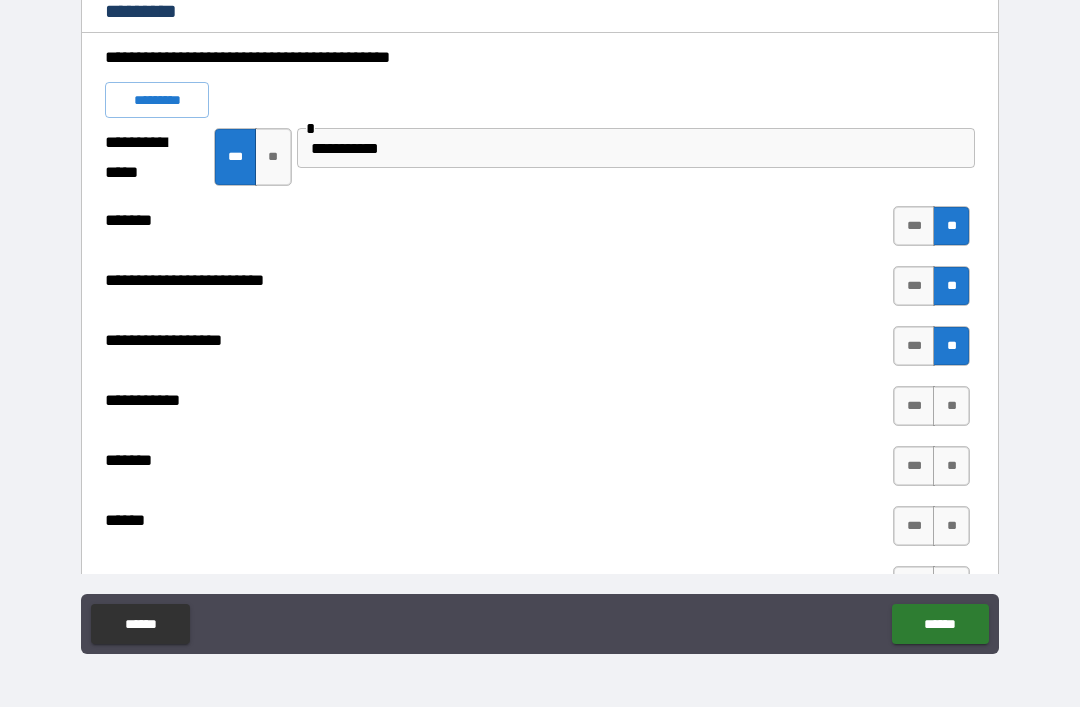 click on "**" at bounding box center (951, 406) 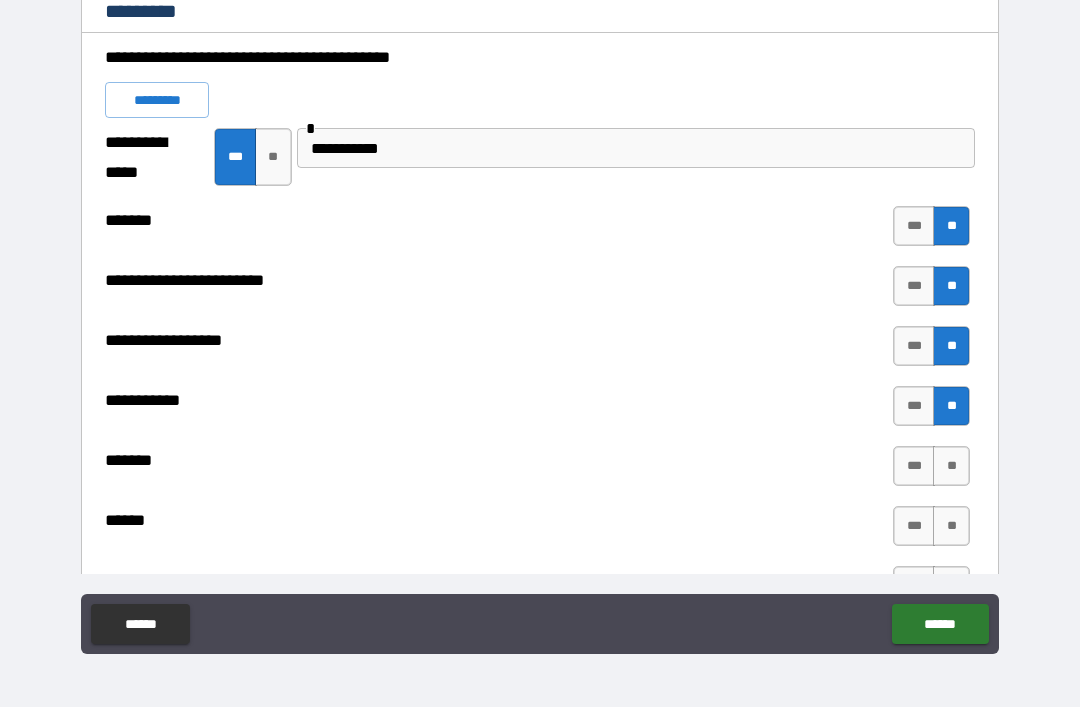 click on "**" at bounding box center (951, 466) 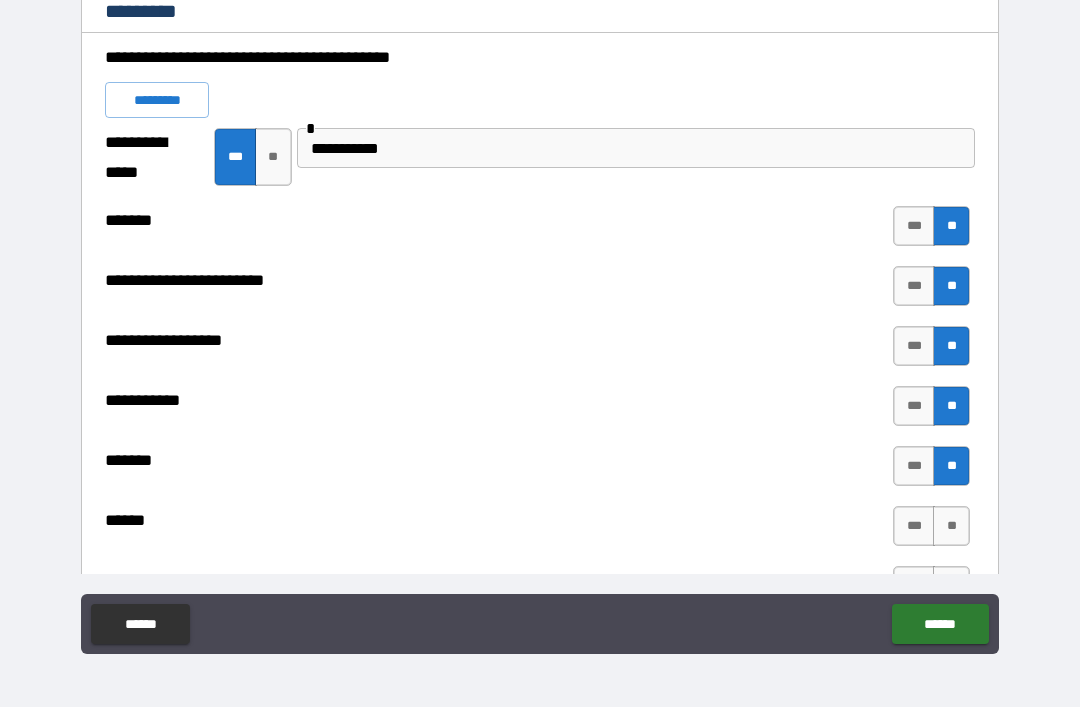 click on "**" at bounding box center (951, 526) 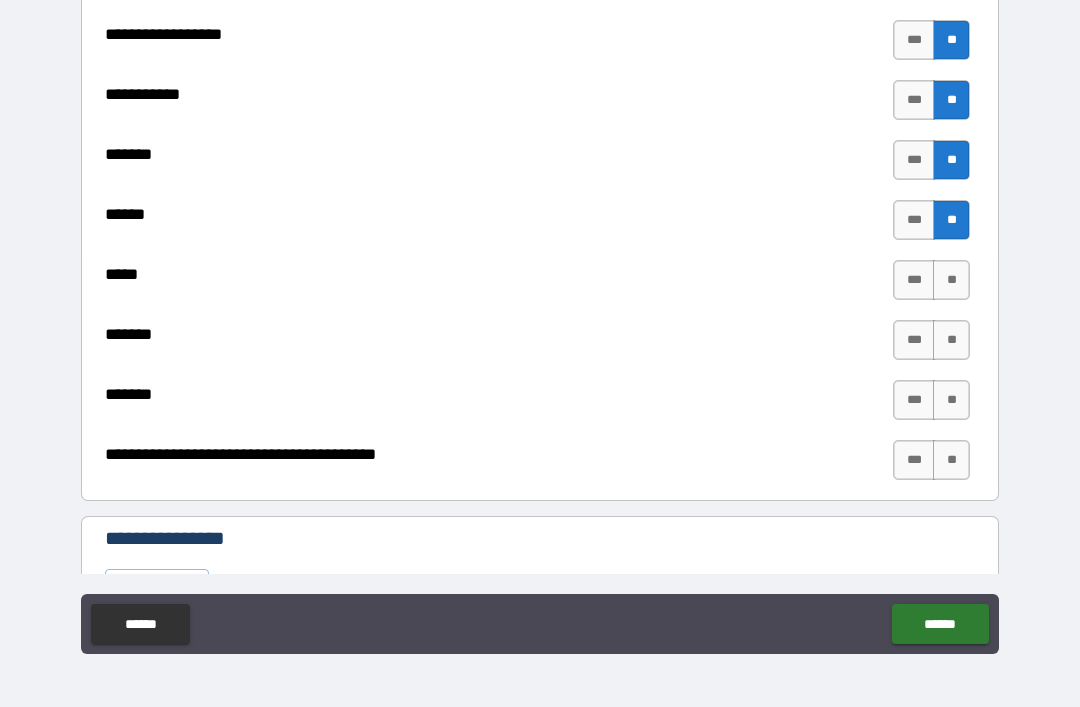 scroll, scrollTop: 6225, scrollLeft: 0, axis: vertical 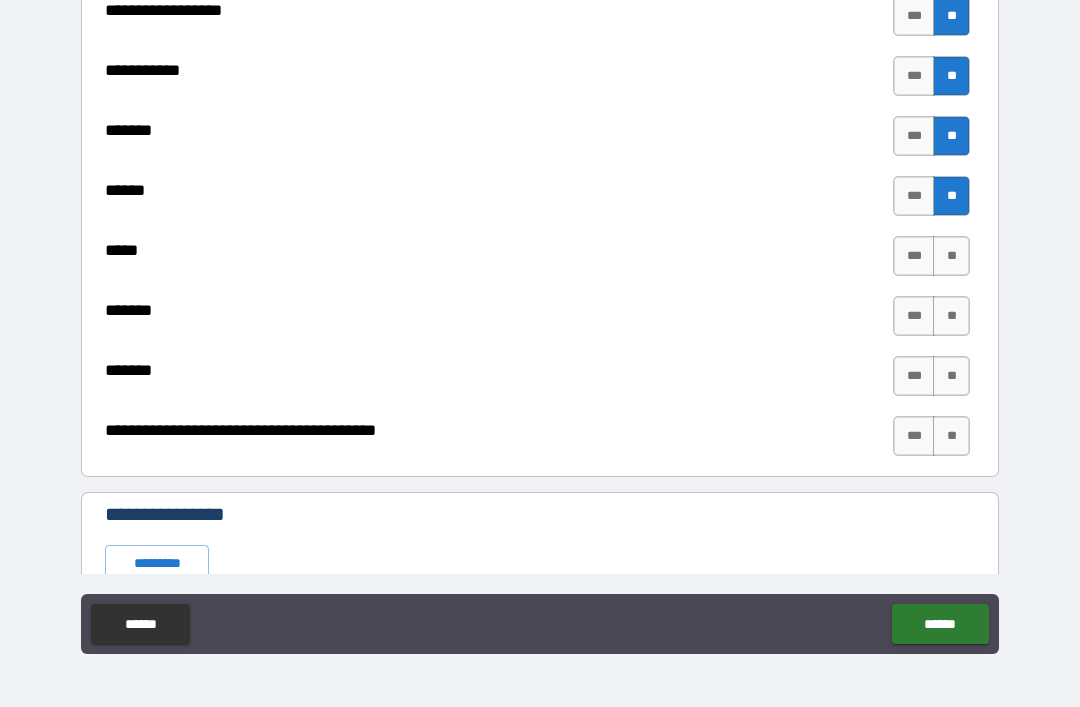 click on "**" at bounding box center (951, 256) 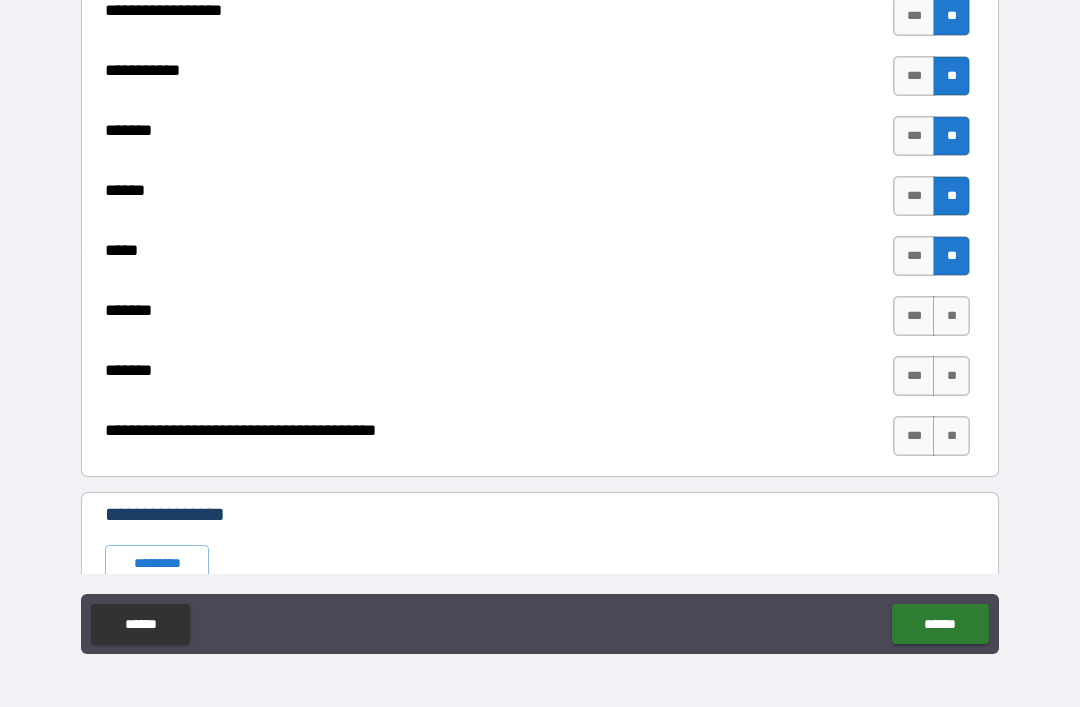 click on "**" at bounding box center [951, 316] 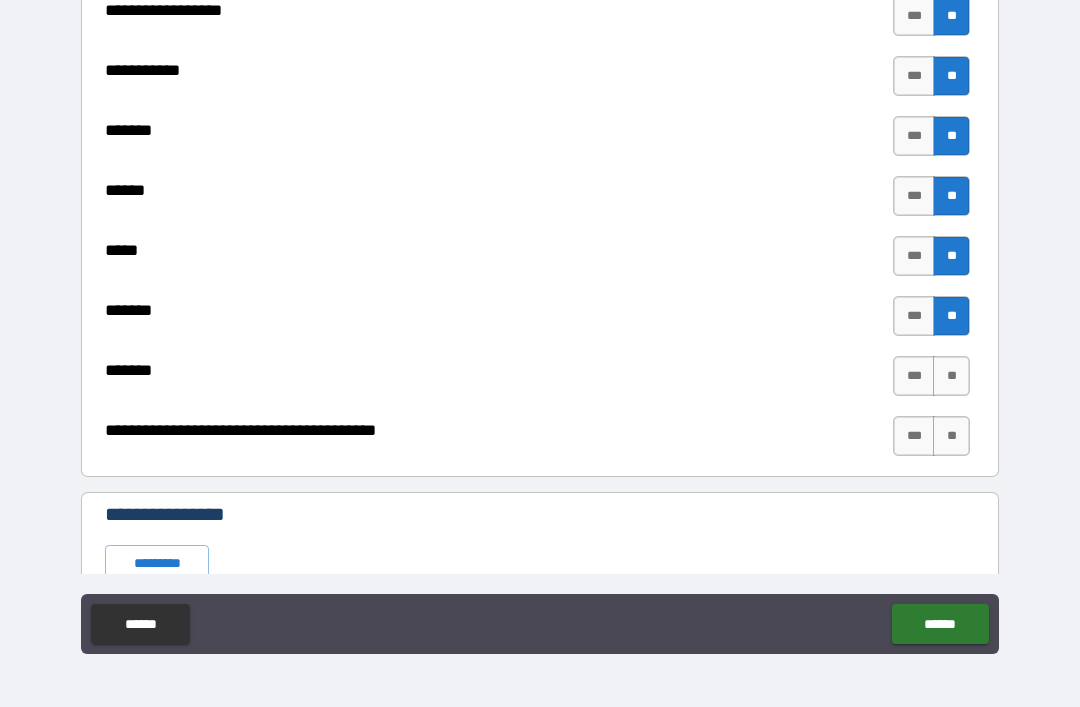 click on "**" at bounding box center [951, 376] 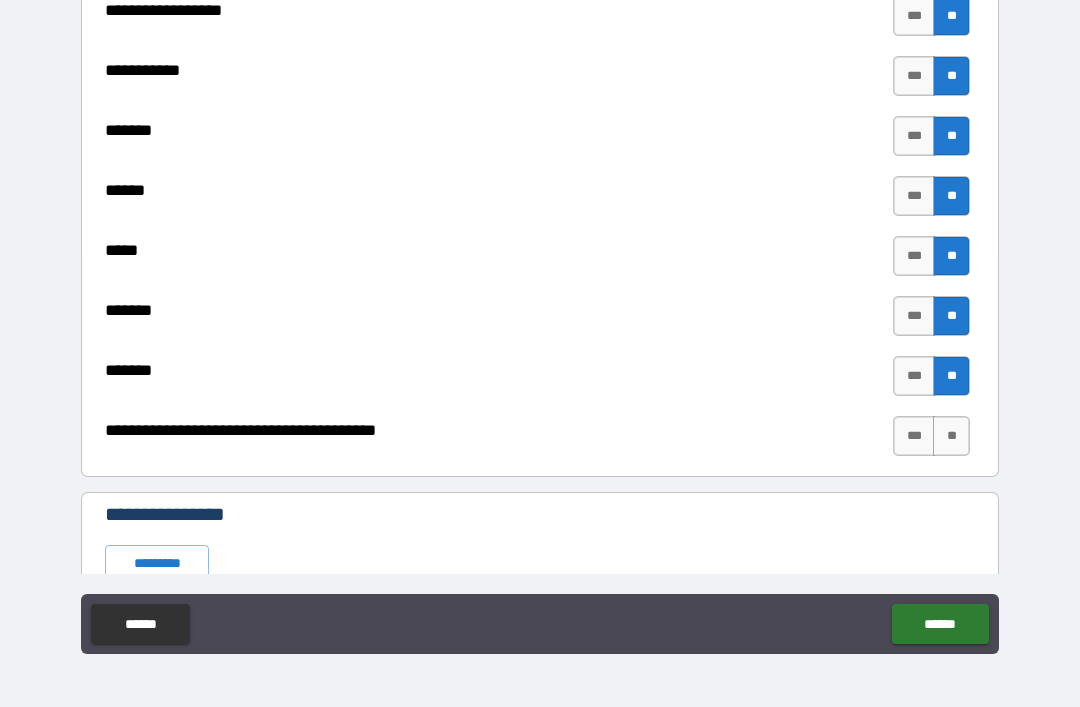 click on "**" at bounding box center [951, 436] 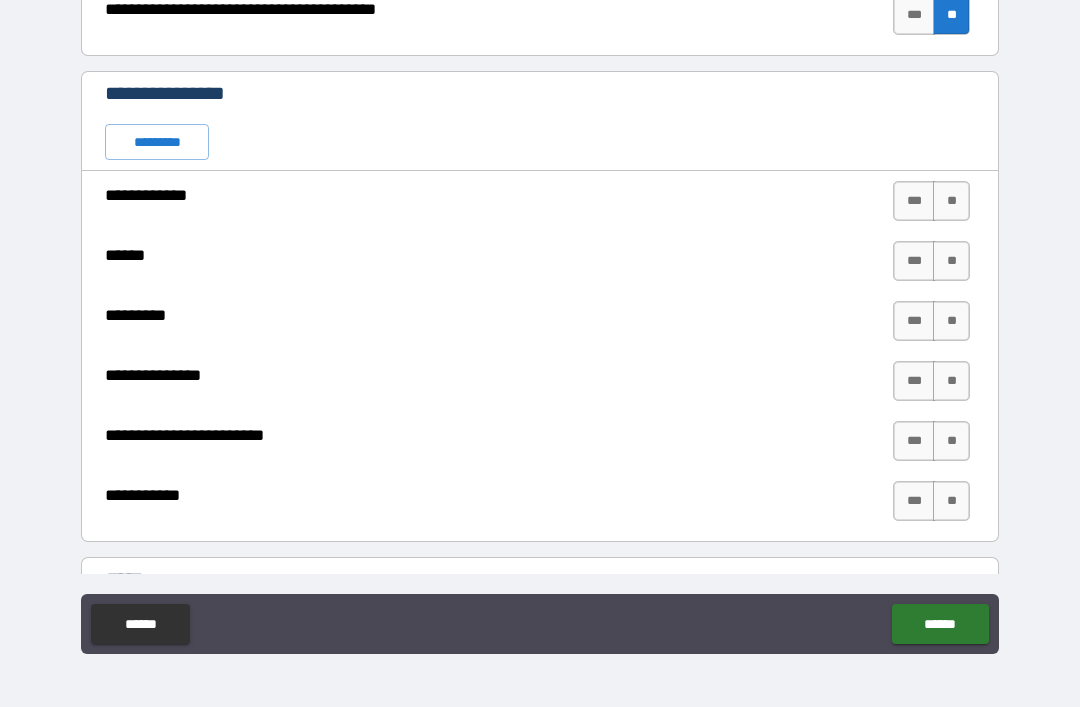 scroll, scrollTop: 6645, scrollLeft: 0, axis: vertical 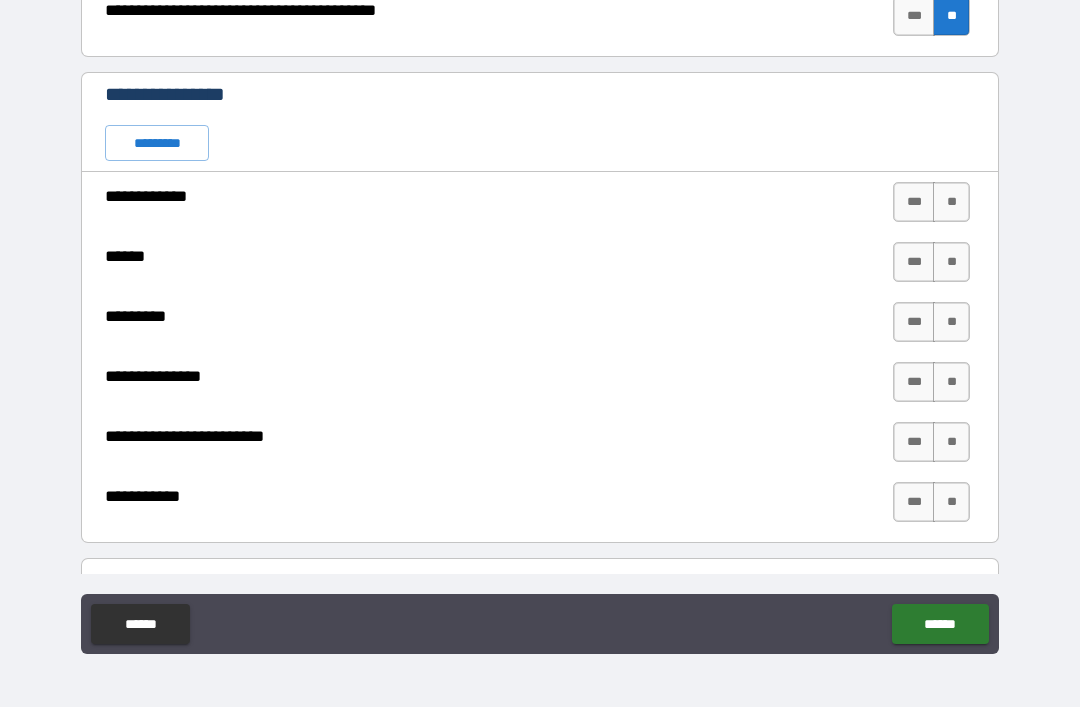 click on "*********" at bounding box center [157, 143] 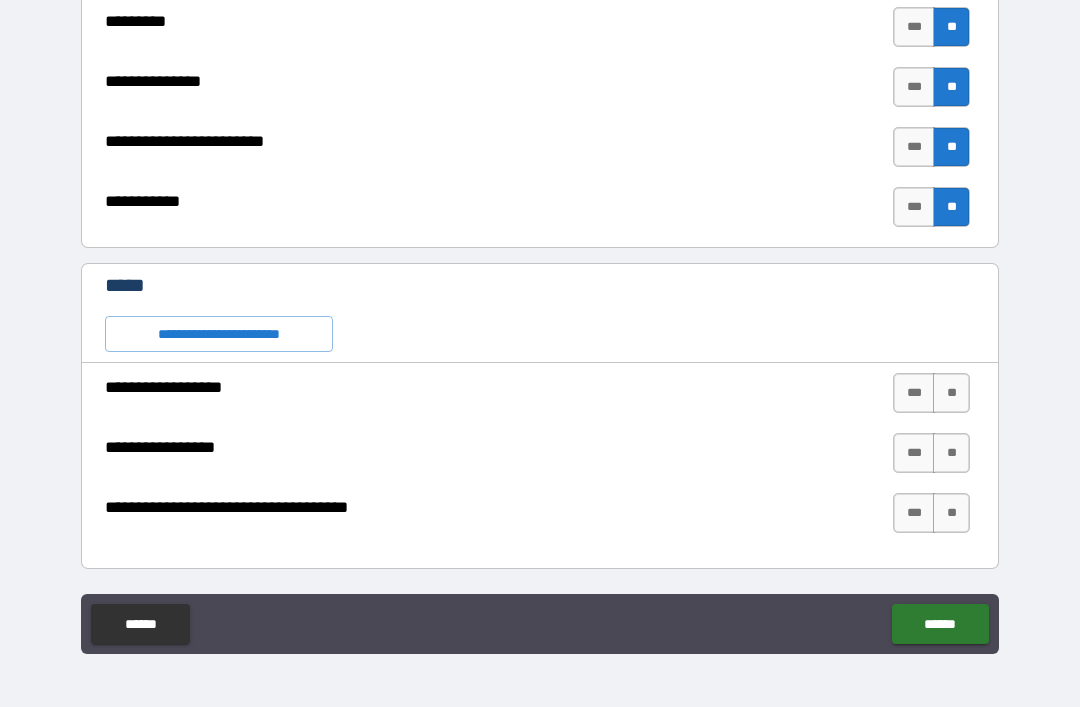 scroll, scrollTop: 6940, scrollLeft: 0, axis: vertical 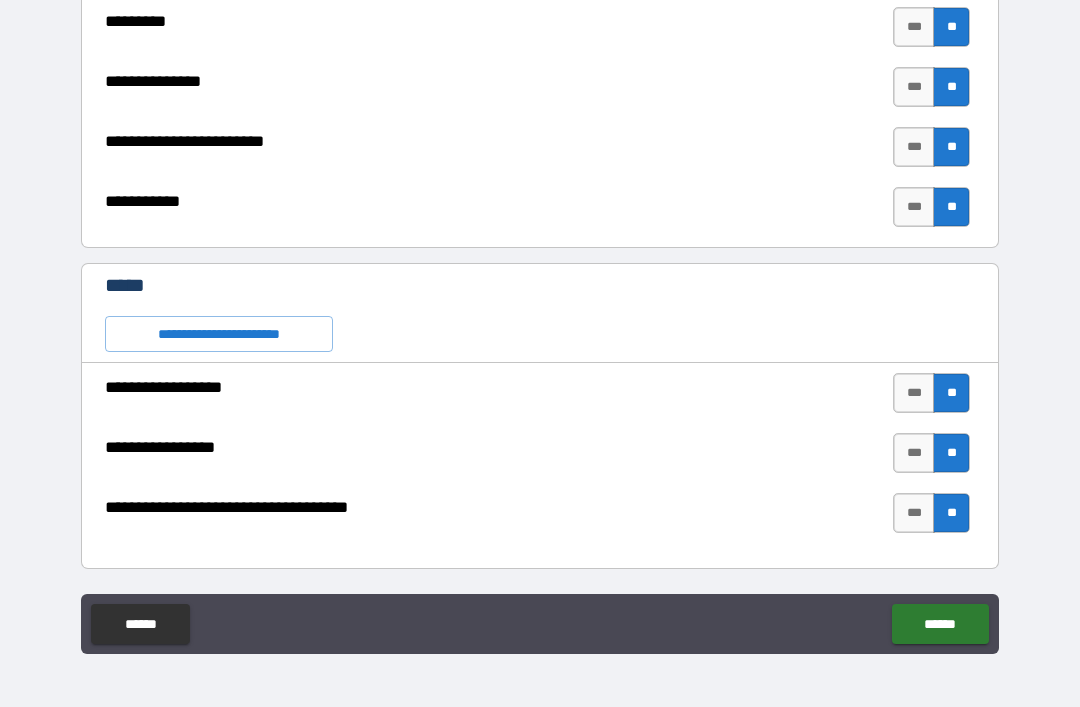 click on "******" at bounding box center [940, 624] 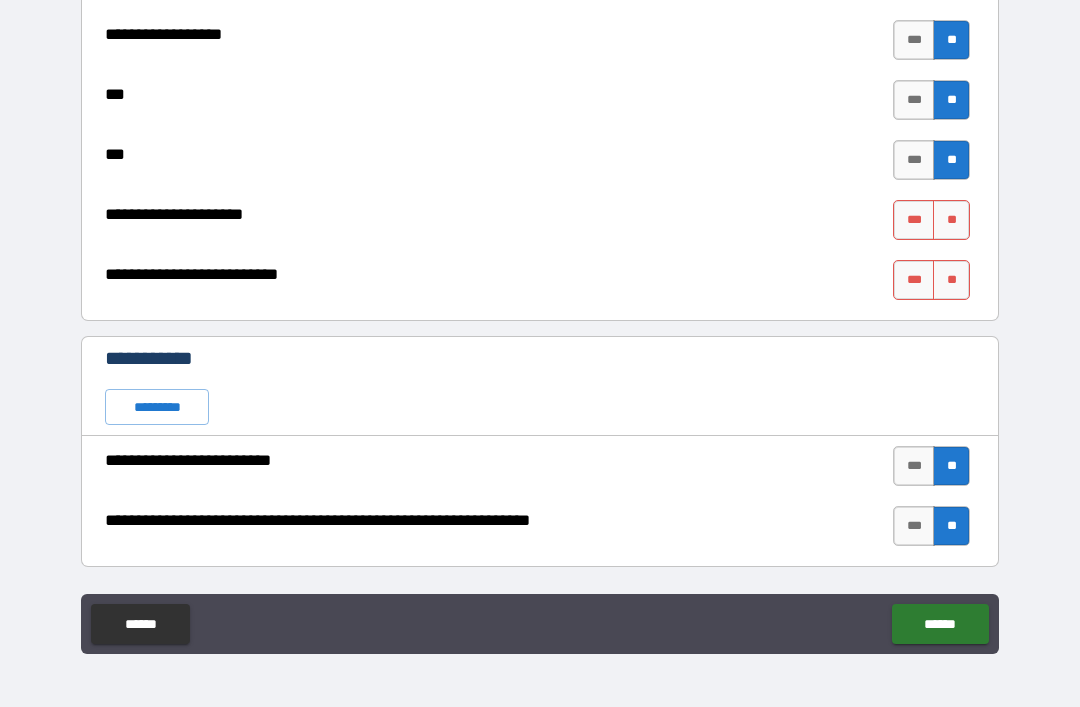 scroll, scrollTop: 5287, scrollLeft: 0, axis: vertical 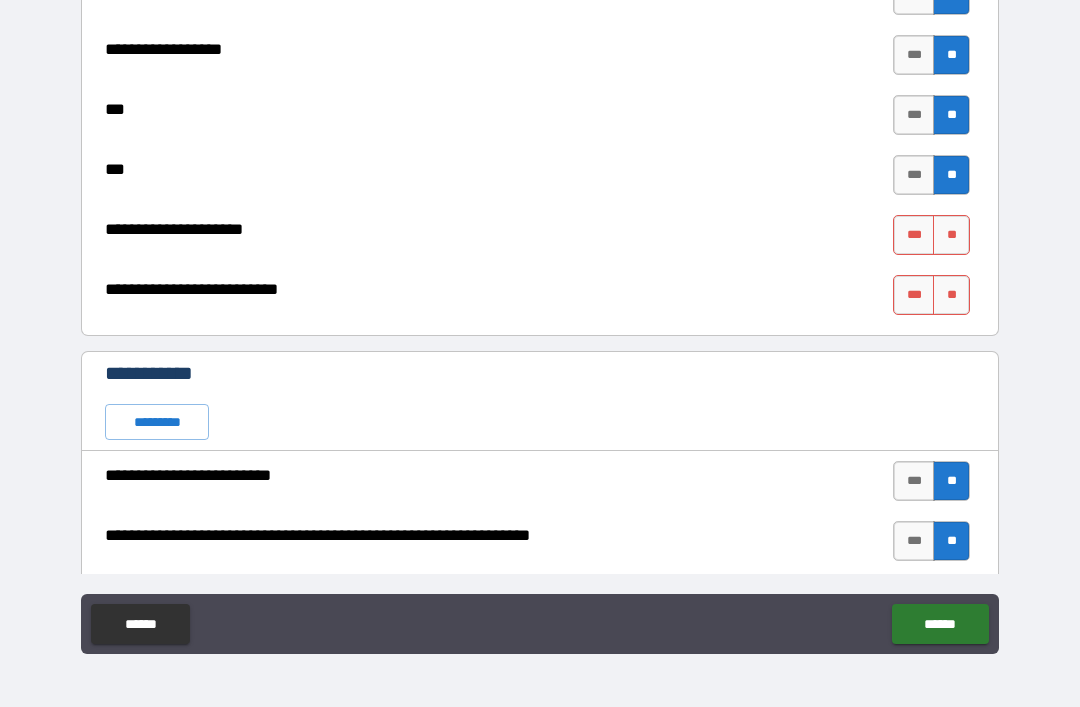 click on "**" at bounding box center (951, 235) 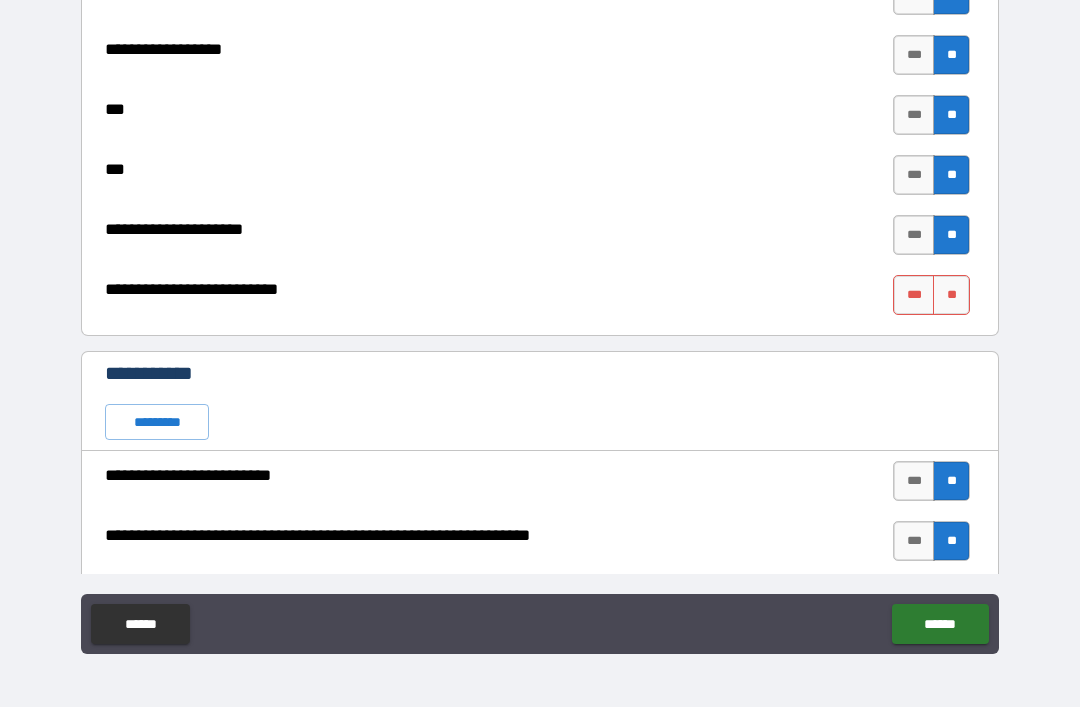 click on "**" at bounding box center (951, 295) 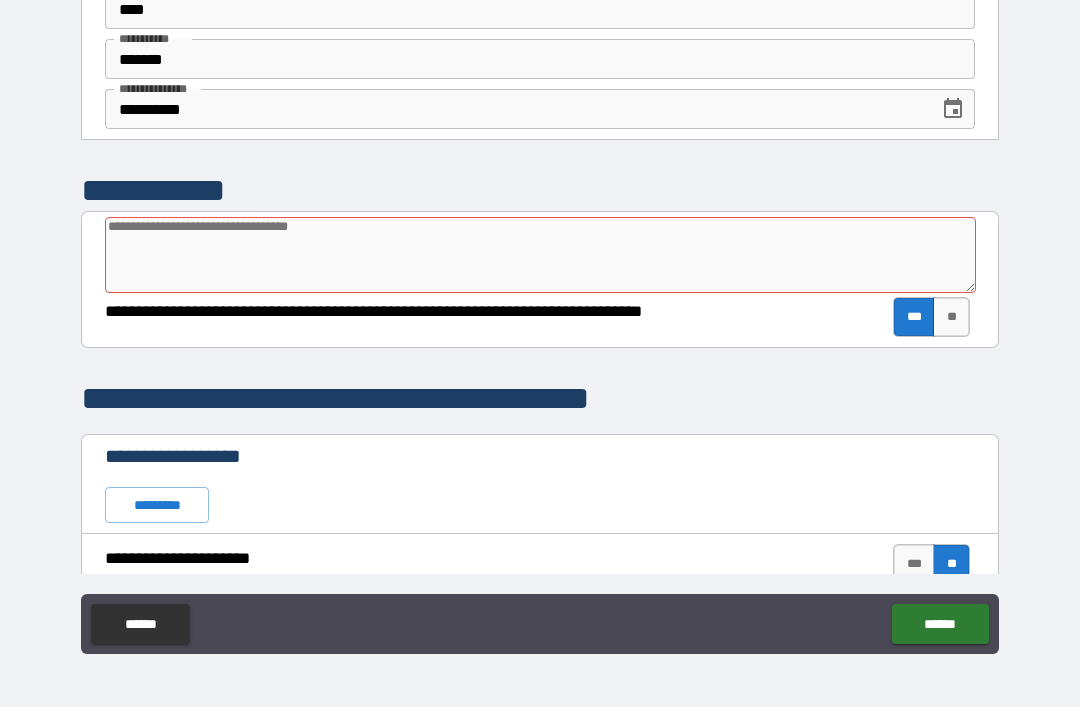 scroll, scrollTop: 0, scrollLeft: 0, axis: both 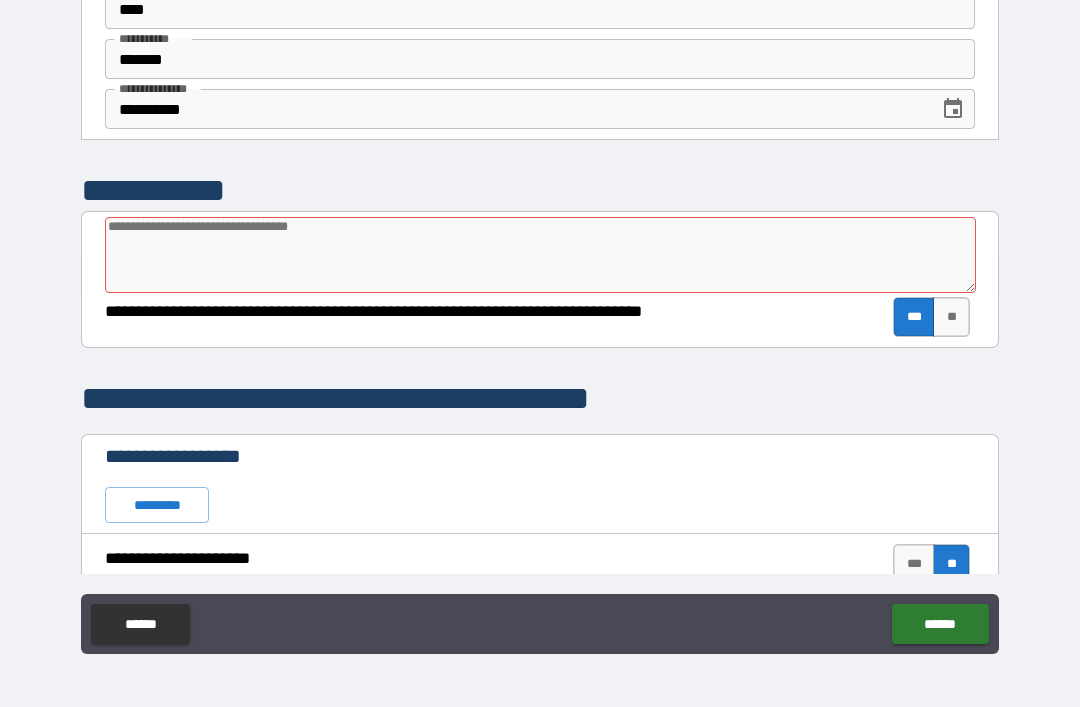 click on "**" at bounding box center (951, 317) 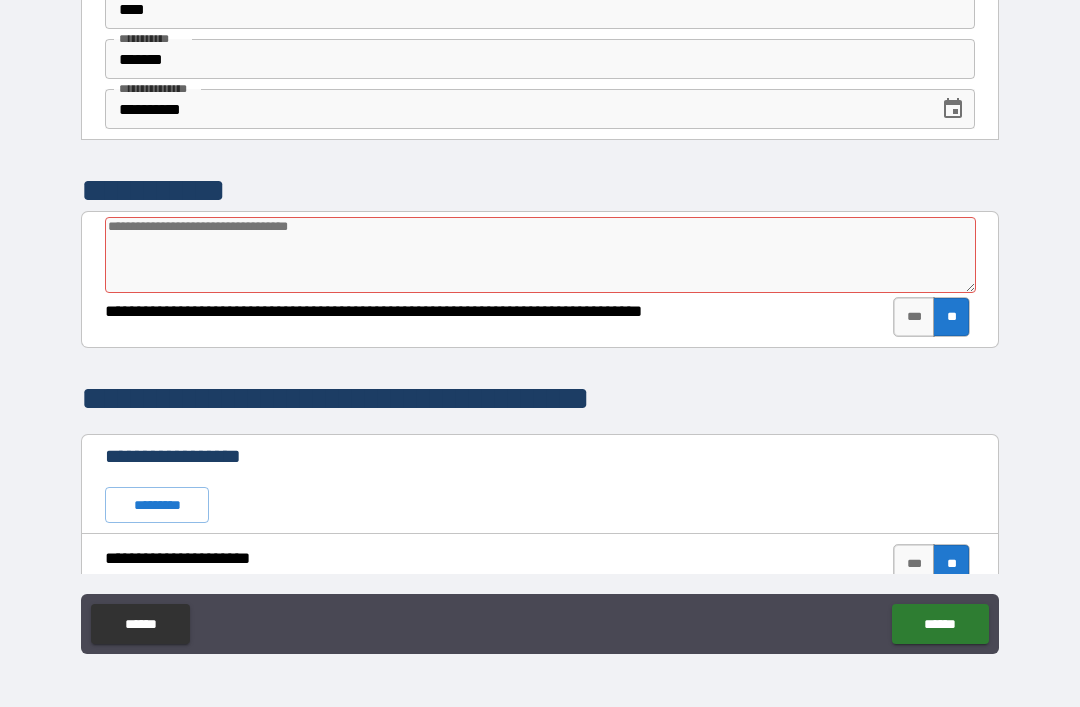 scroll, scrollTop: 0, scrollLeft: 0, axis: both 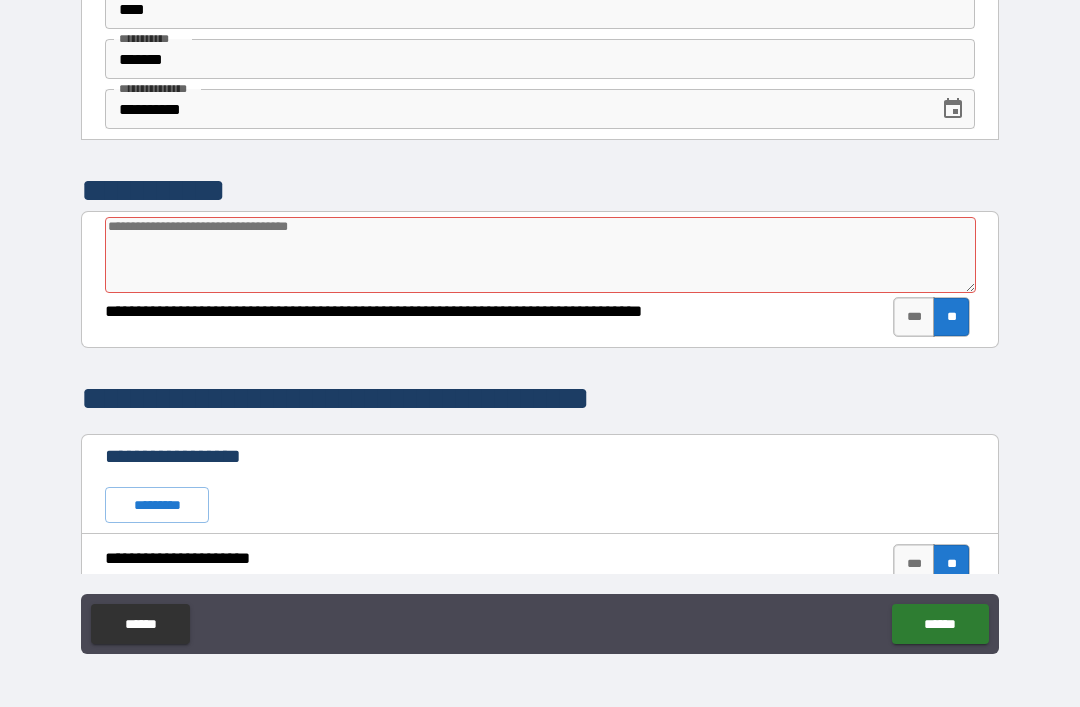 click on "******" at bounding box center [940, 624] 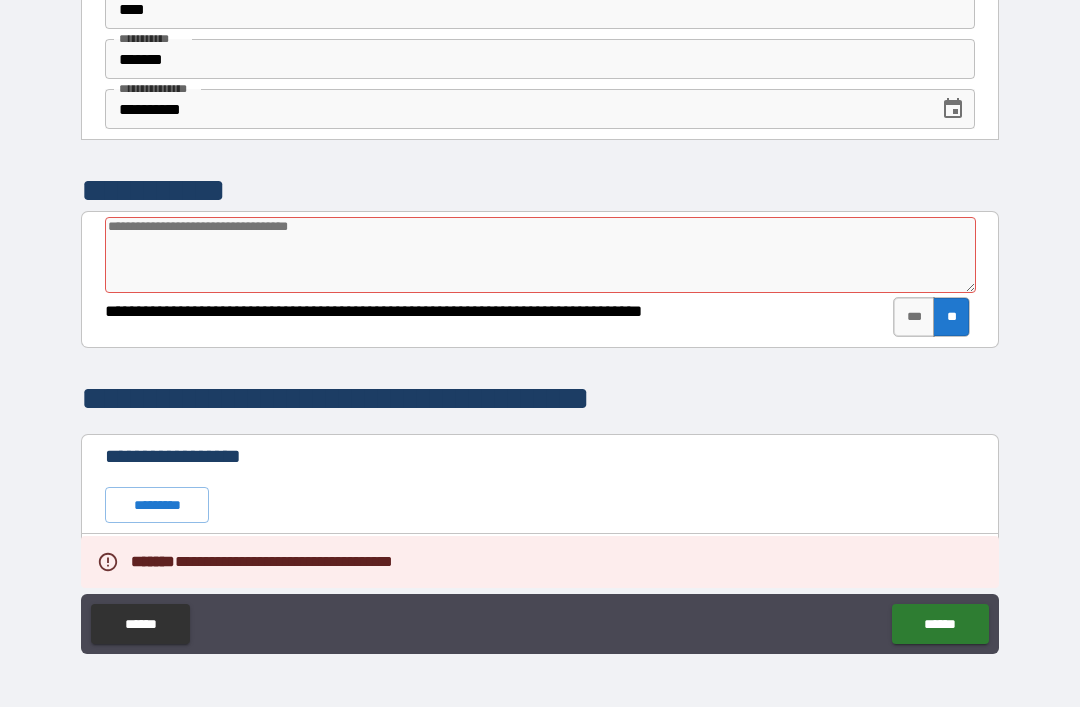 click at bounding box center (540, 255) 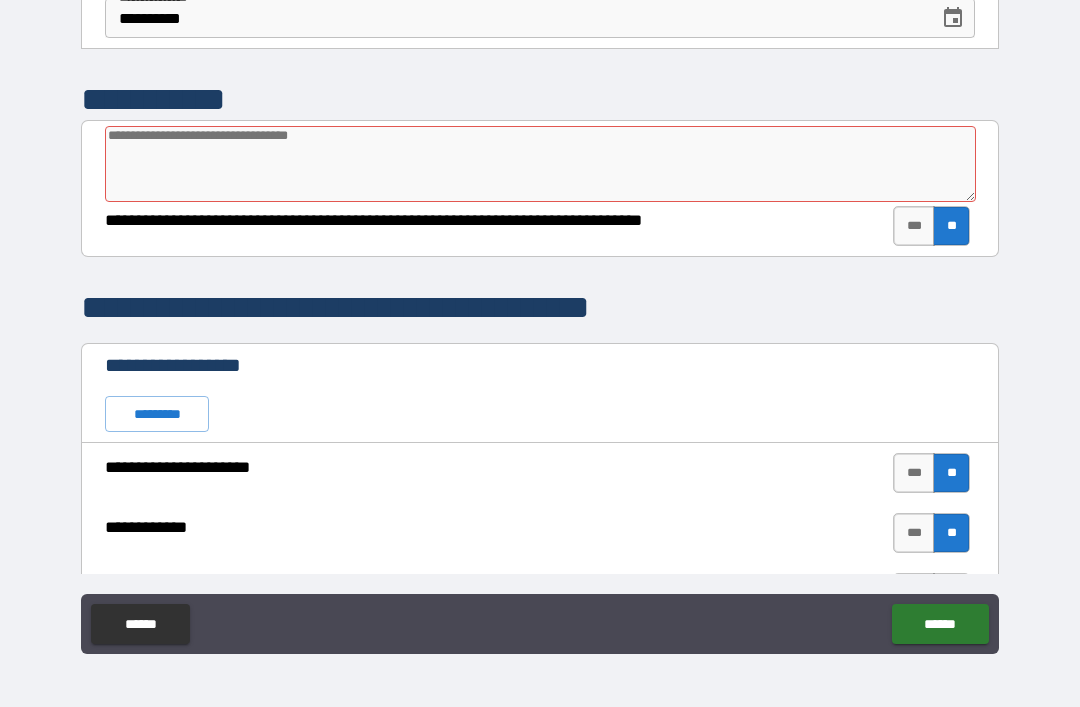 scroll, scrollTop: 95, scrollLeft: 0, axis: vertical 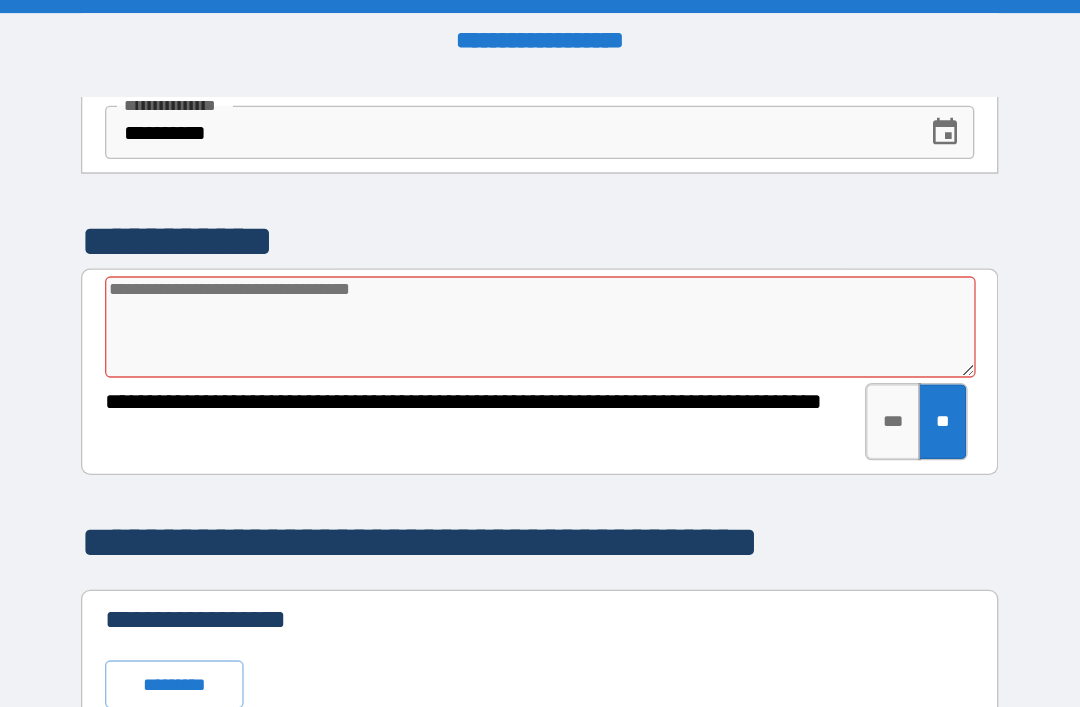 type on "*" 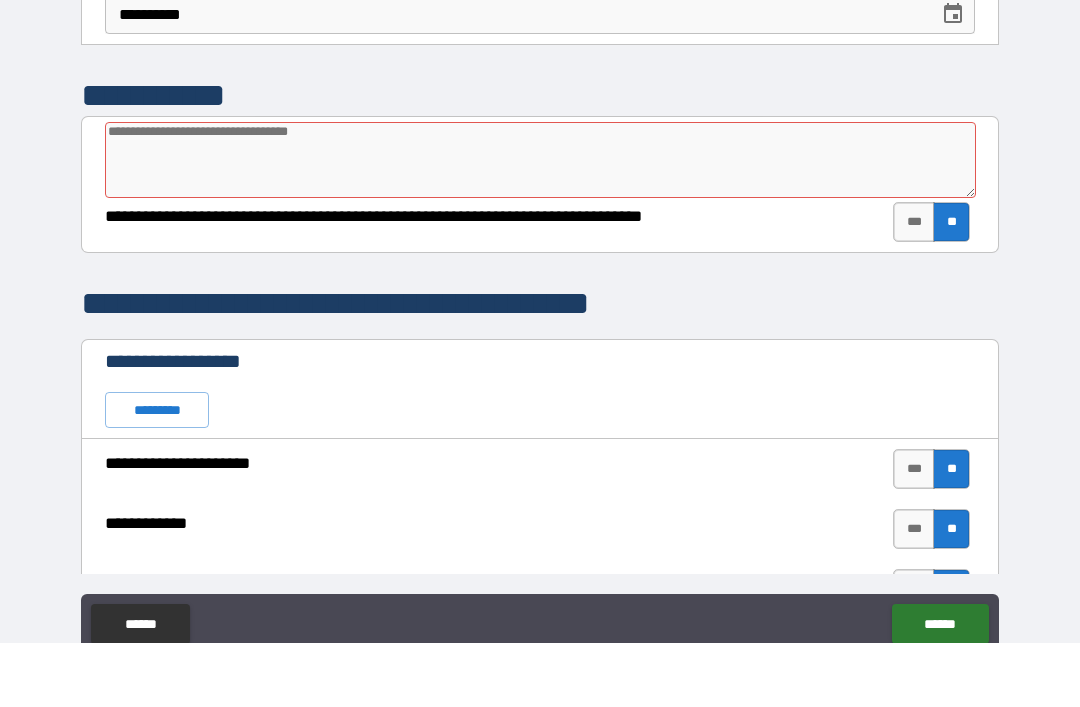type on "*" 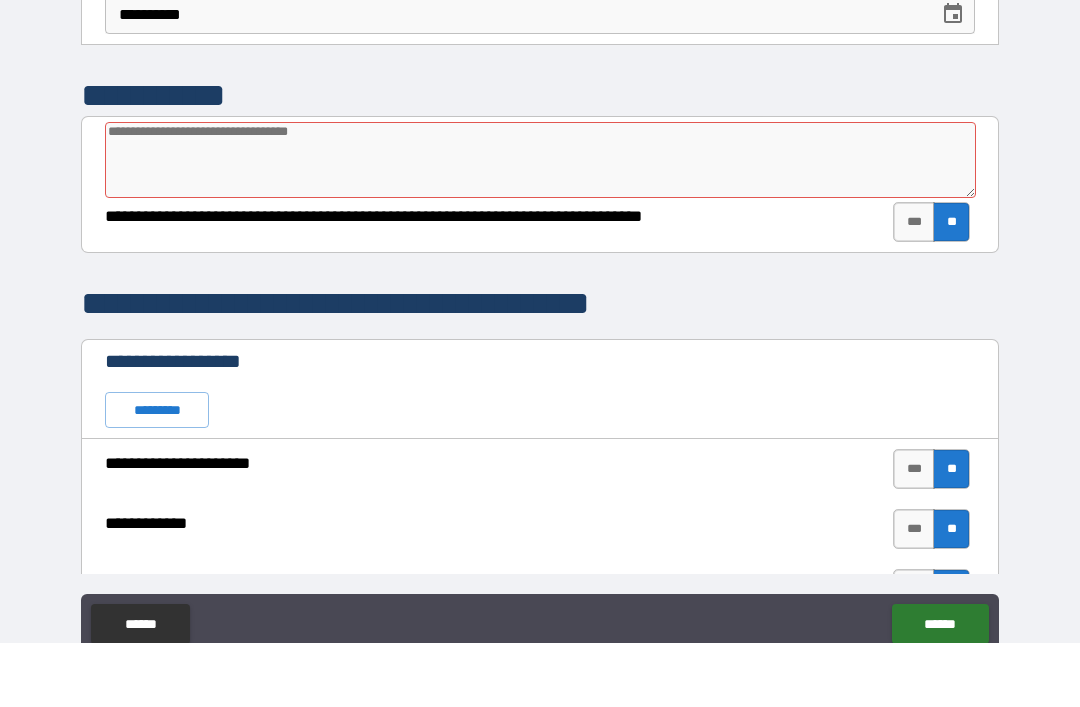 type on "*" 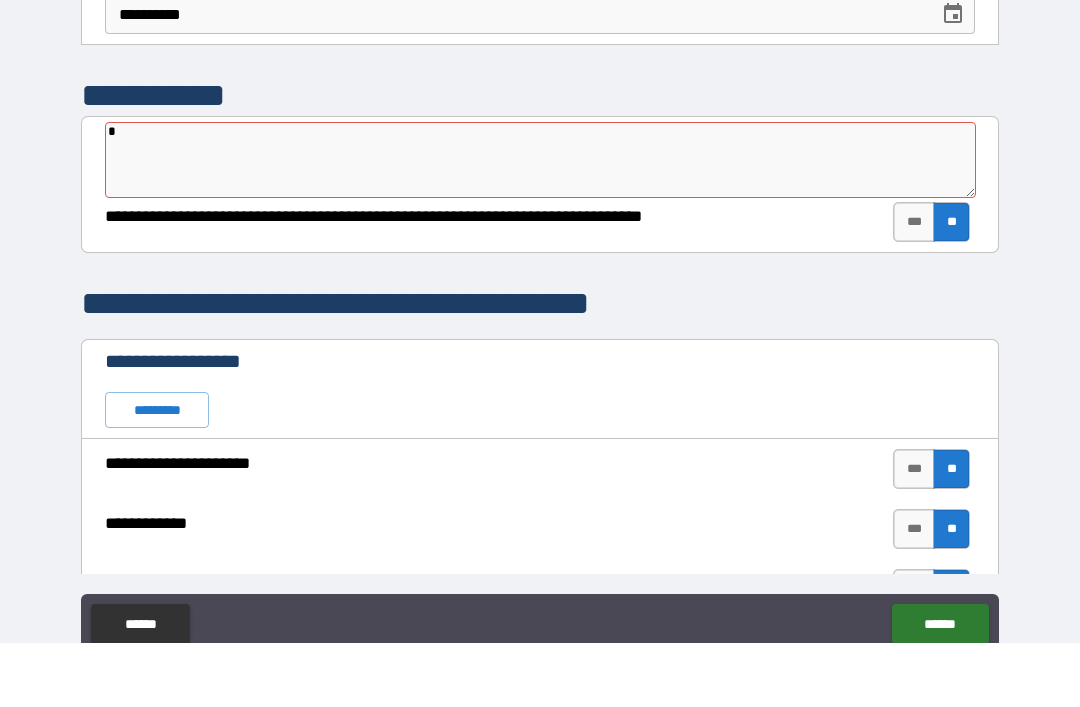 type on "**" 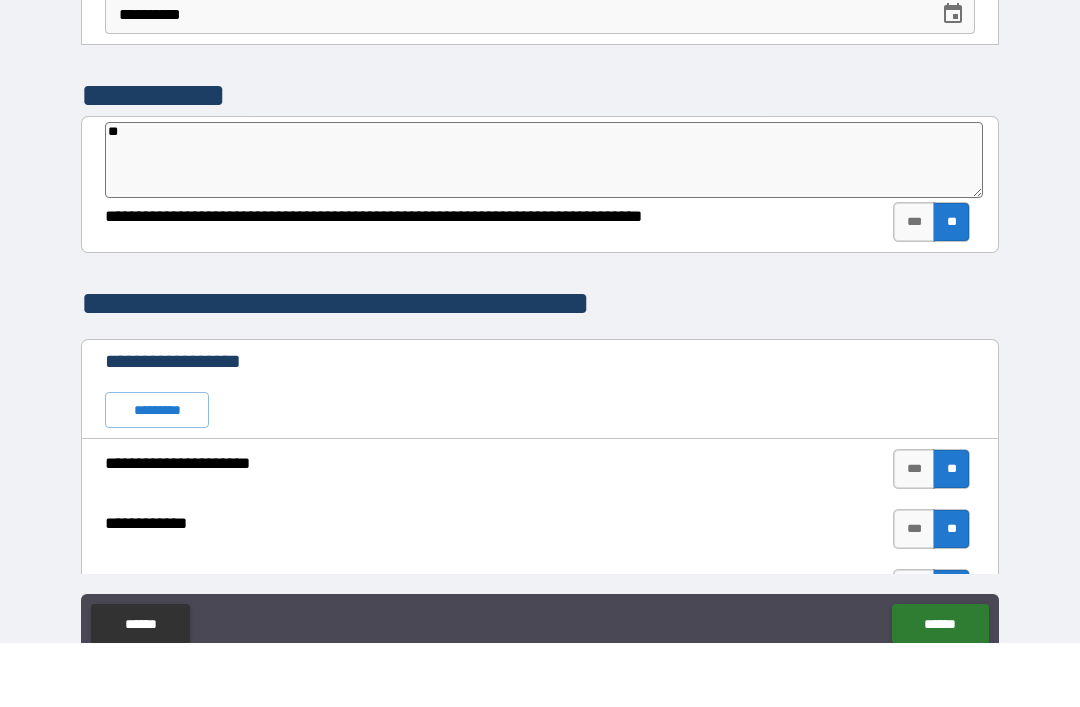 type on "*" 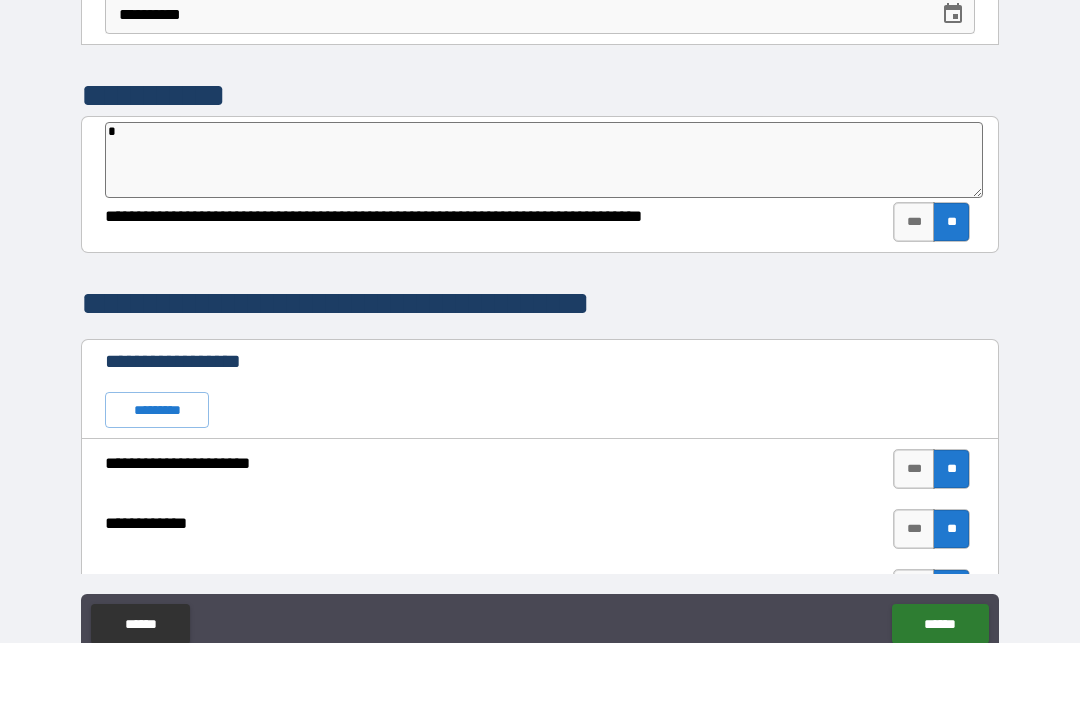 type on "*" 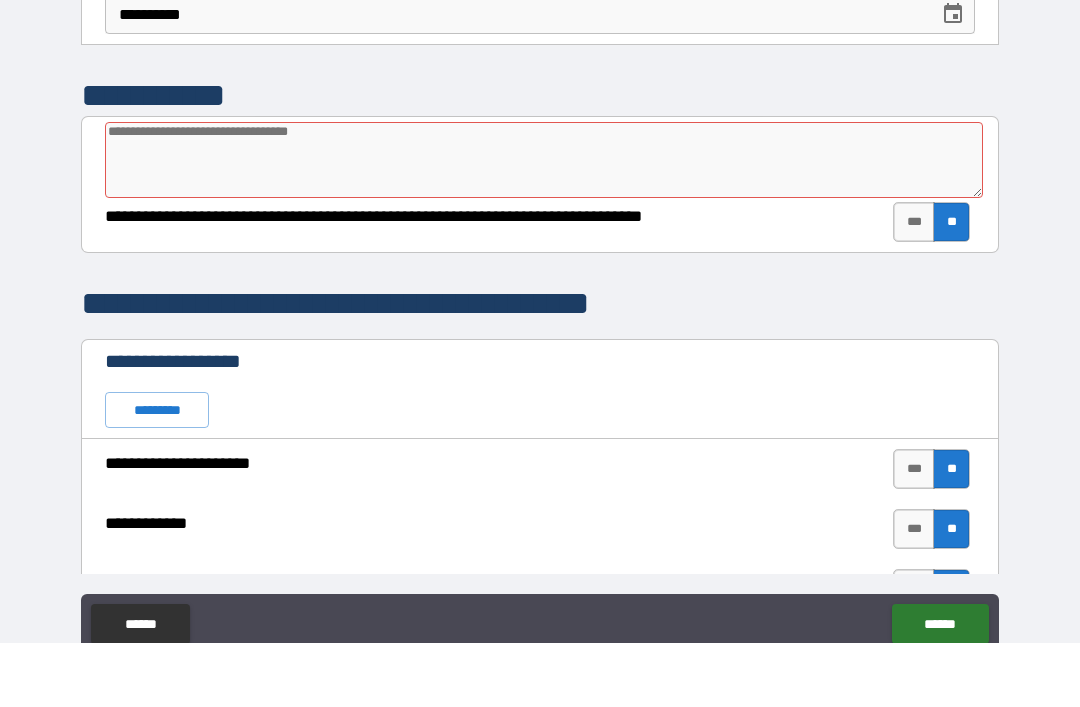 type on "*" 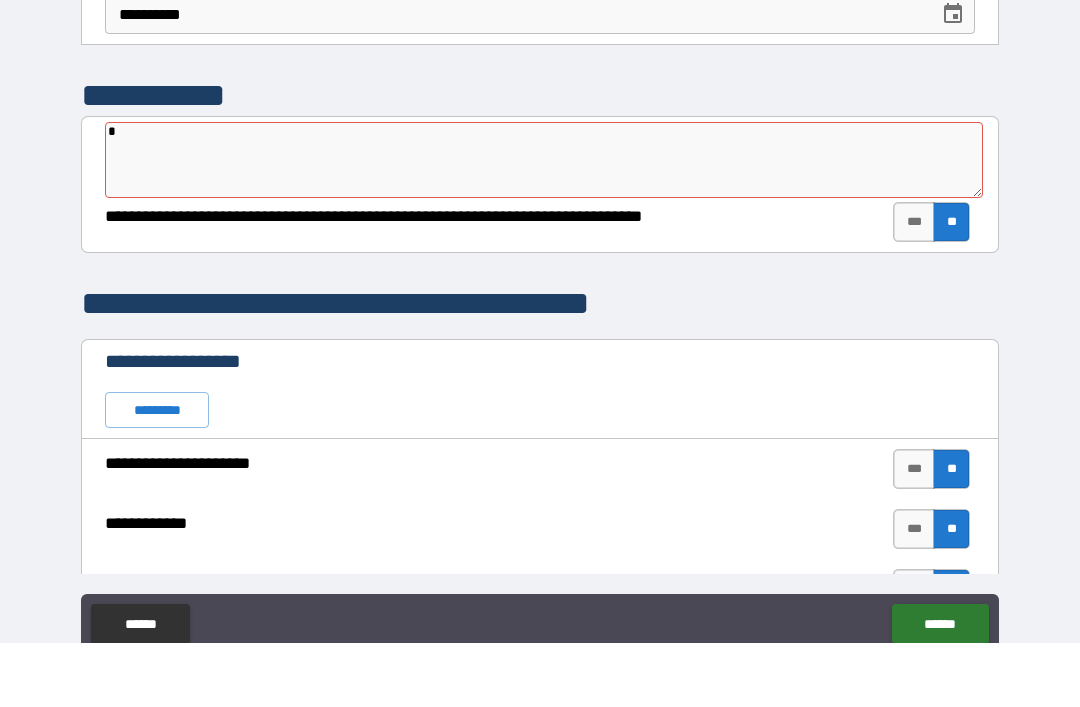 type on "*" 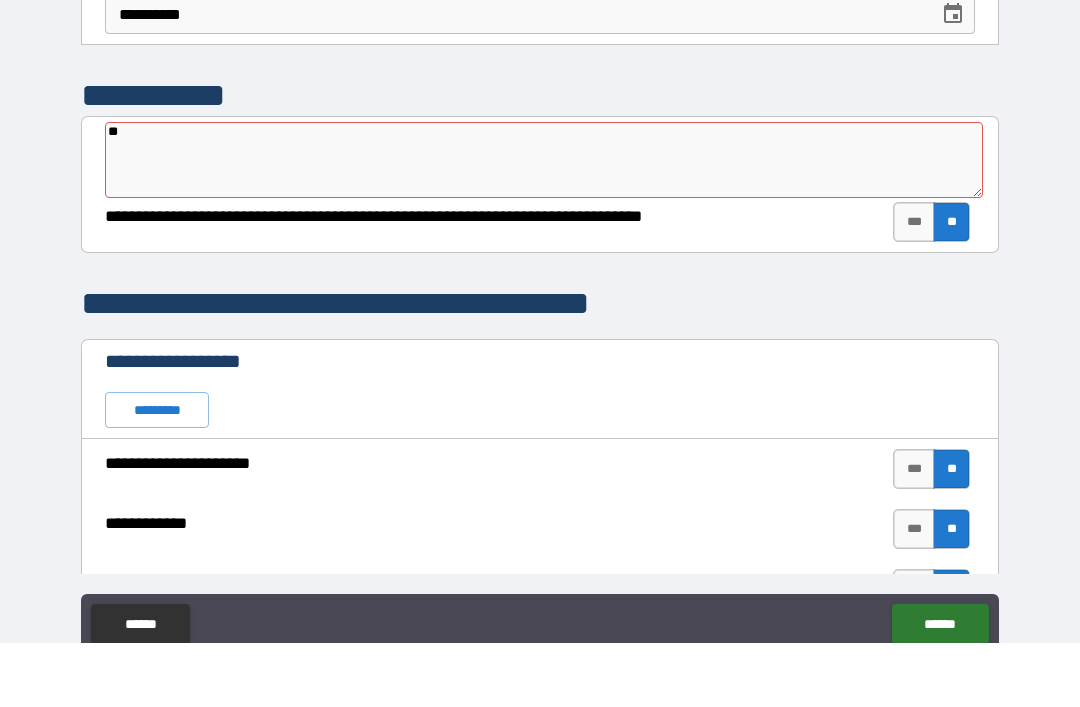 type on "*" 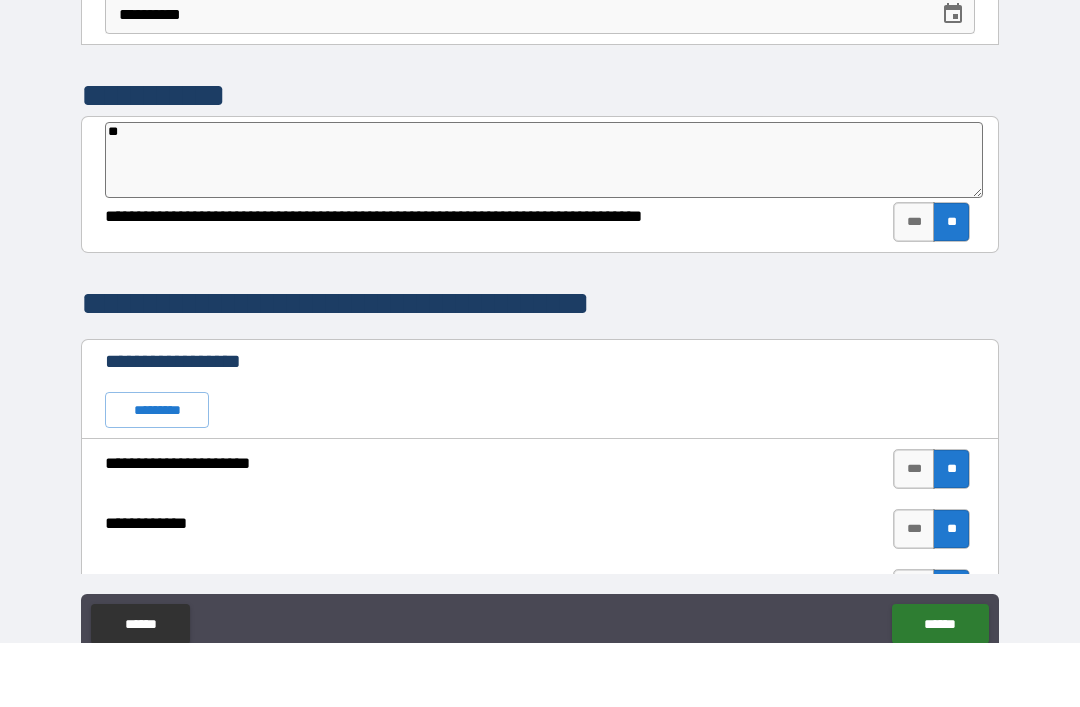 type on "***" 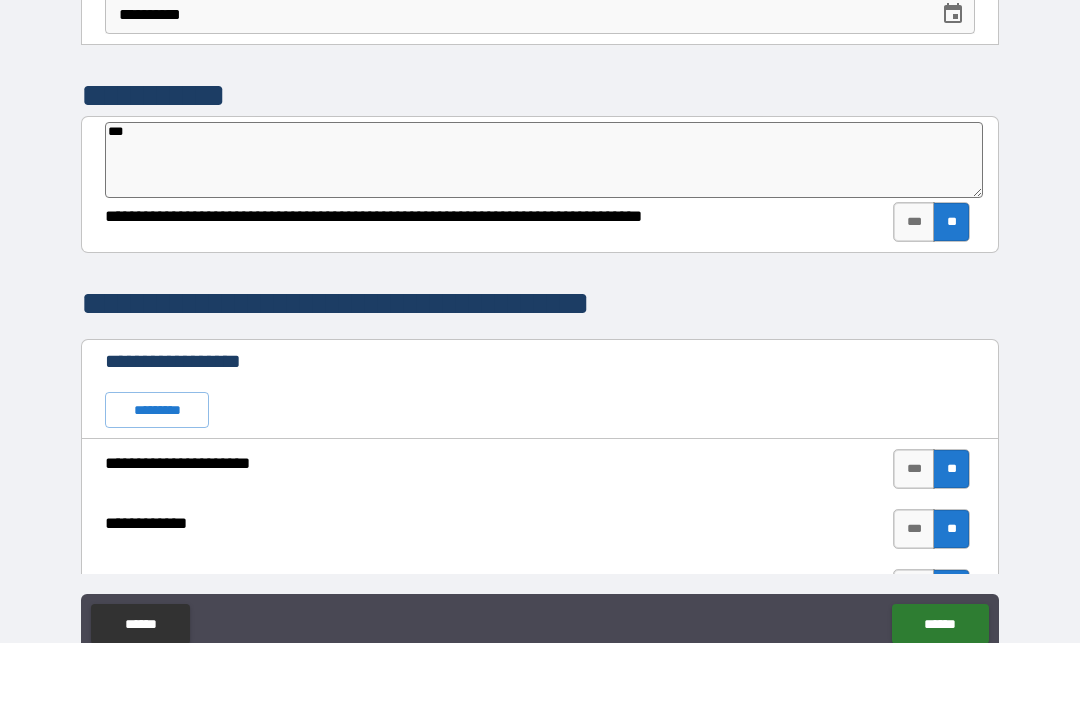 type on "*" 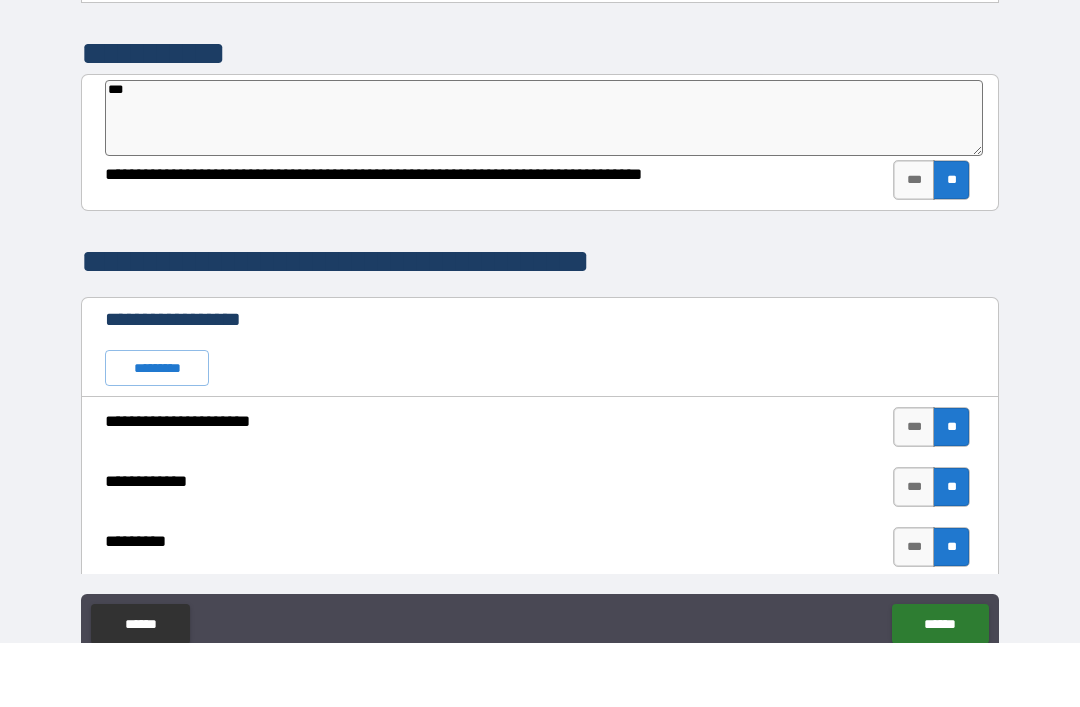 scroll, scrollTop: 170, scrollLeft: 0, axis: vertical 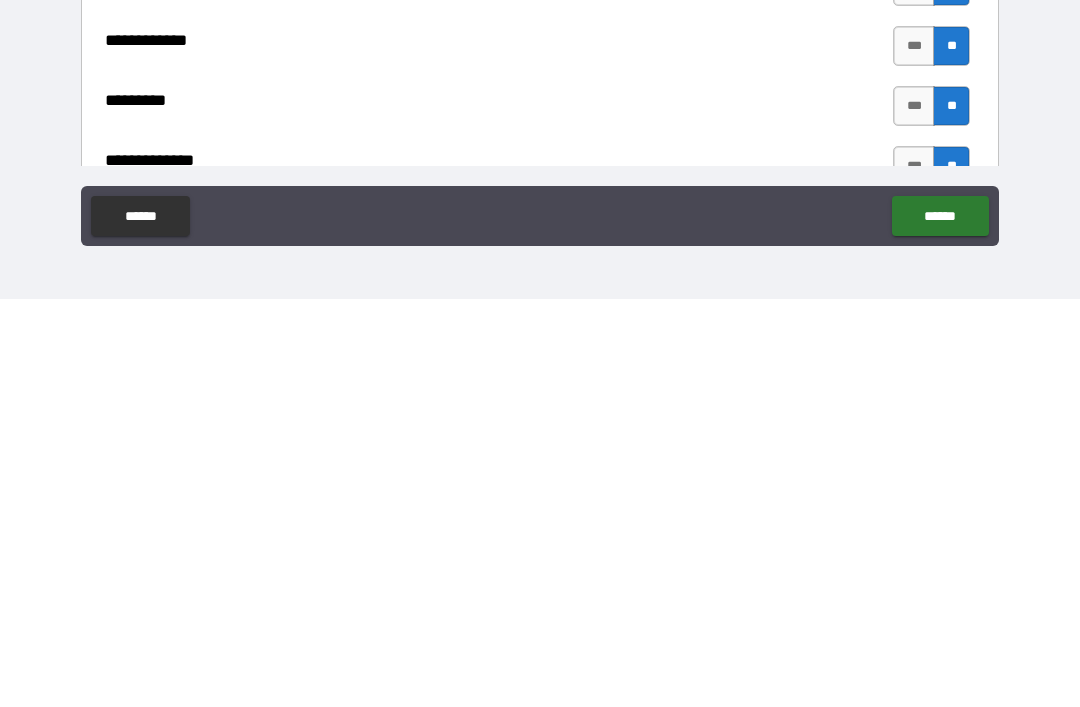 click on "******" at bounding box center (940, 624) 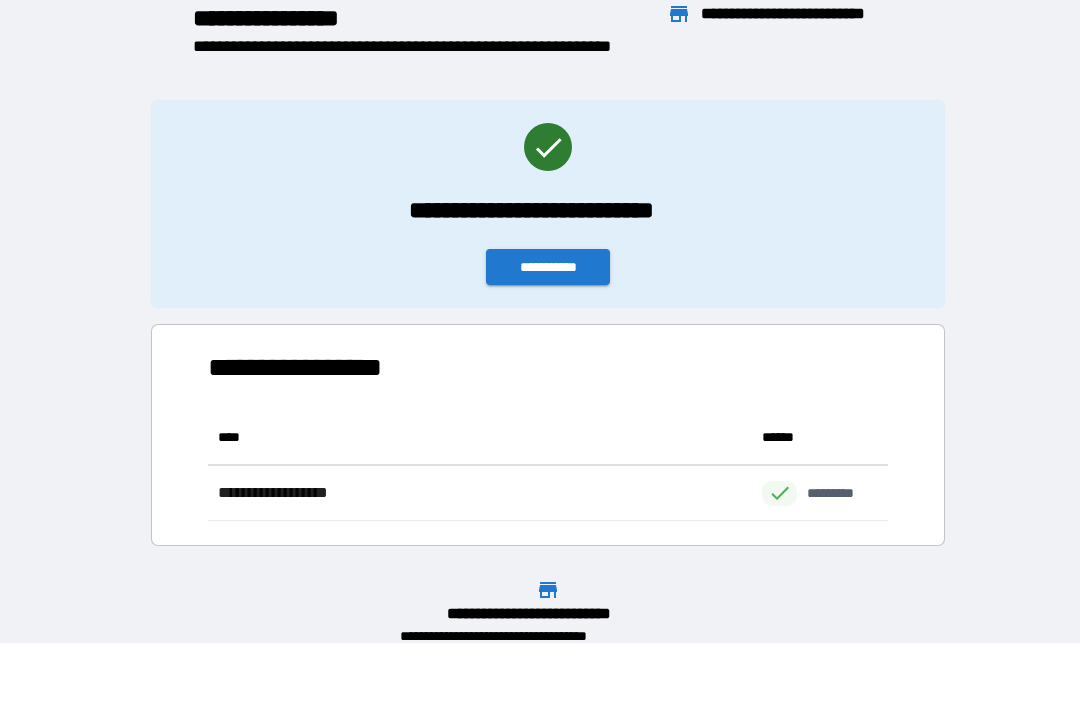 scroll, scrollTop: 1, scrollLeft: 1, axis: both 